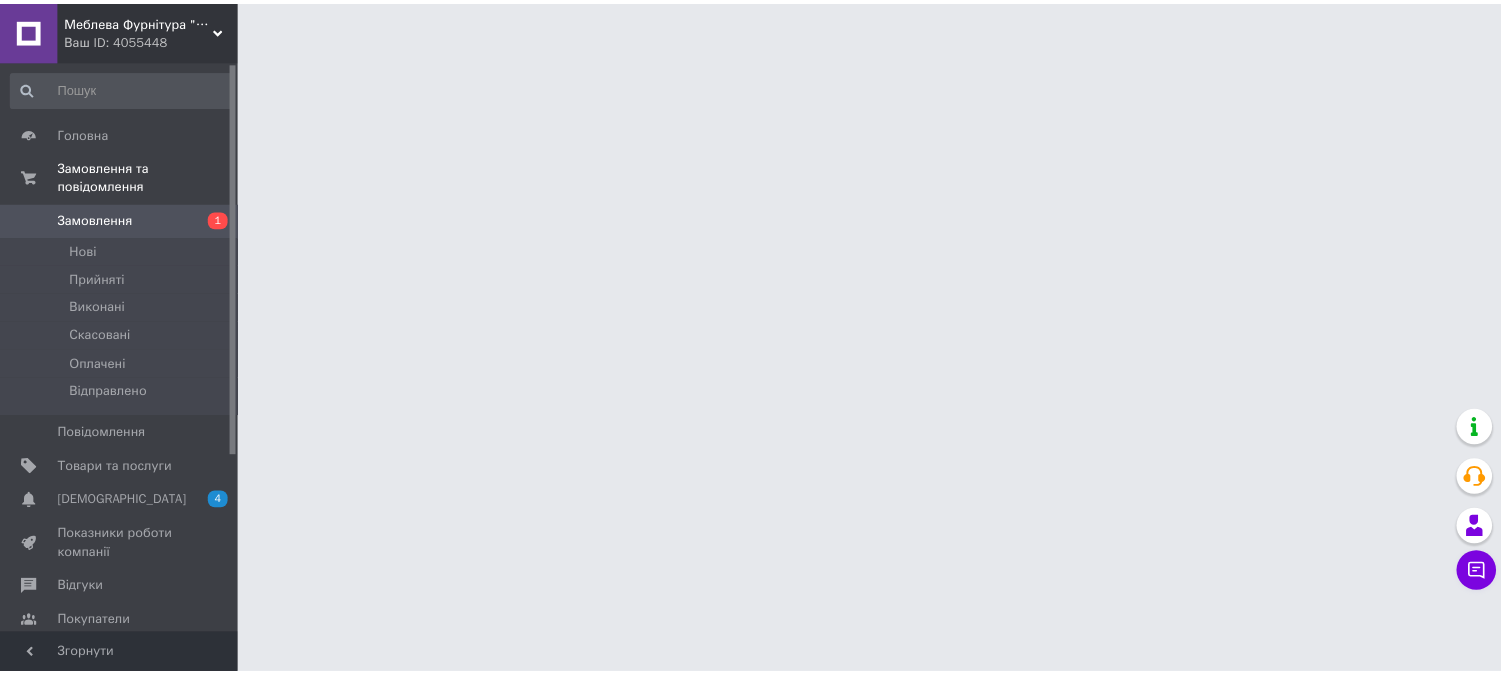 scroll, scrollTop: 0, scrollLeft: 0, axis: both 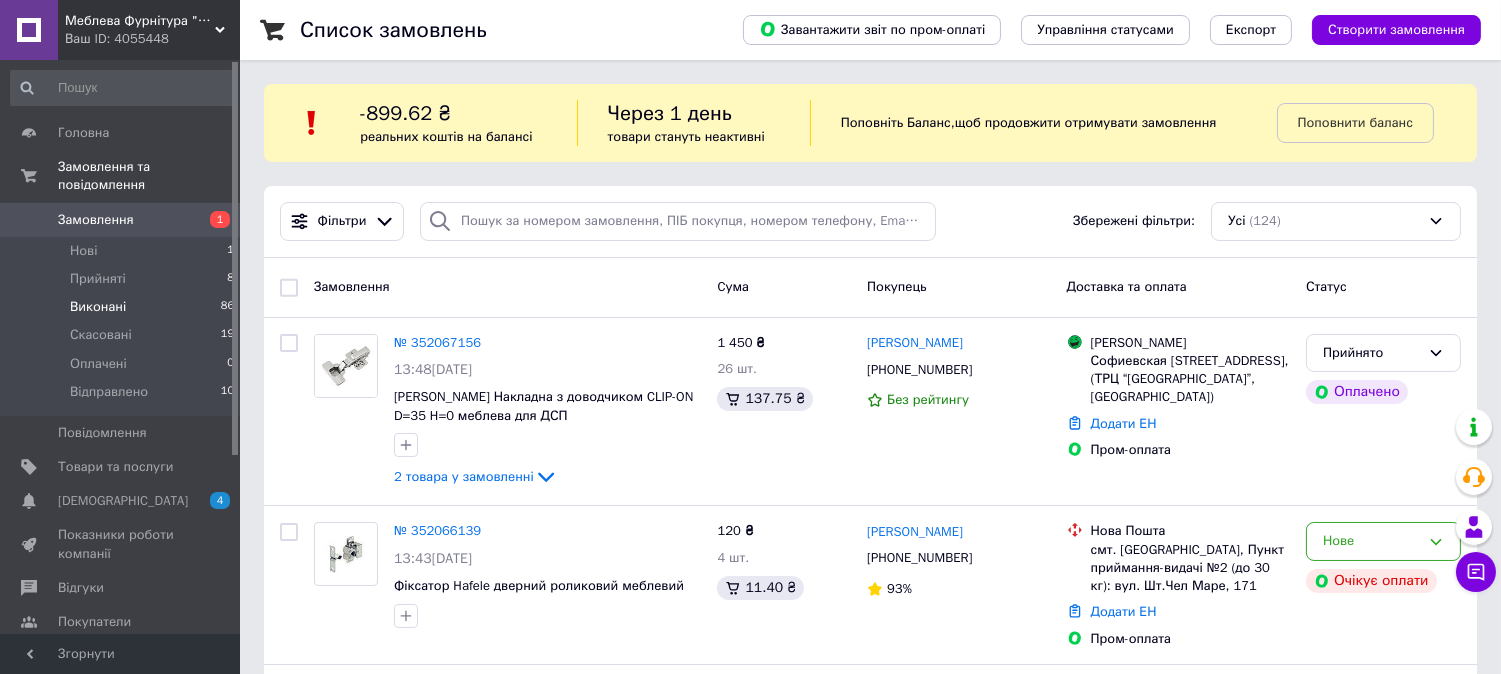 click on "Виконані 86" at bounding box center [123, 307] 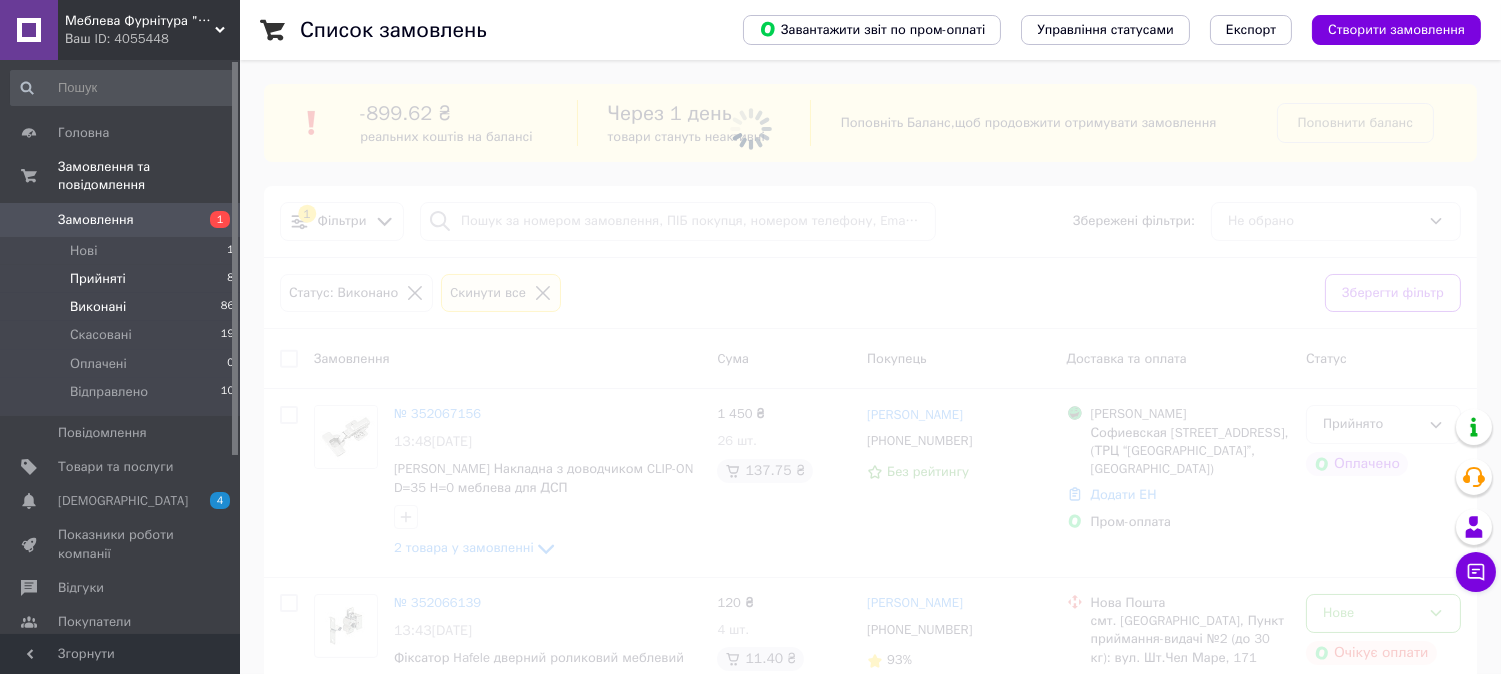 click on "Прийняті 8" at bounding box center [123, 279] 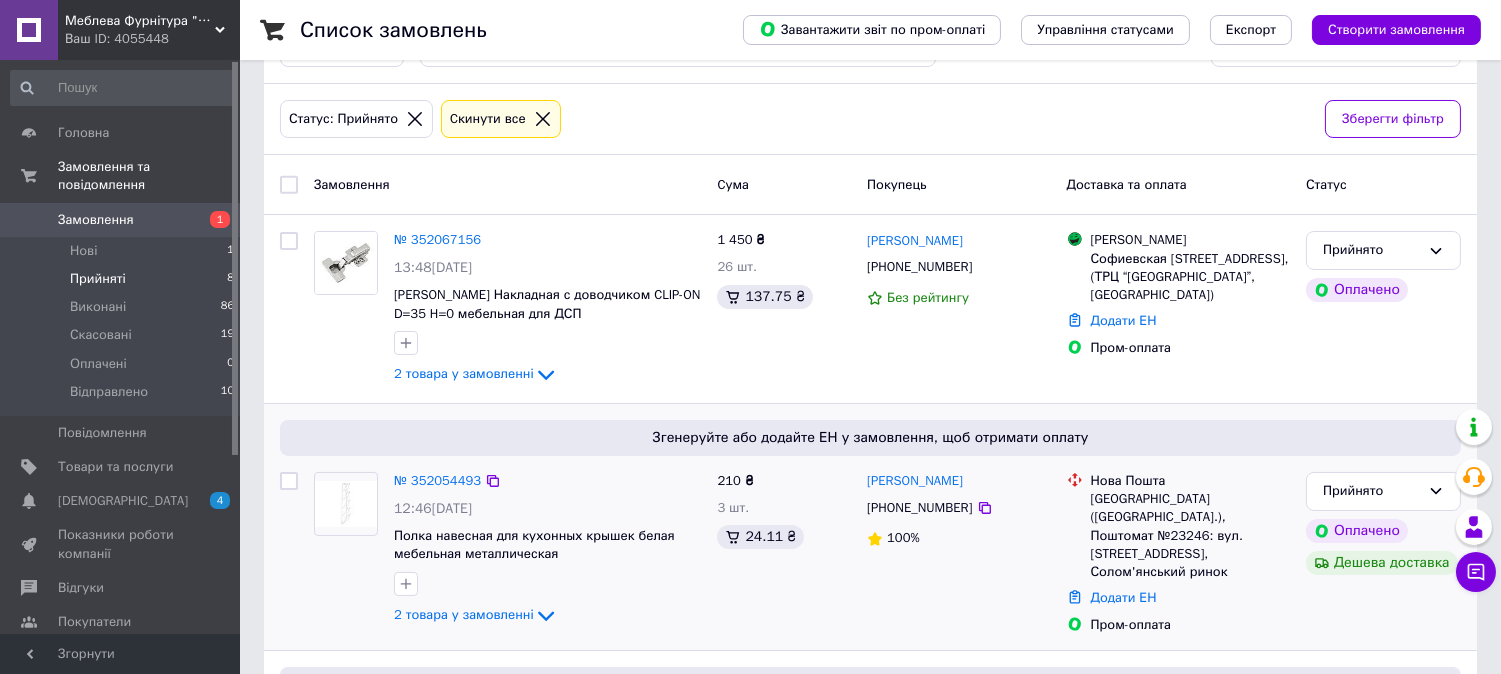 scroll, scrollTop: 333, scrollLeft: 0, axis: vertical 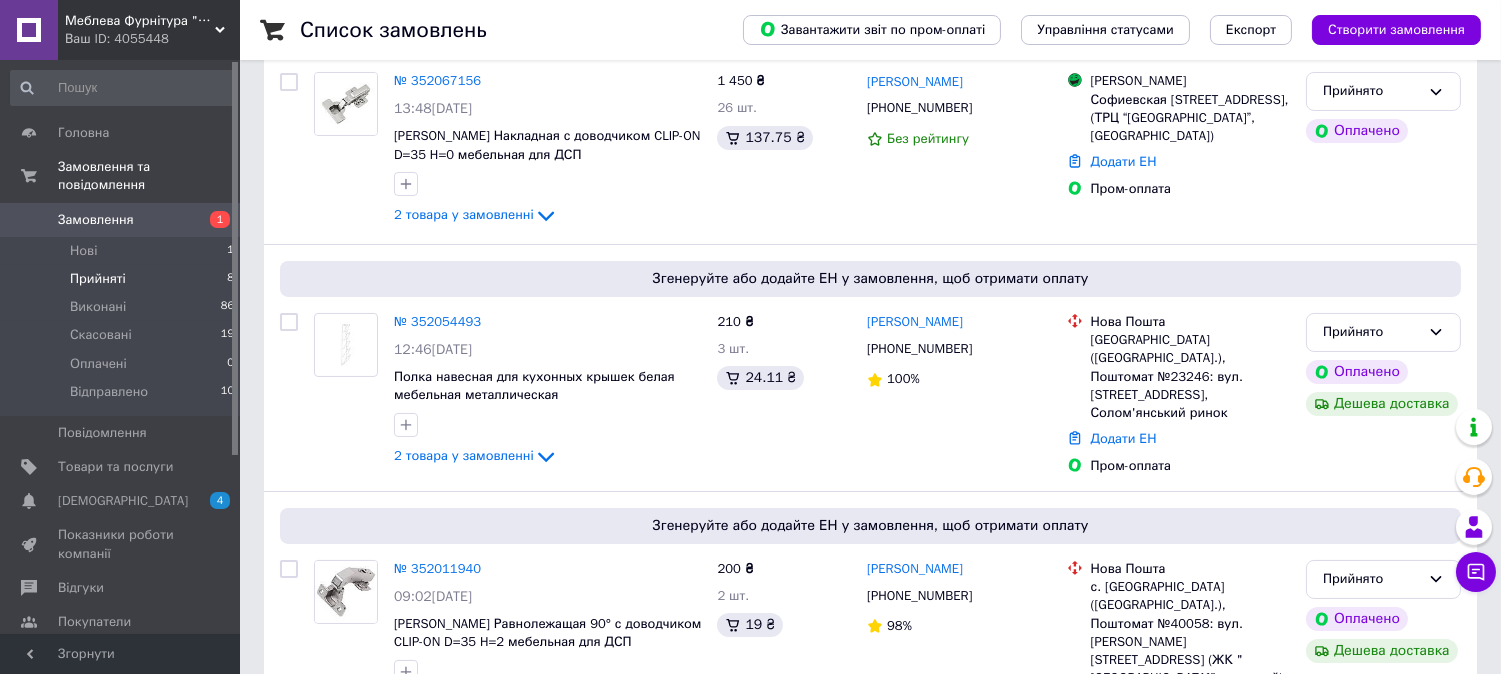 click on "Прийняті 8" at bounding box center [123, 279] 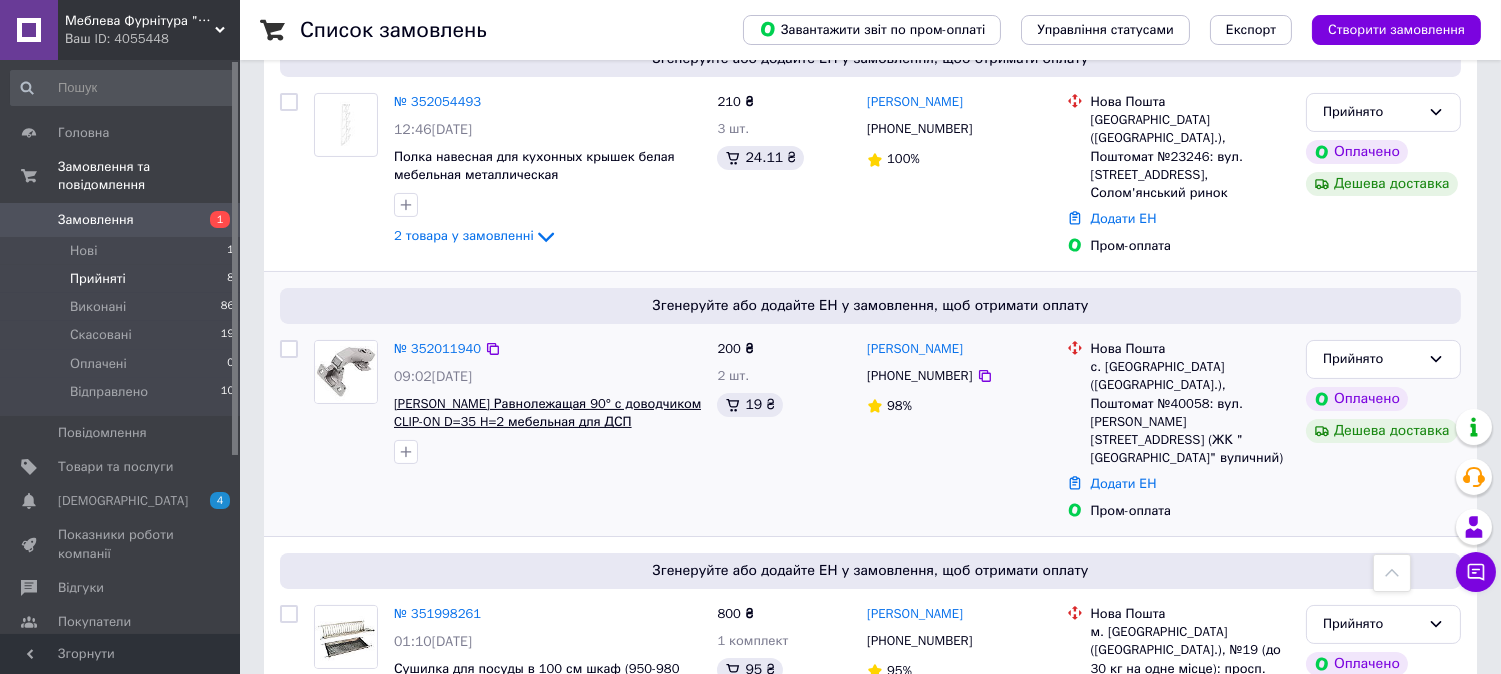 scroll, scrollTop: 666, scrollLeft: 0, axis: vertical 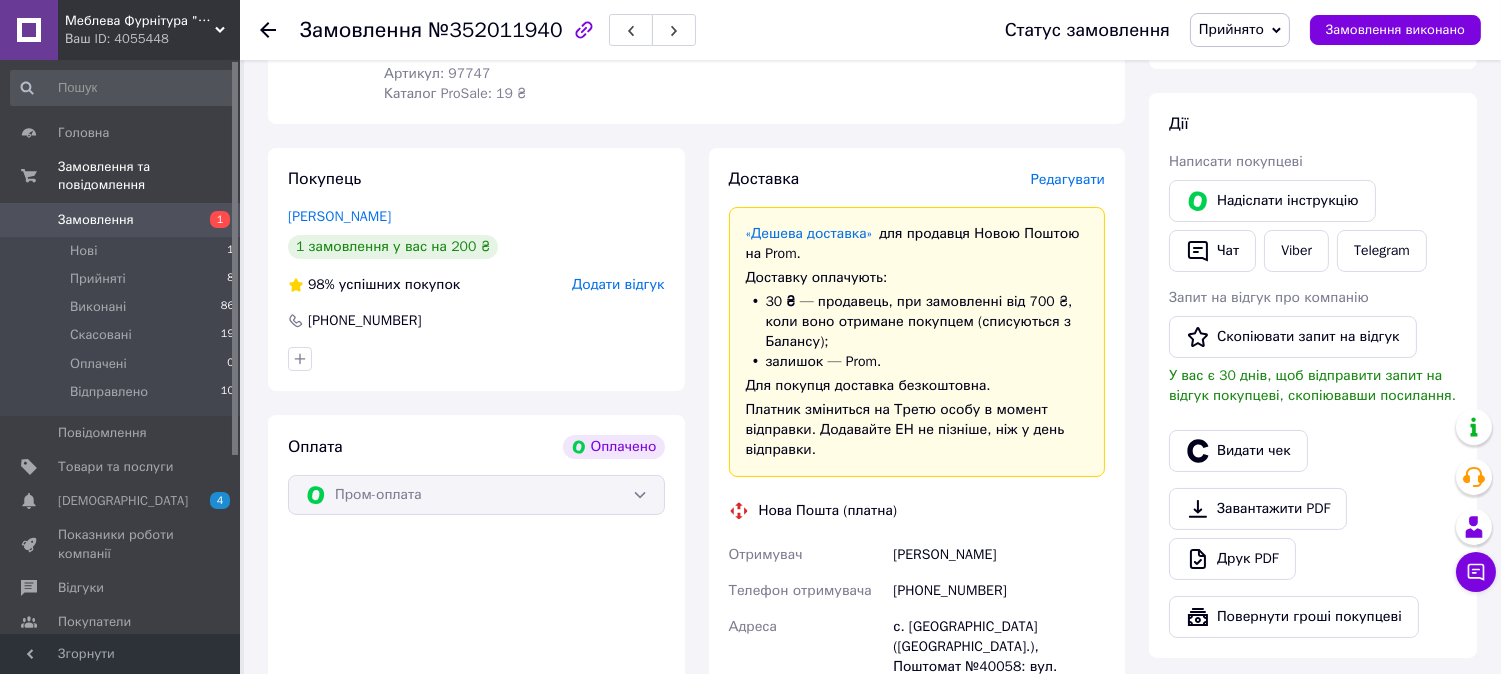 click on "Редагувати" at bounding box center [1068, 179] 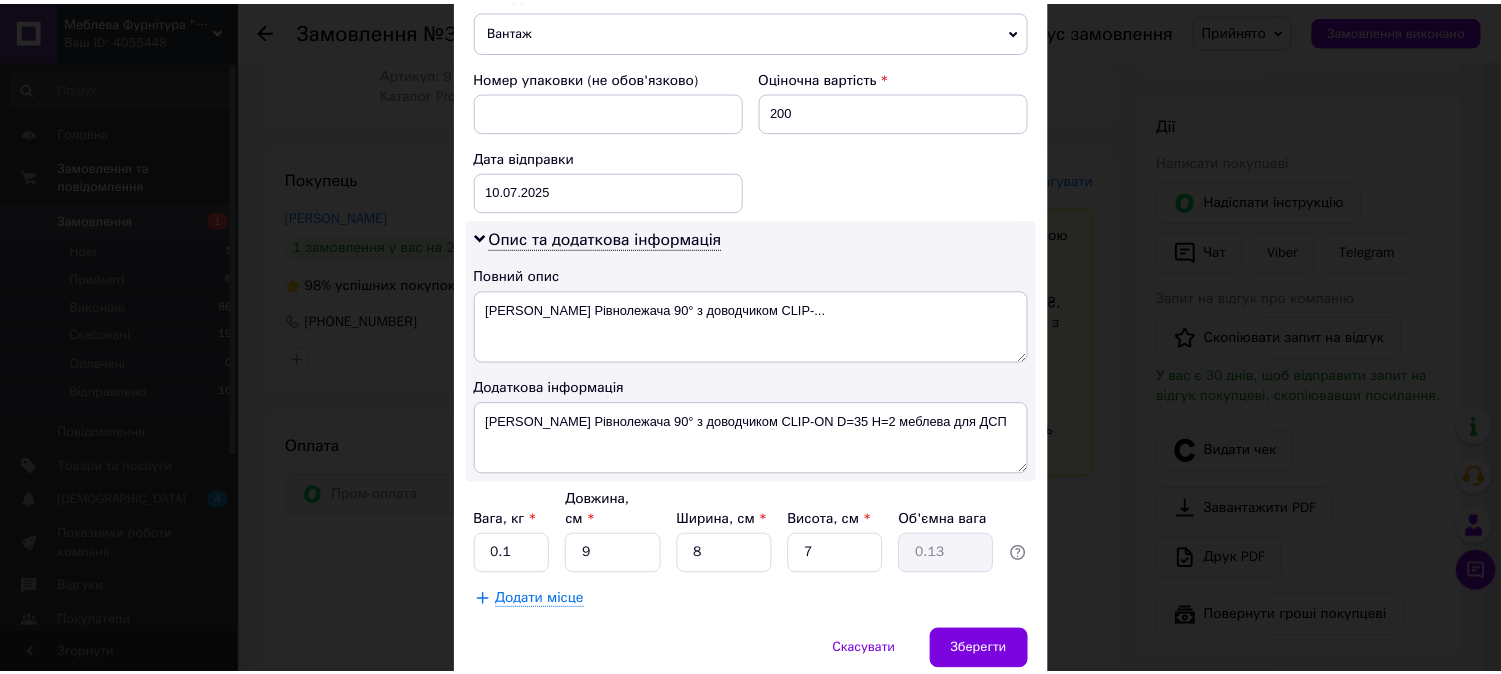 scroll, scrollTop: 922, scrollLeft: 0, axis: vertical 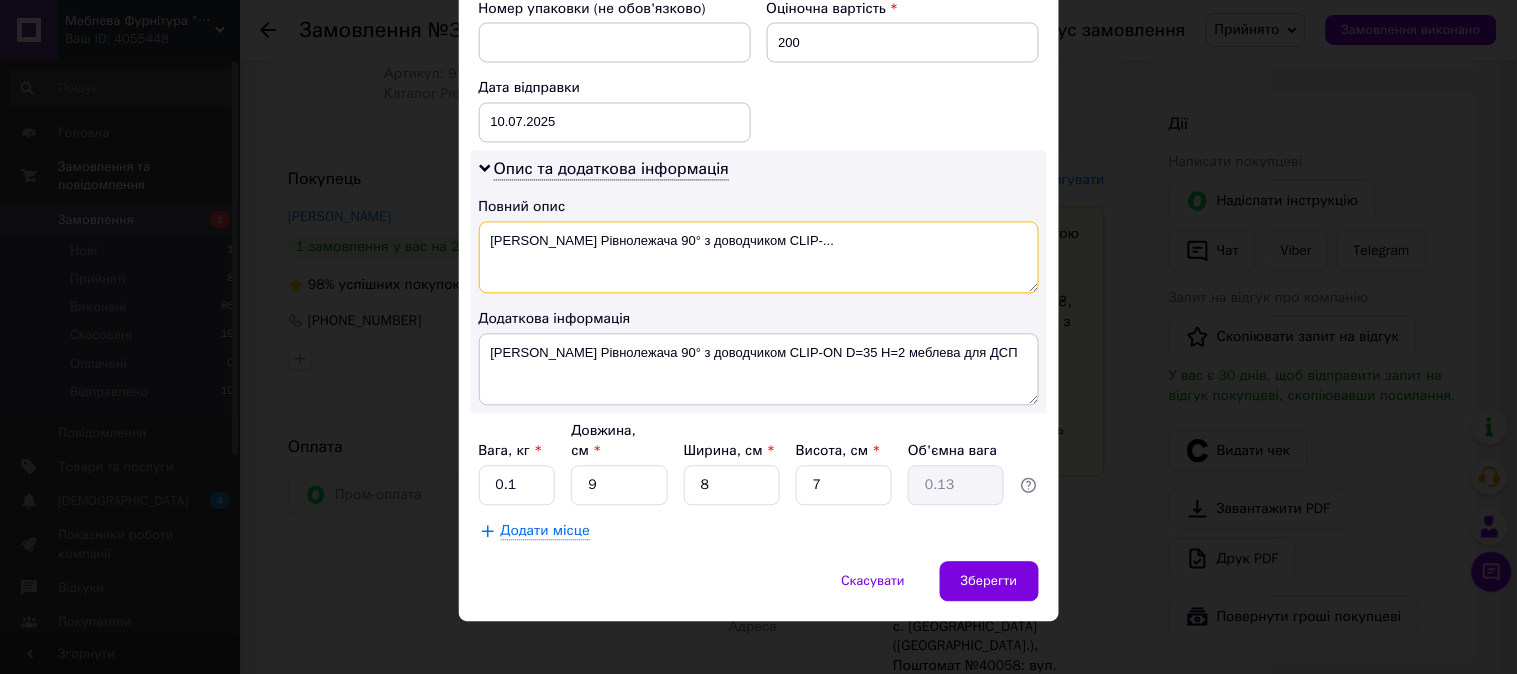 click on "[PERSON_NAME] Рівнолежача 90° з доводчиком CLIP-..." at bounding box center [759, 258] 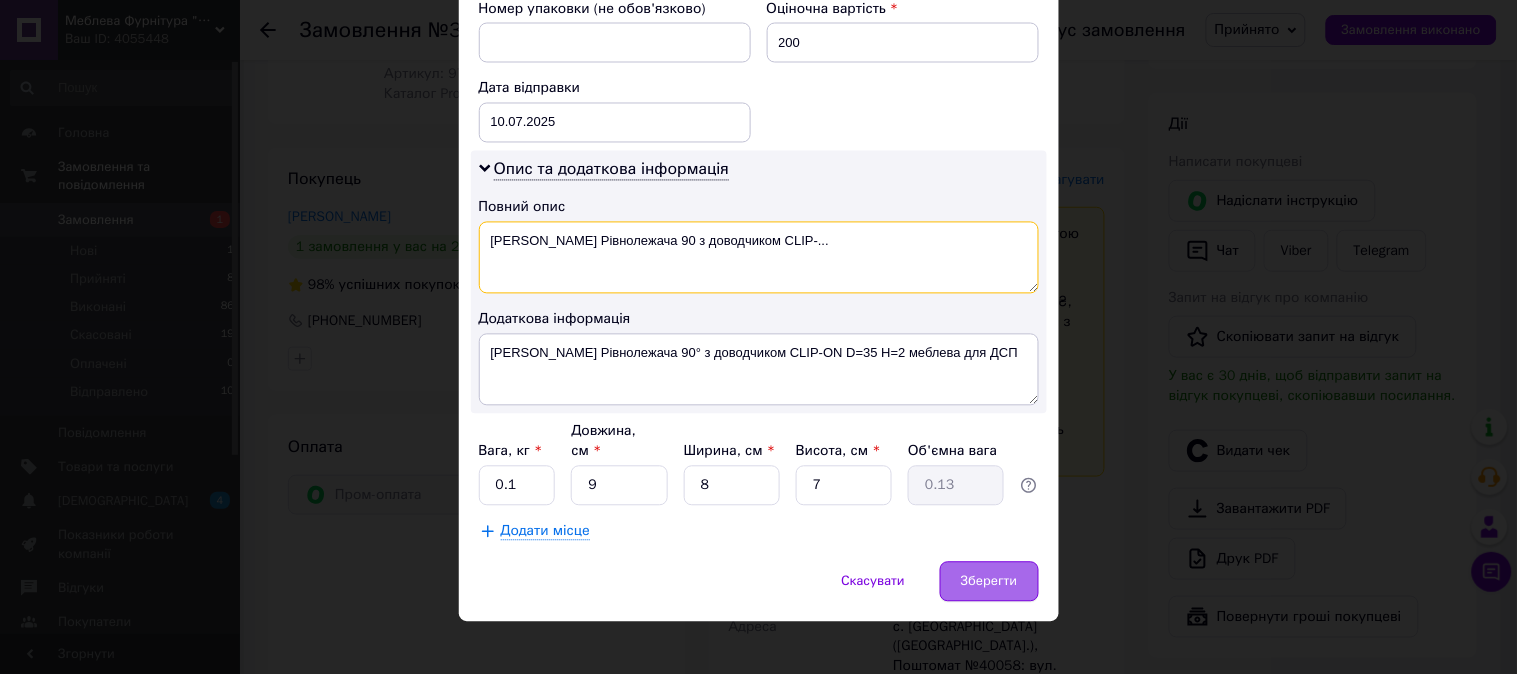 type on "[PERSON_NAME] Рівнолежача 90 з доводчиком CLIP-..." 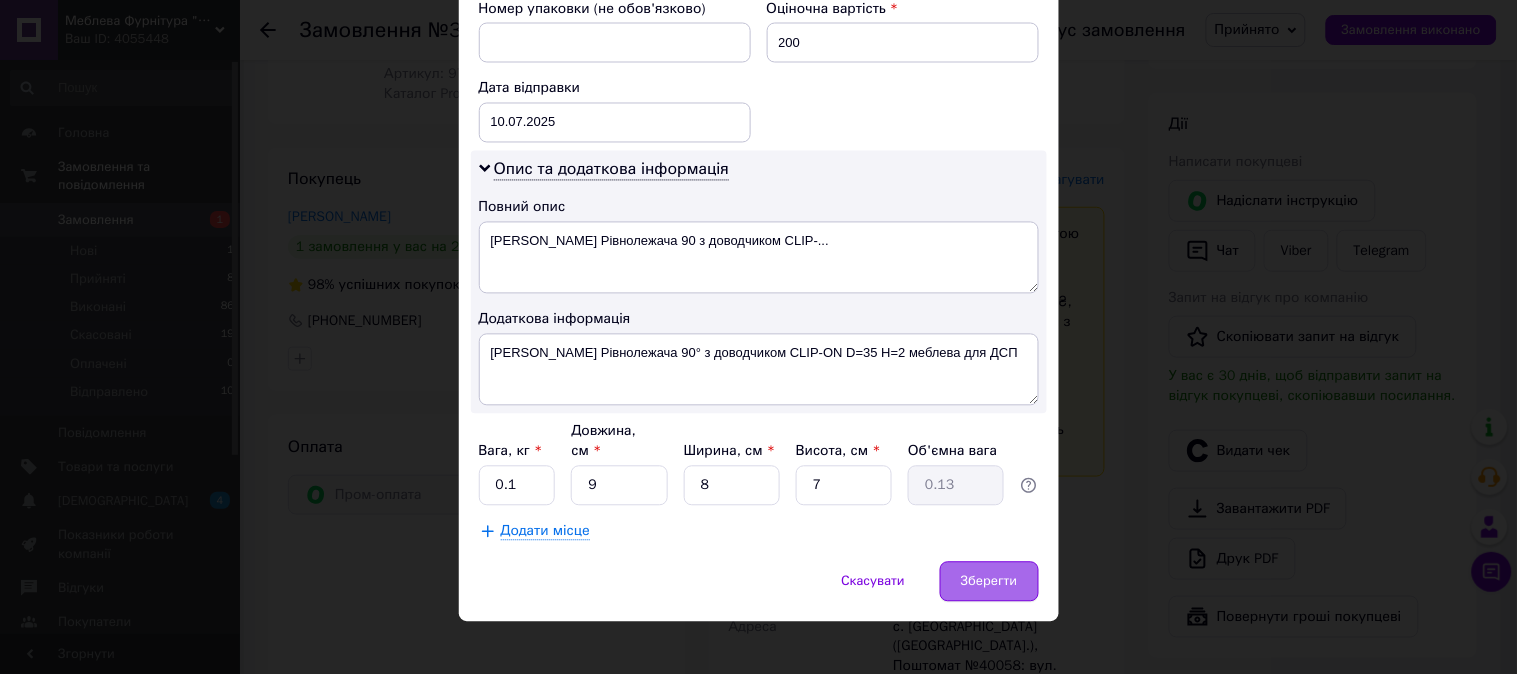 click on "Зберегти" at bounding box center (989, 582) 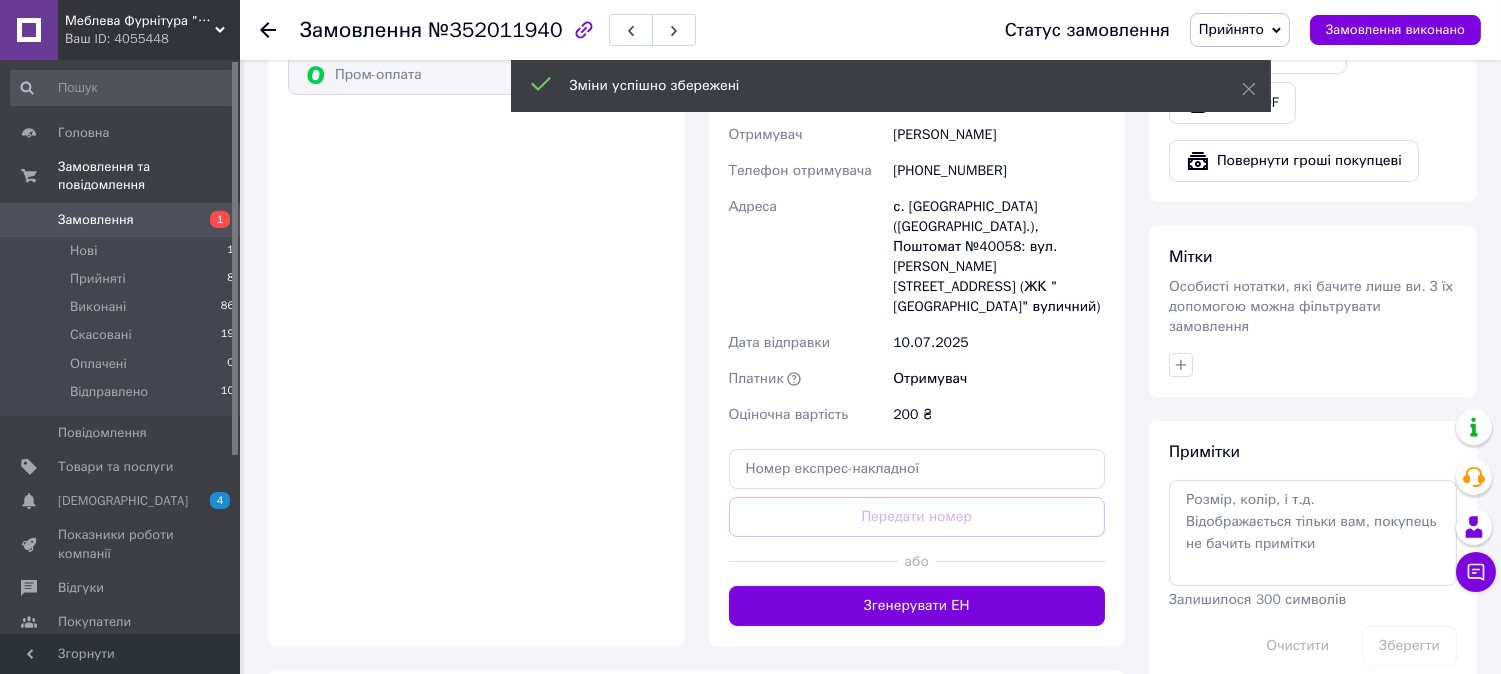scroll, scrollTop: 777, scrollLeft: 0, axis: vertical 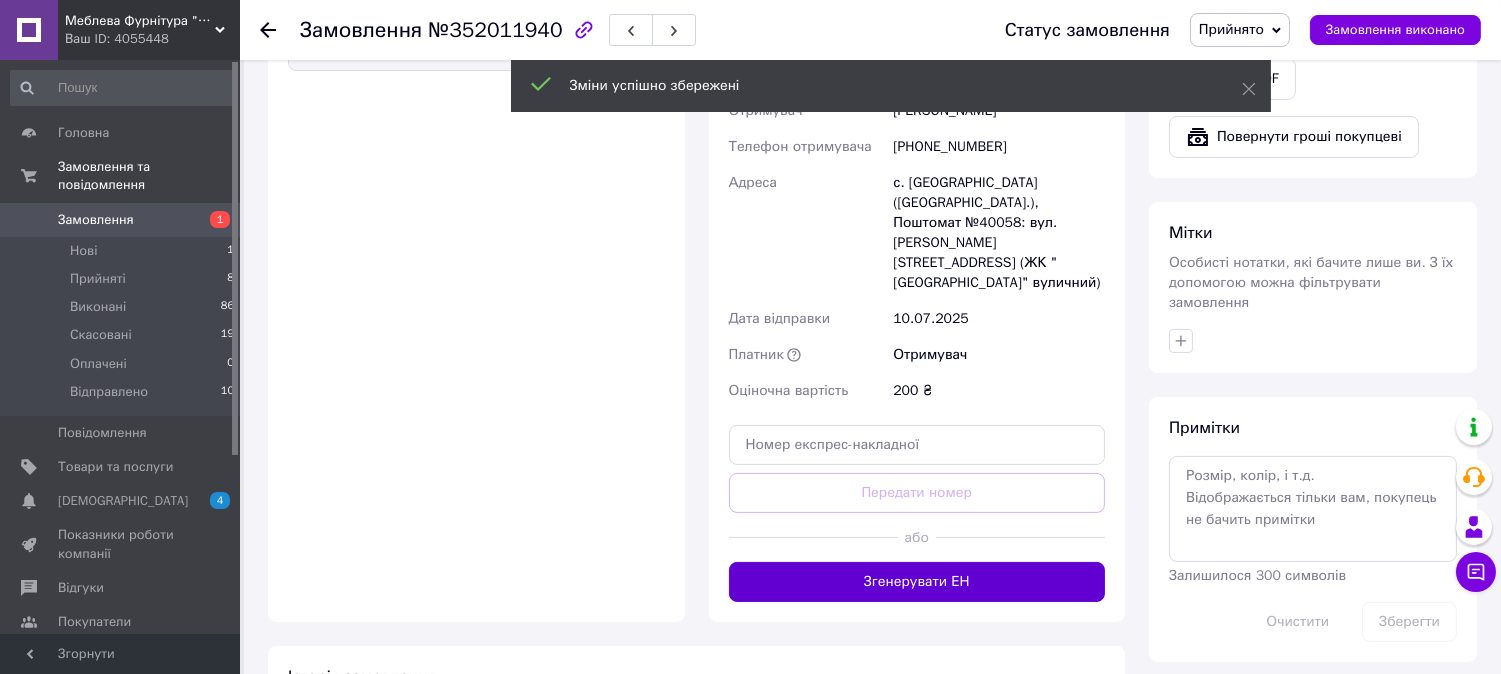 click on "Згенерувати ЕН" at bounding box center (917, 582) 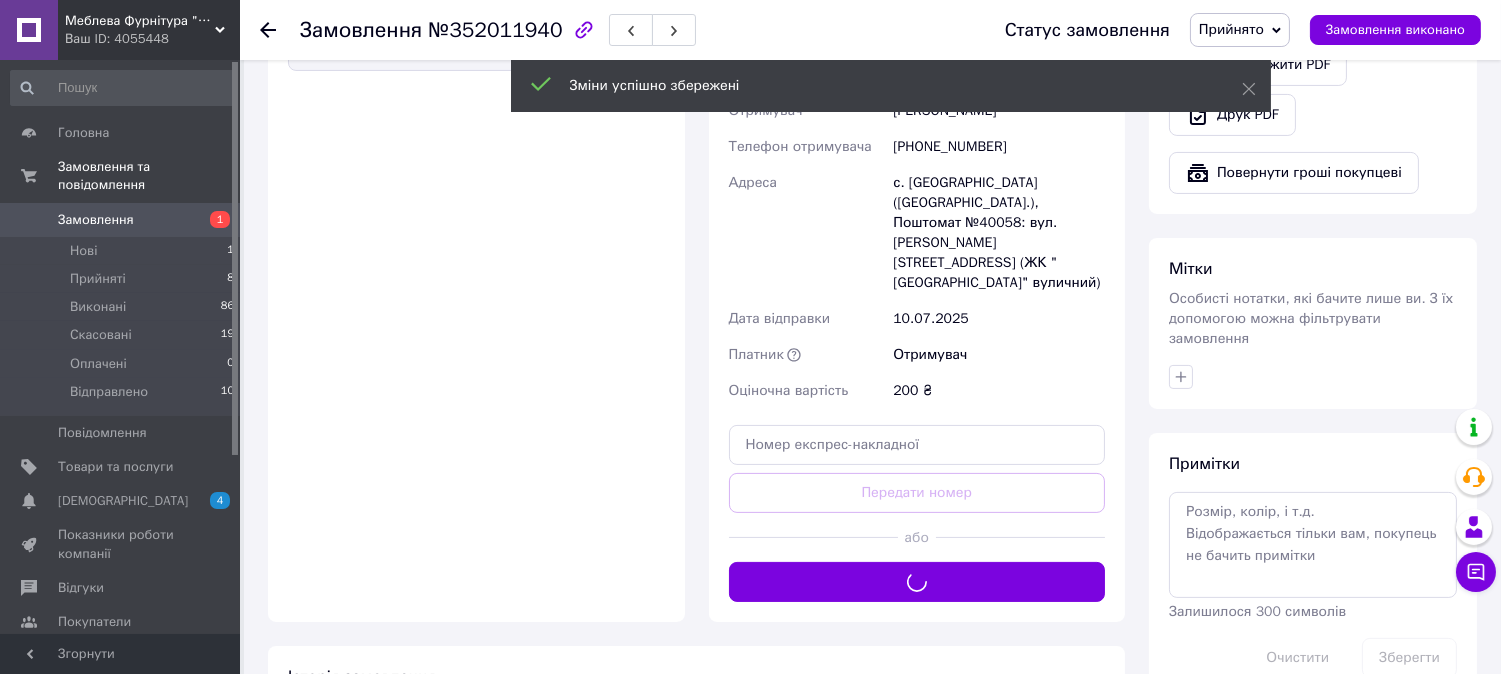 click on "Прийнято" at bounding box center [1231, 29] 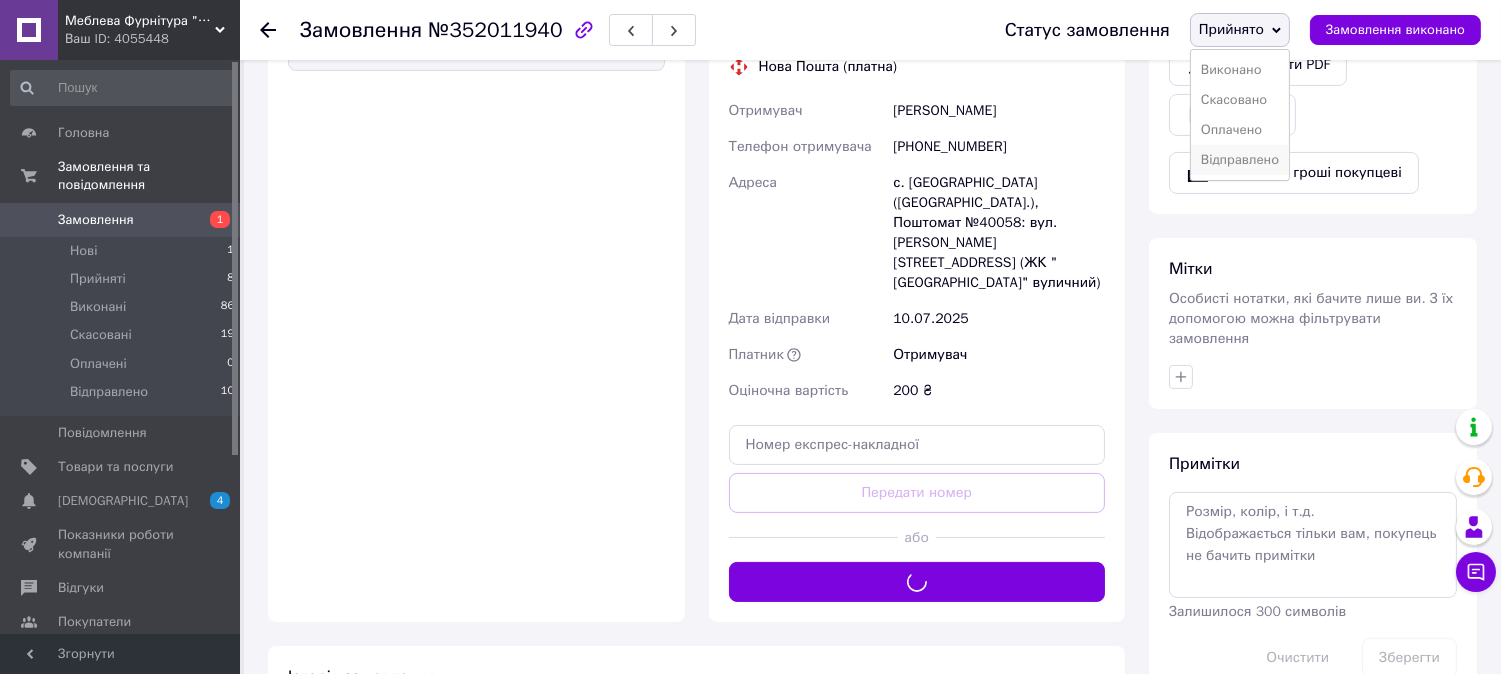 click on "Відправлено" at bounding box center [1240, 160] 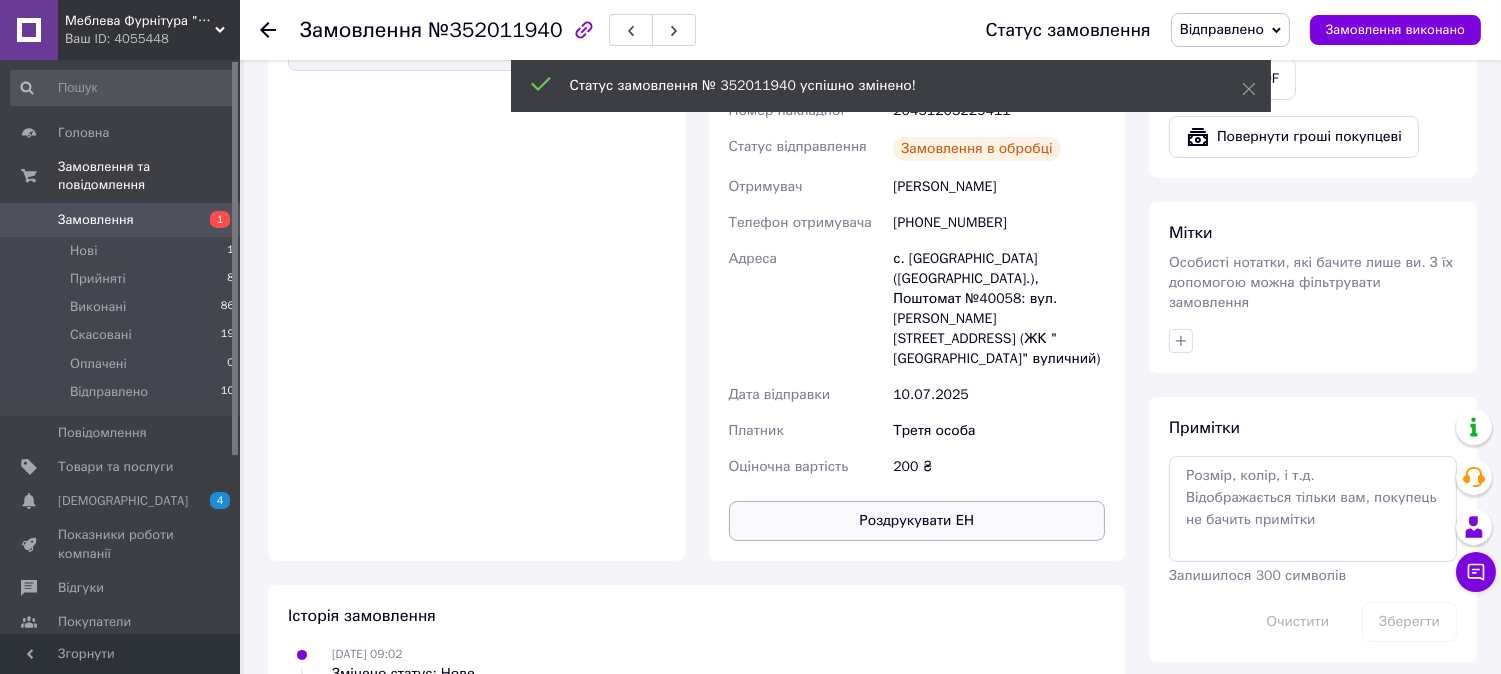 click on "Роздрукувати ЕН" at bounding box center [917, 521] 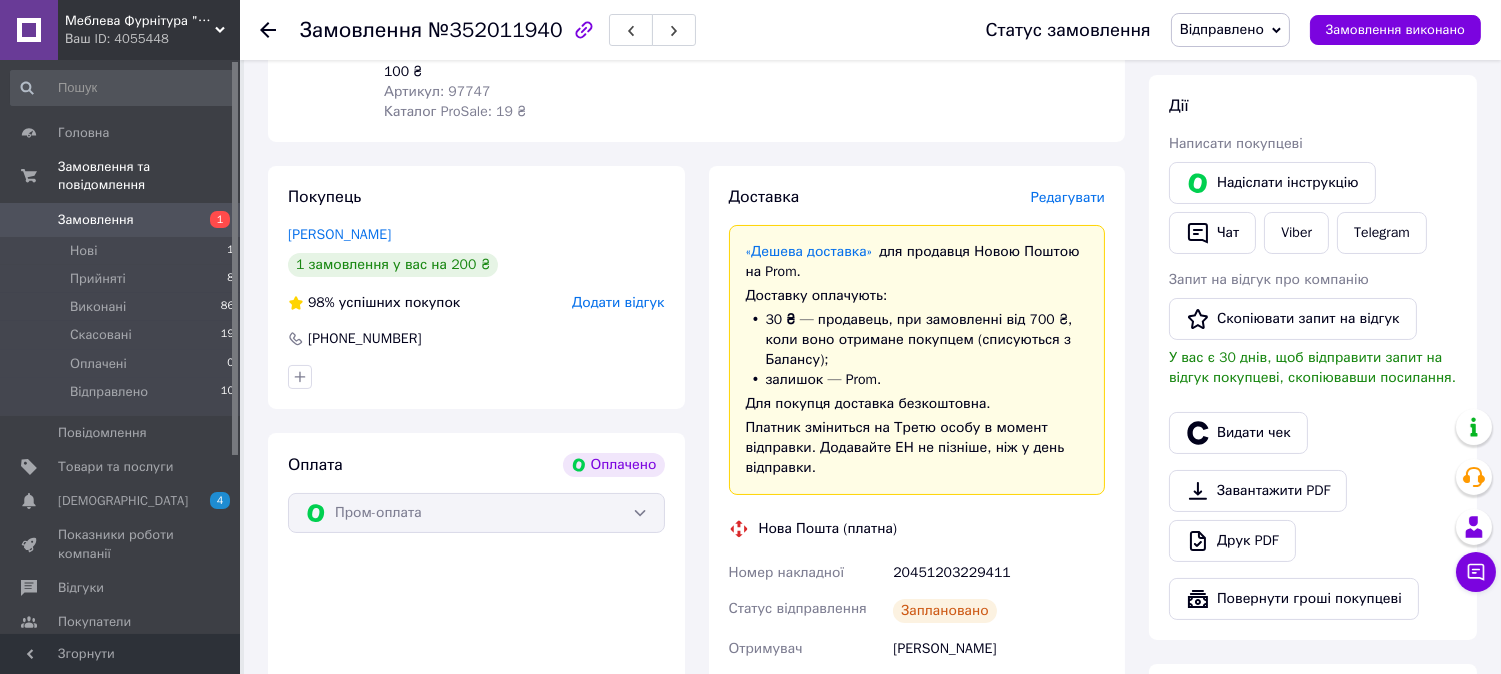 scroll, scrollTop: 555, scrollLeft: 0, axis: vertical 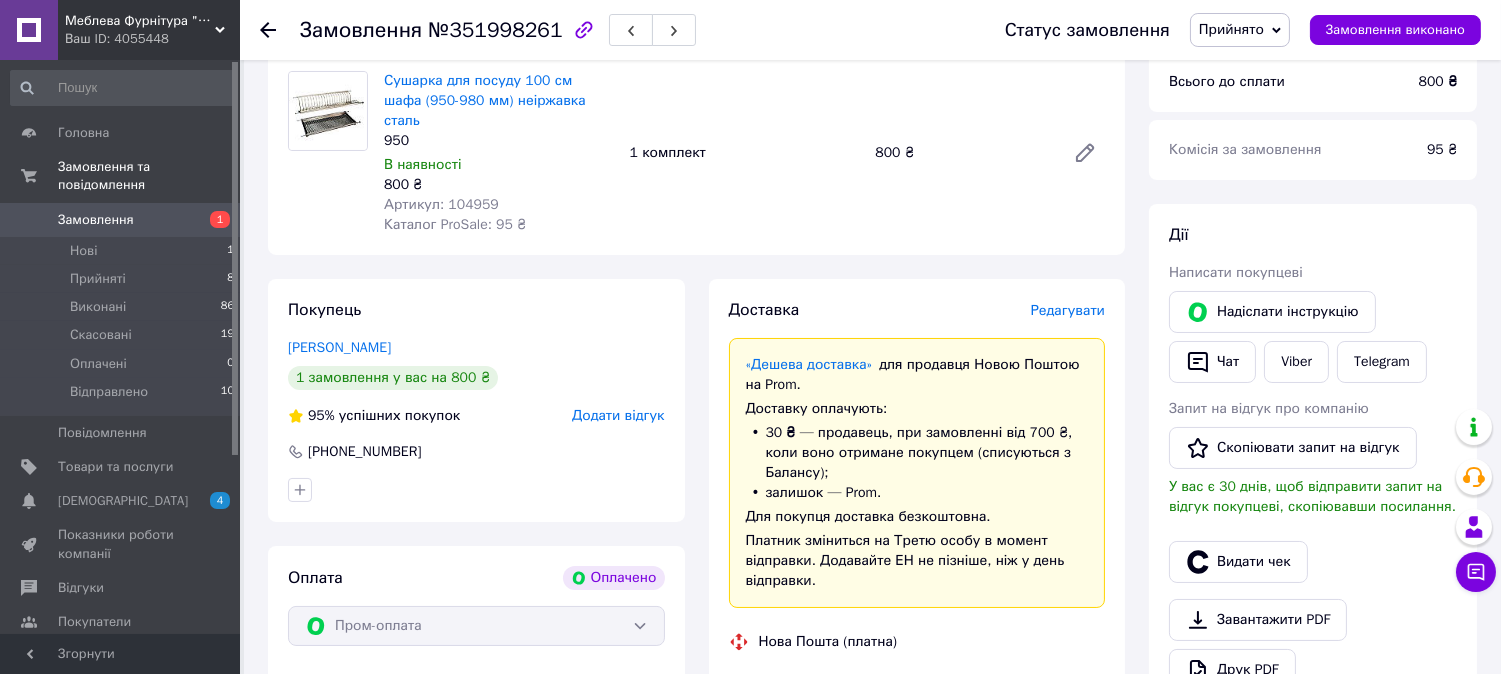 click on "Редагувати" at bounding box center (1068, 310) 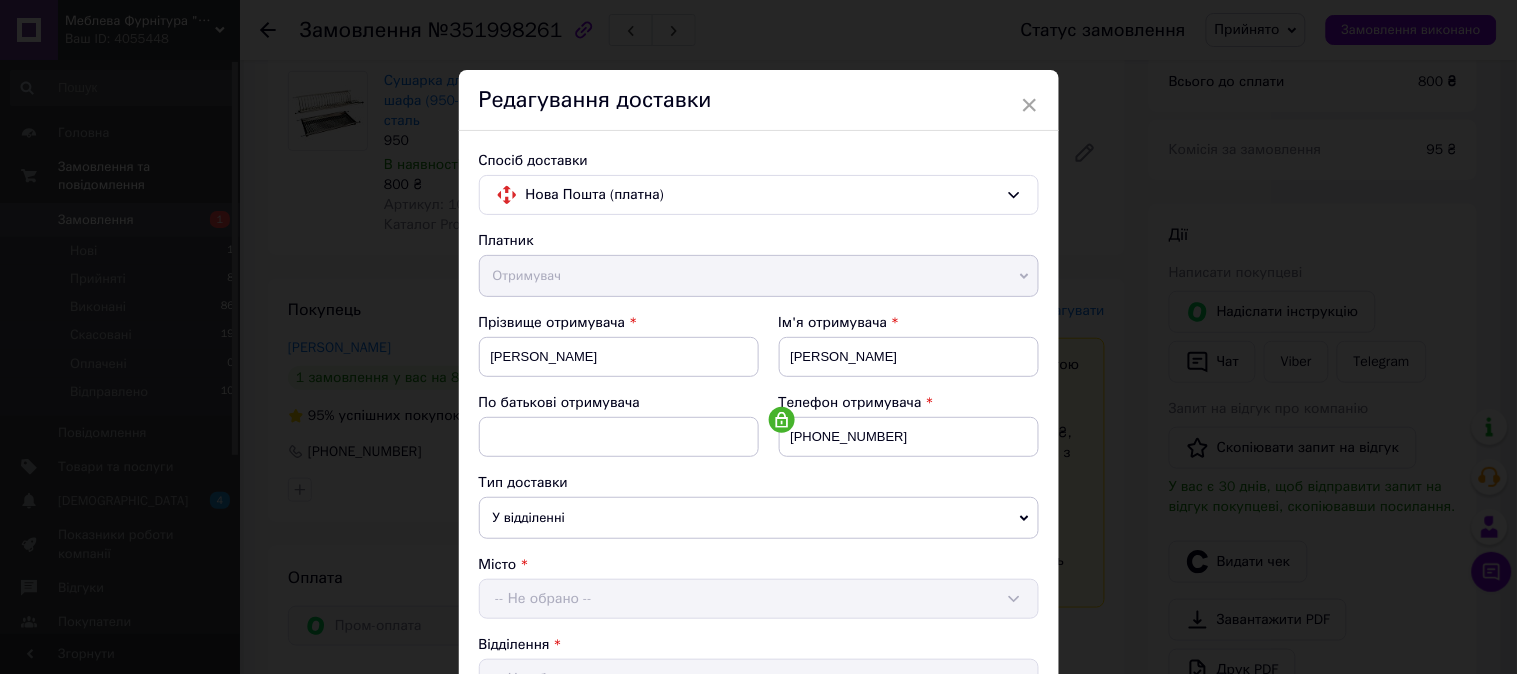 drag, startPoint x: 1064, startPoint y: 287, endPoint x: 1055, endPoint y: 261, distance: 27.513634 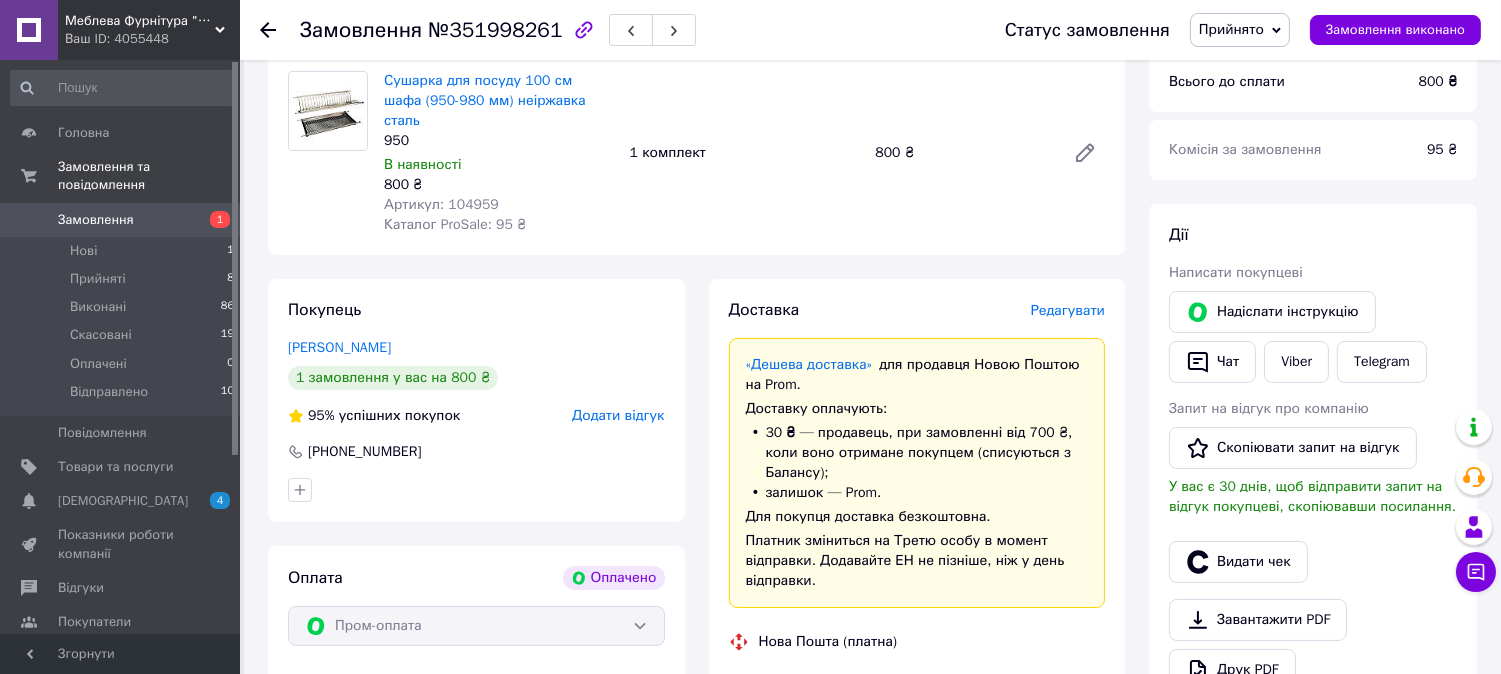 click on "Редагувати" at bounding box center (1068, 310) 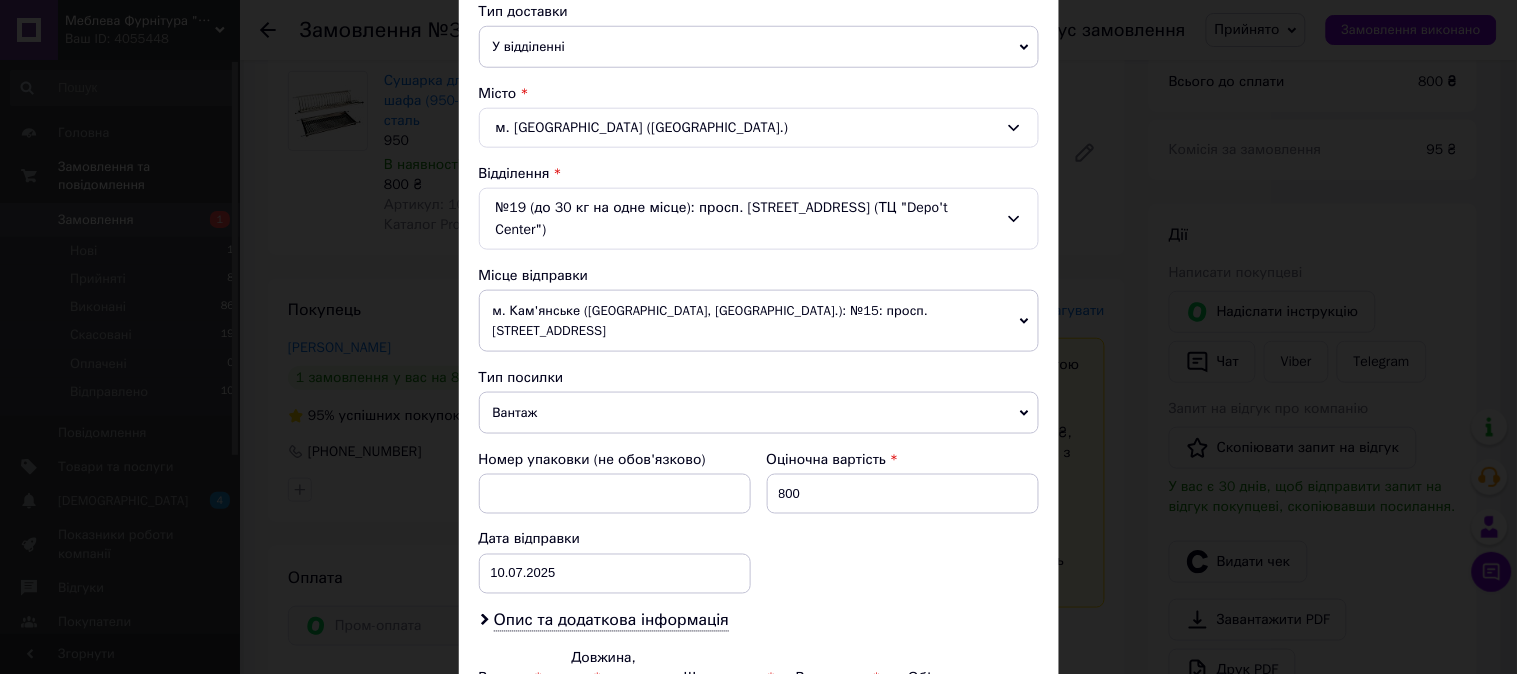 scroll, scrollTop: 675, scrollLeft: 0, axis: vertical 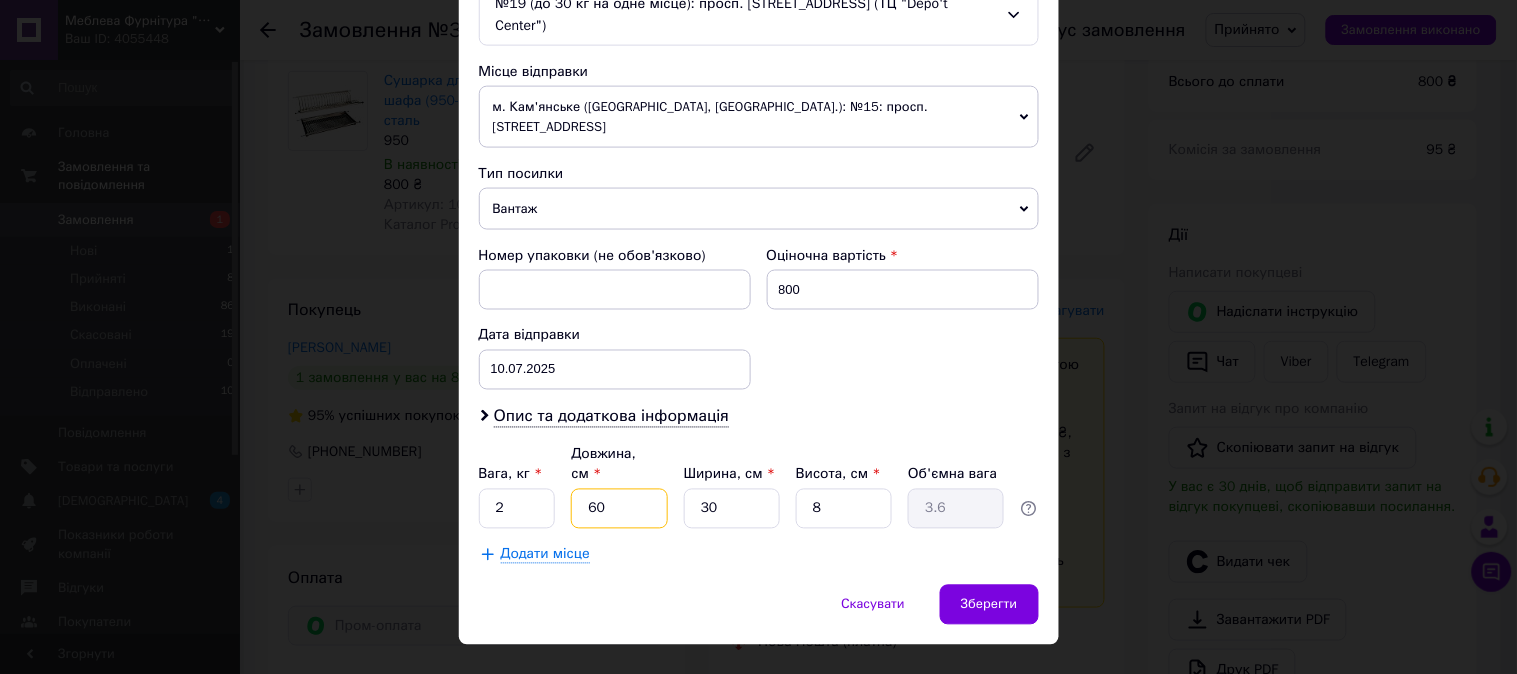 click on "60" at bounding box center (619, 509) 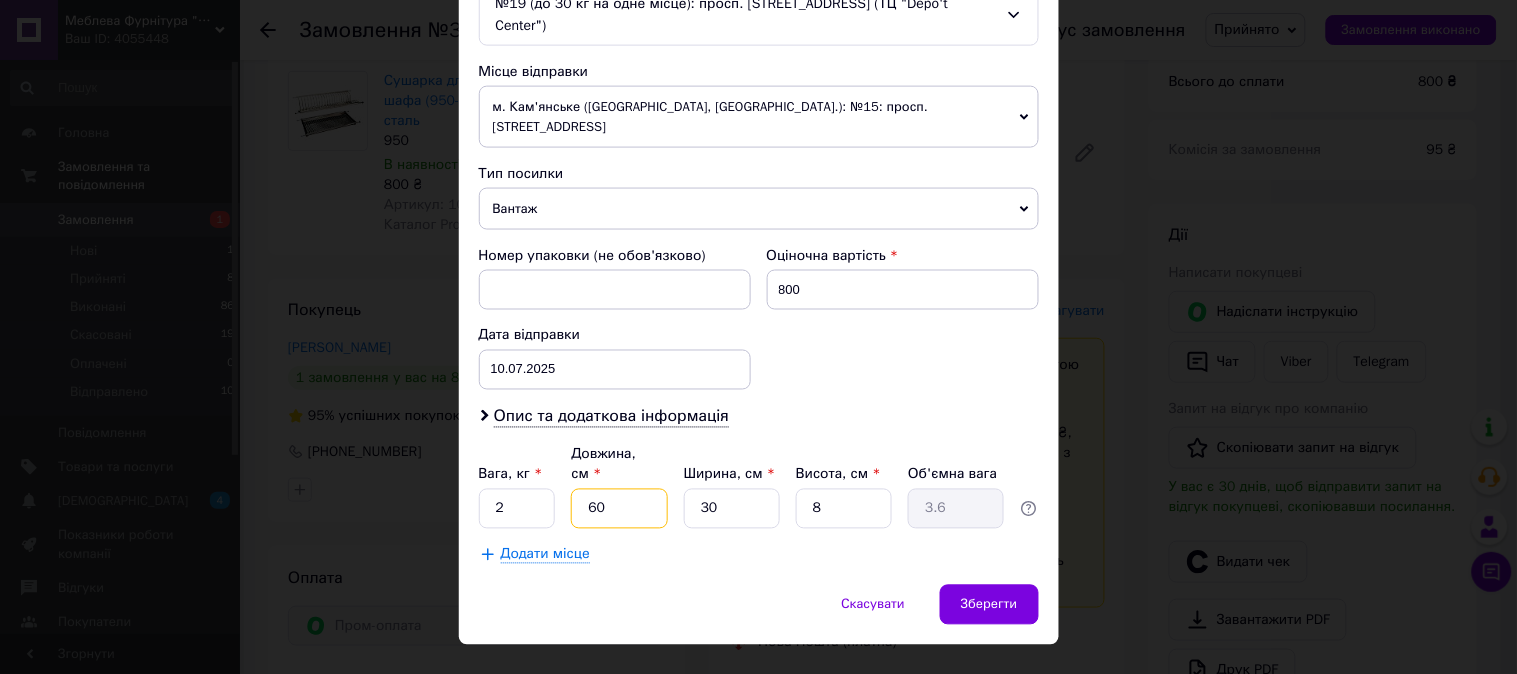 type on "1" 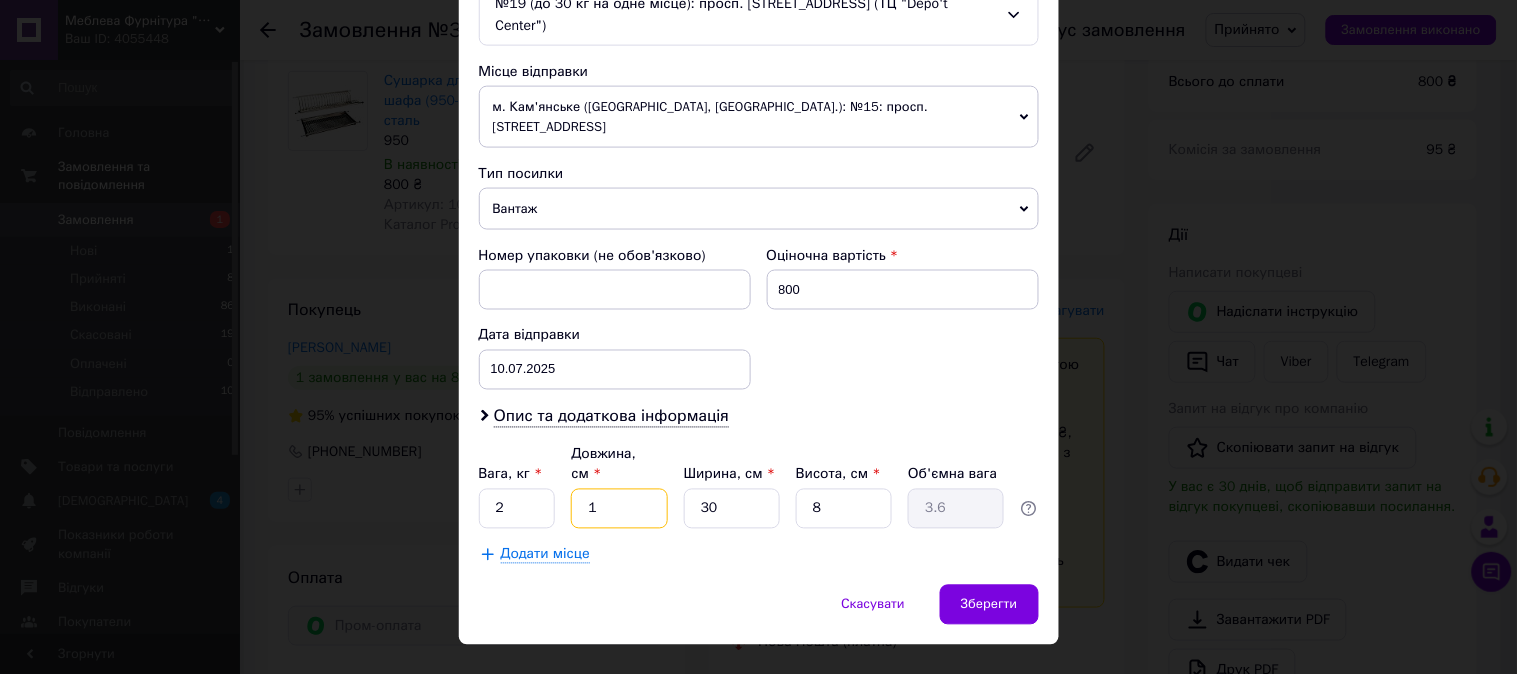 type on "0.1" 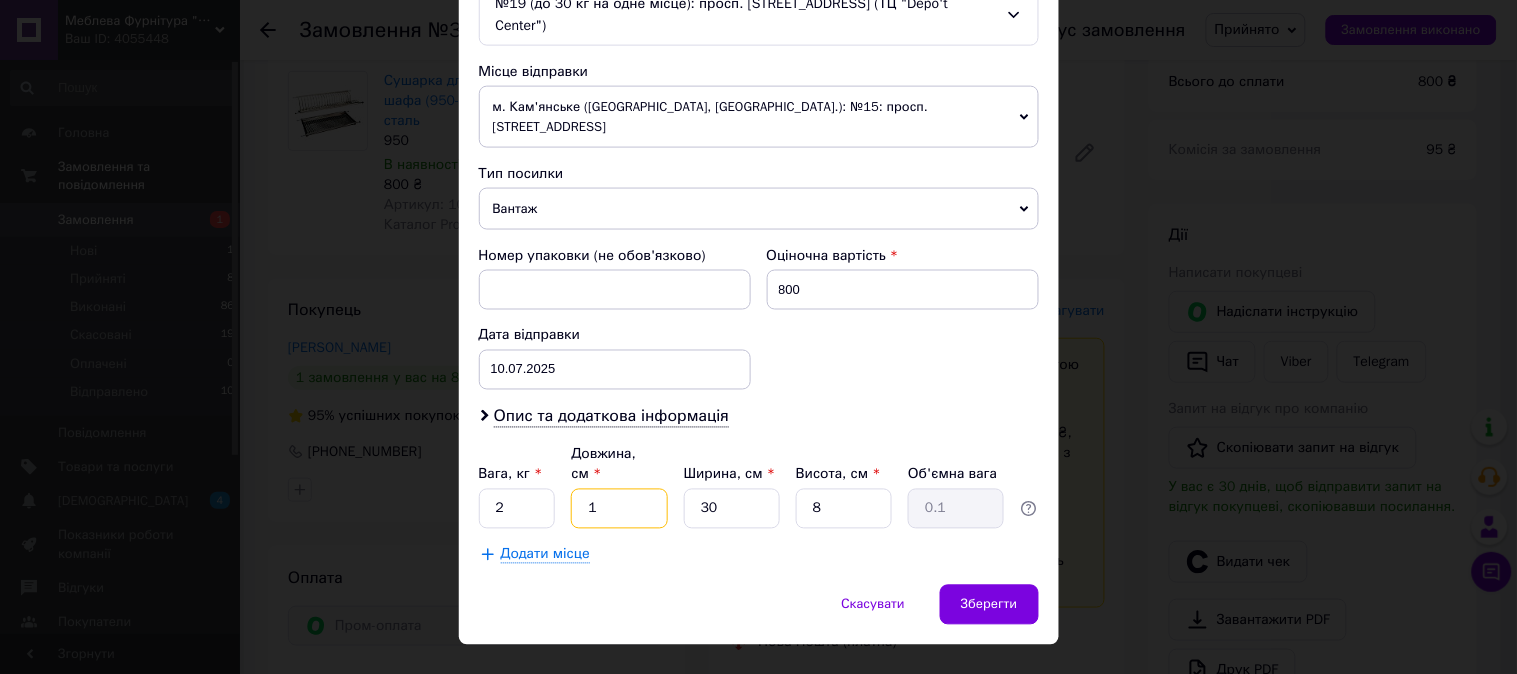 type on "10" 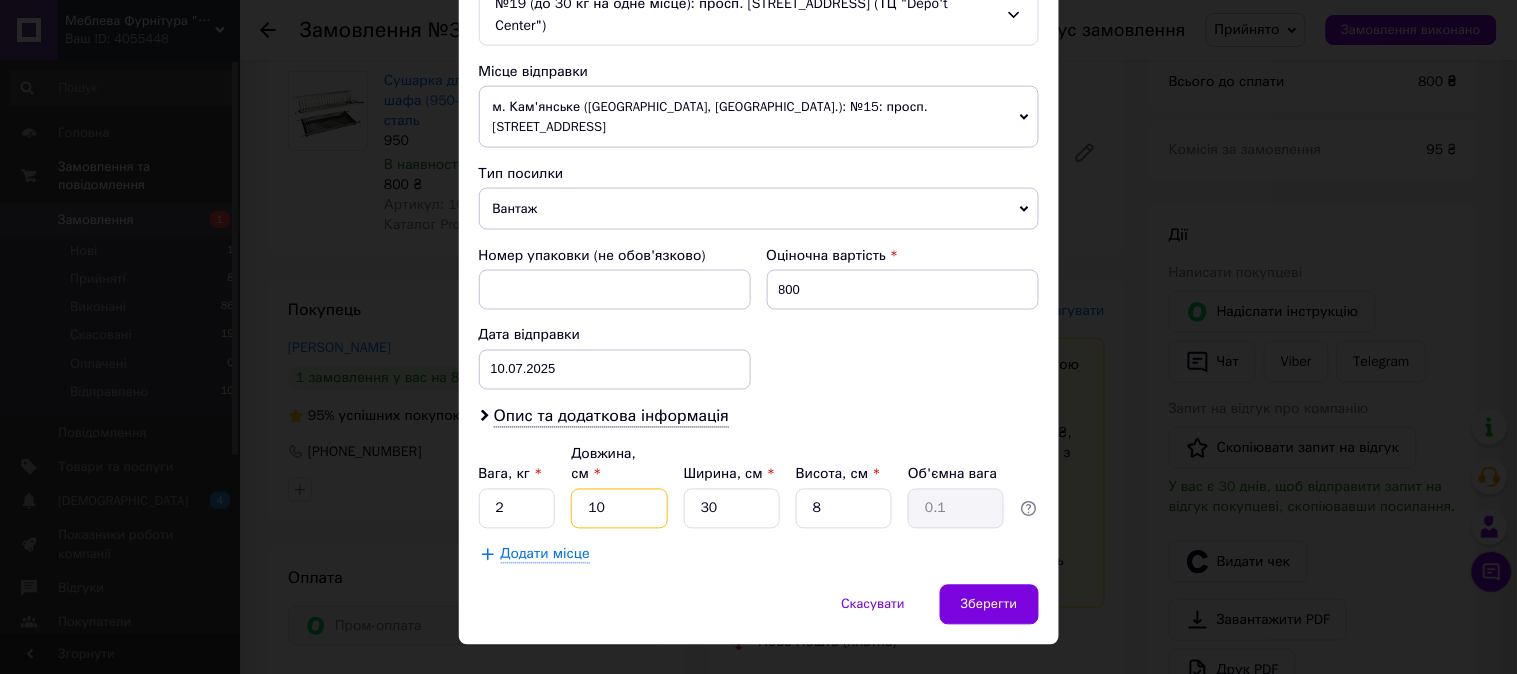 type on "0.6" 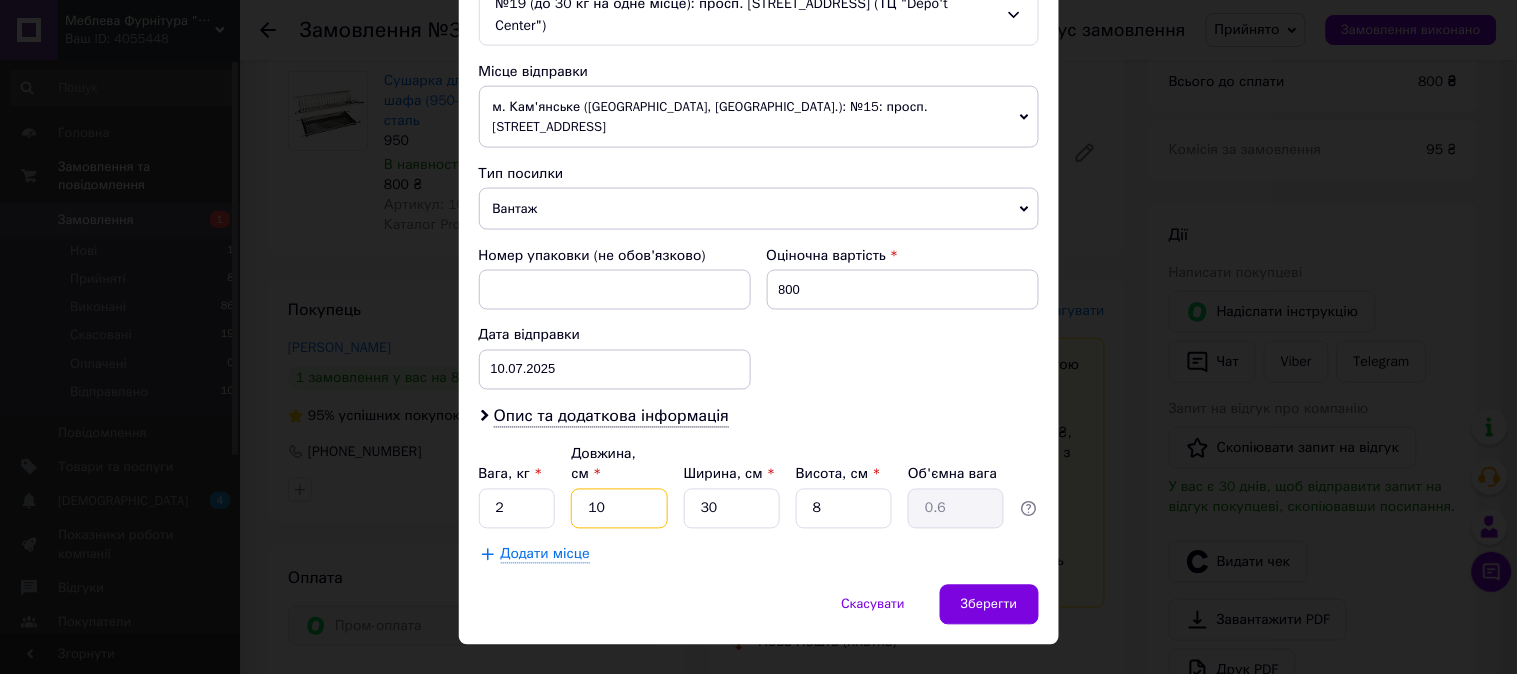 type on "100" 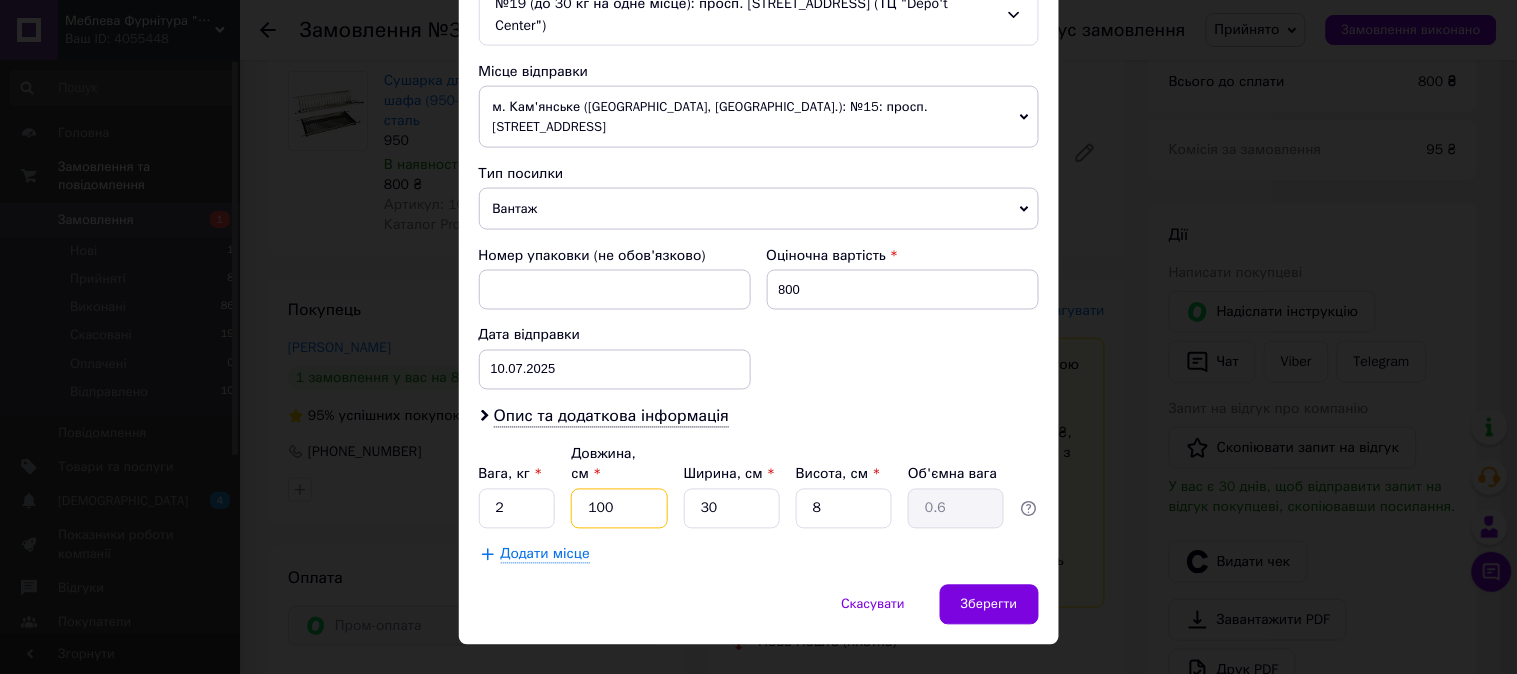 type on "6" 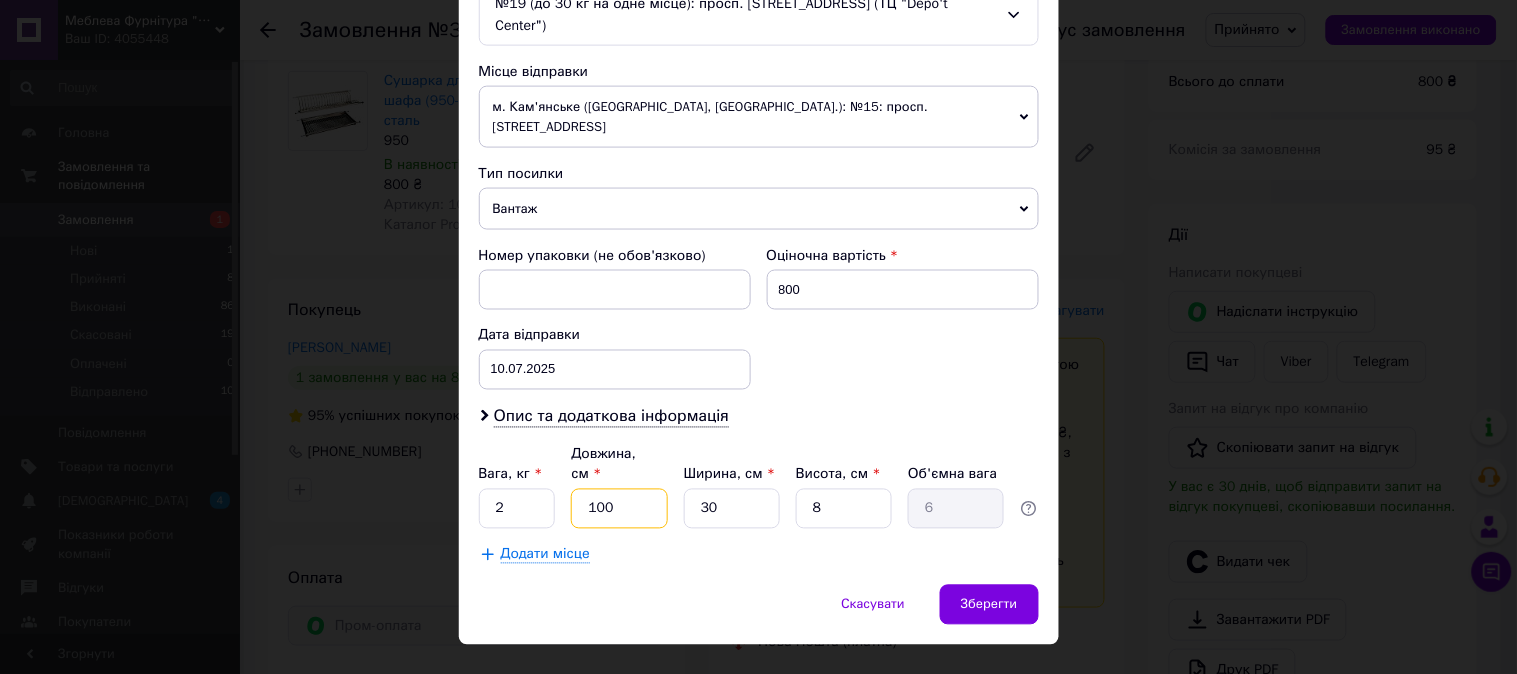 type on "100" 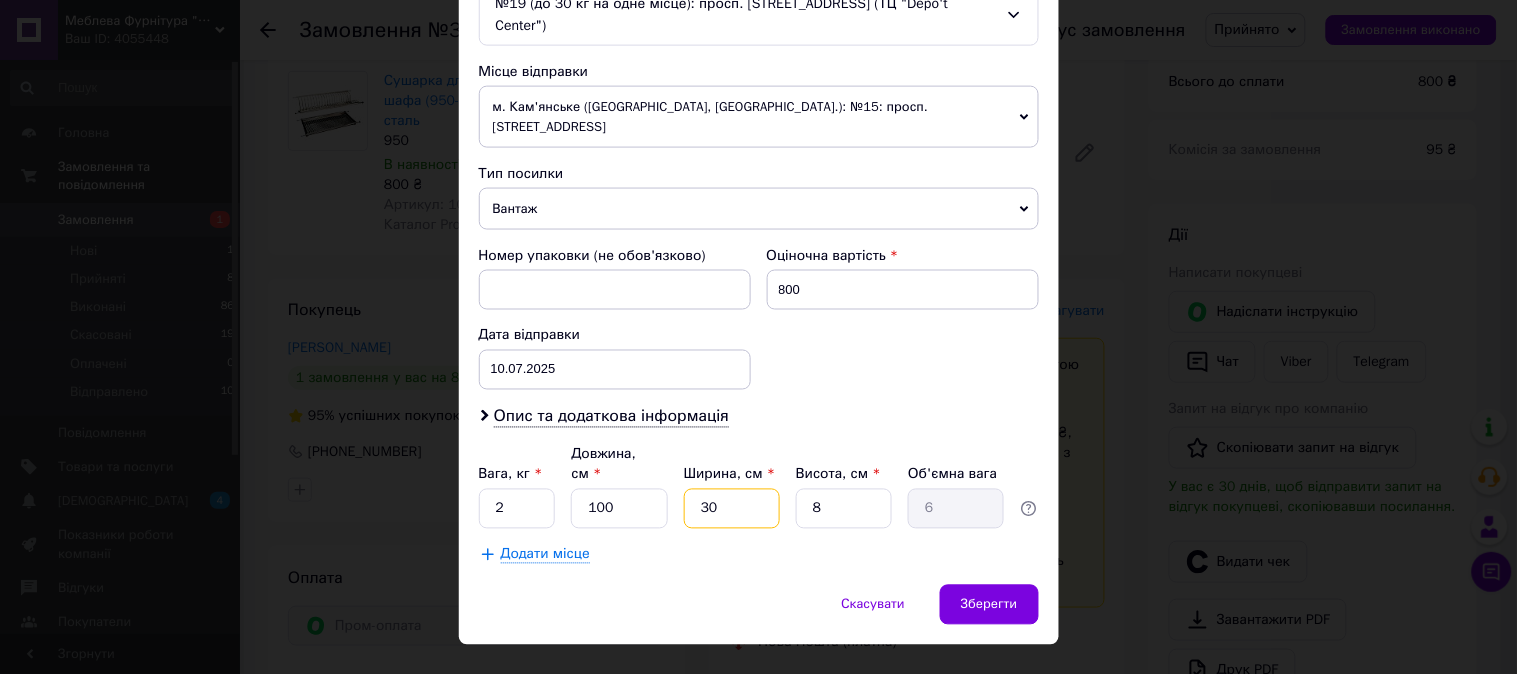 click on "30" at bounding box center [732, 509] 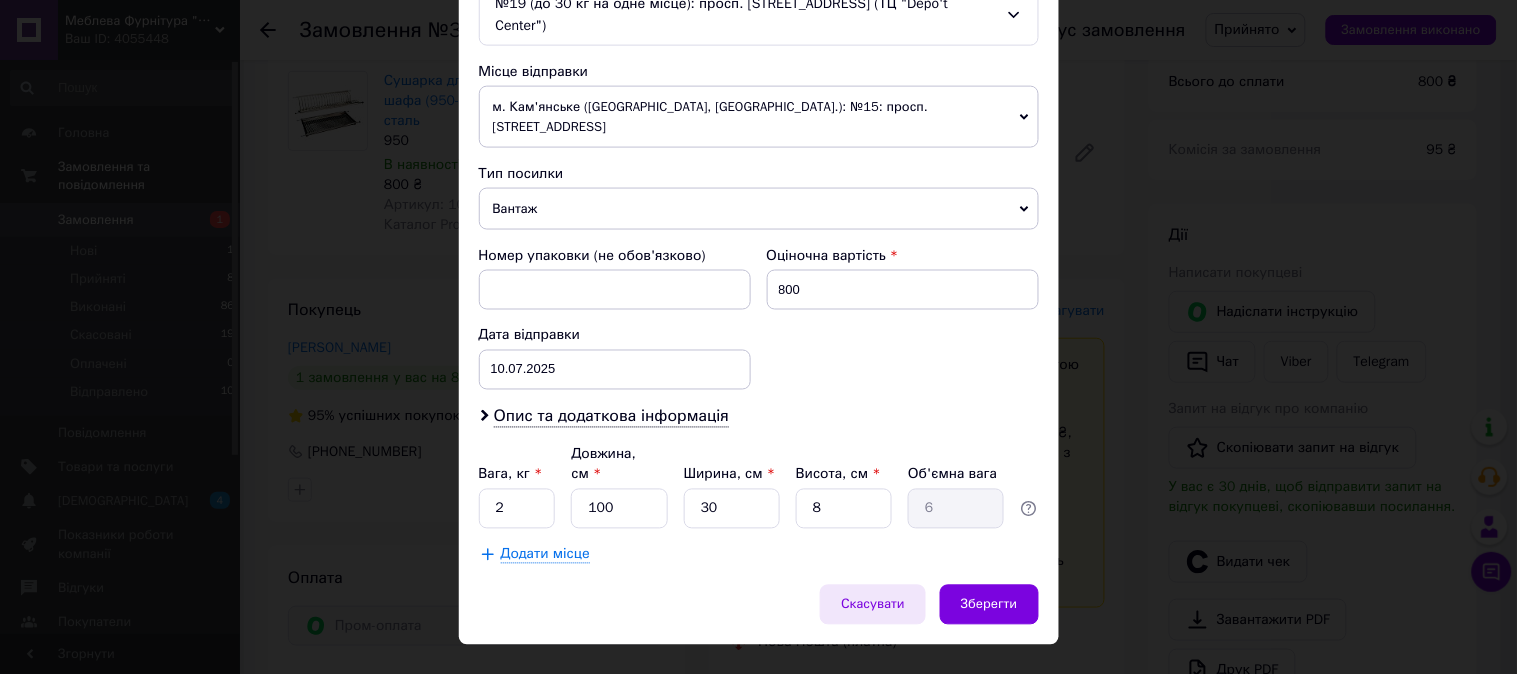 click on "Скасувати" at bounding box center [873, 605] 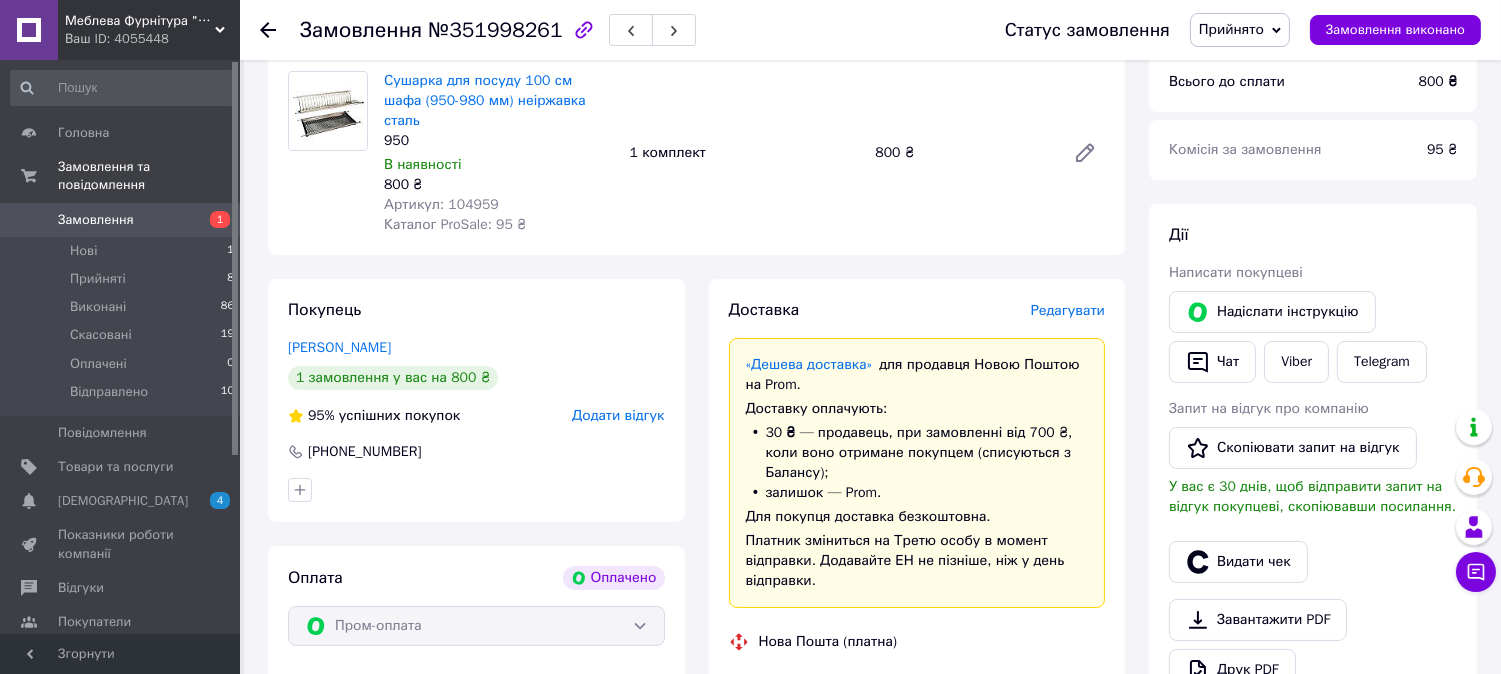 click on "Редагувати" at bounding box center (1068, 310) 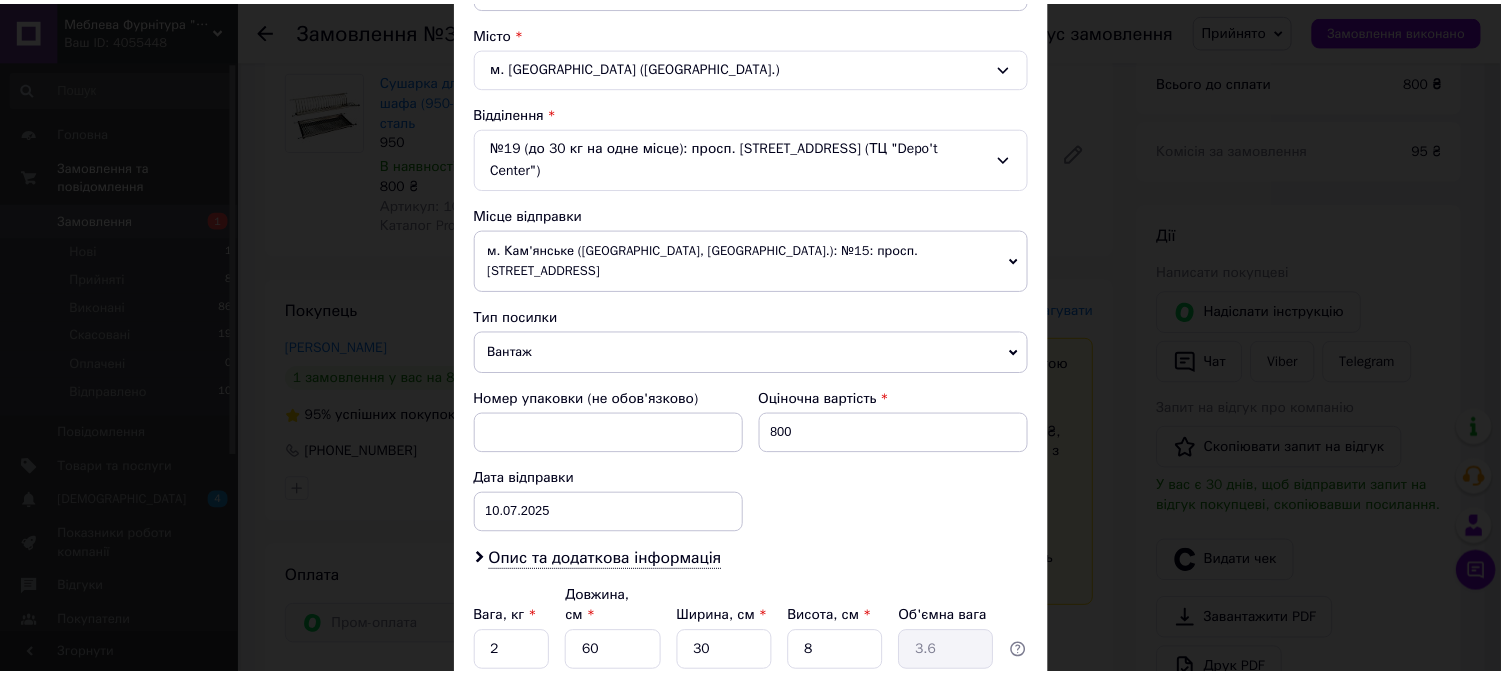 scroll, scrollTop: 675, scrollLeft: 0, axis: vertical 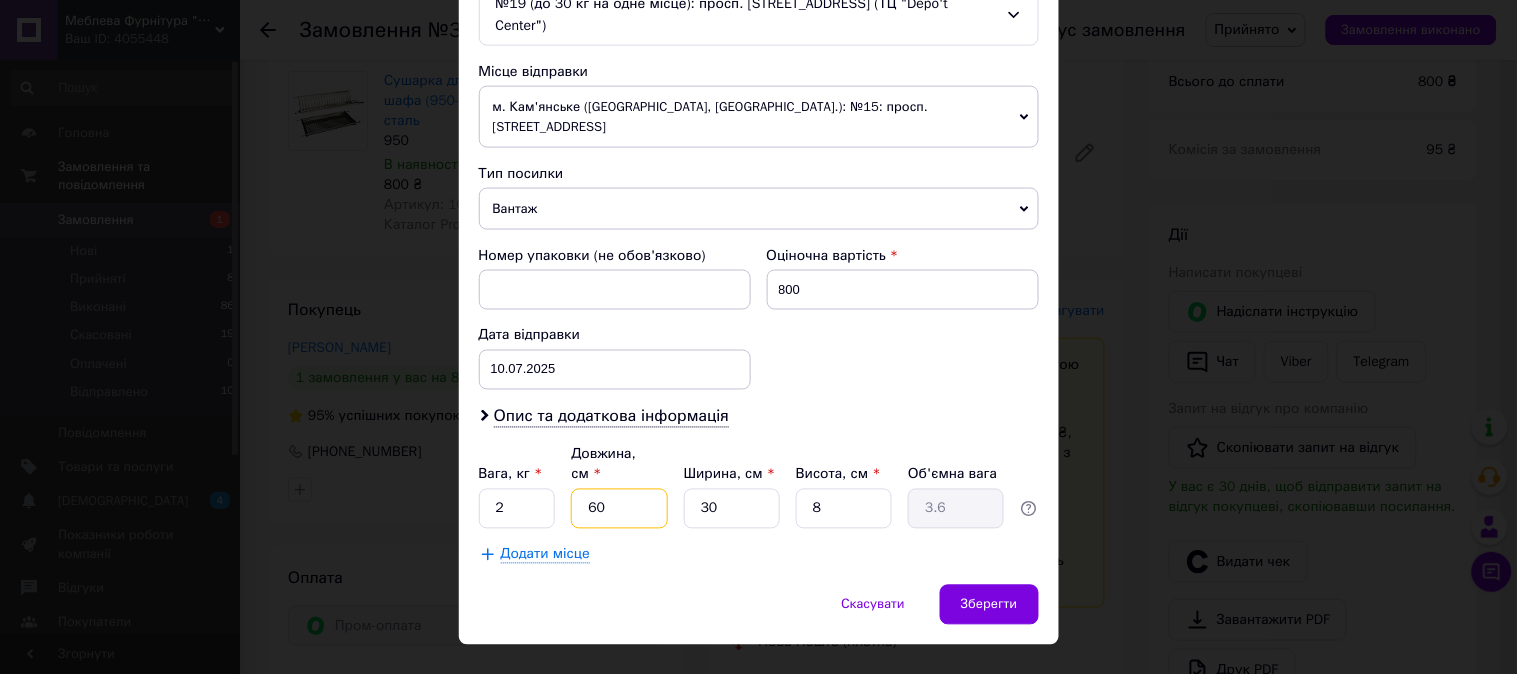 click on "60" at bounding box center [619, 509] 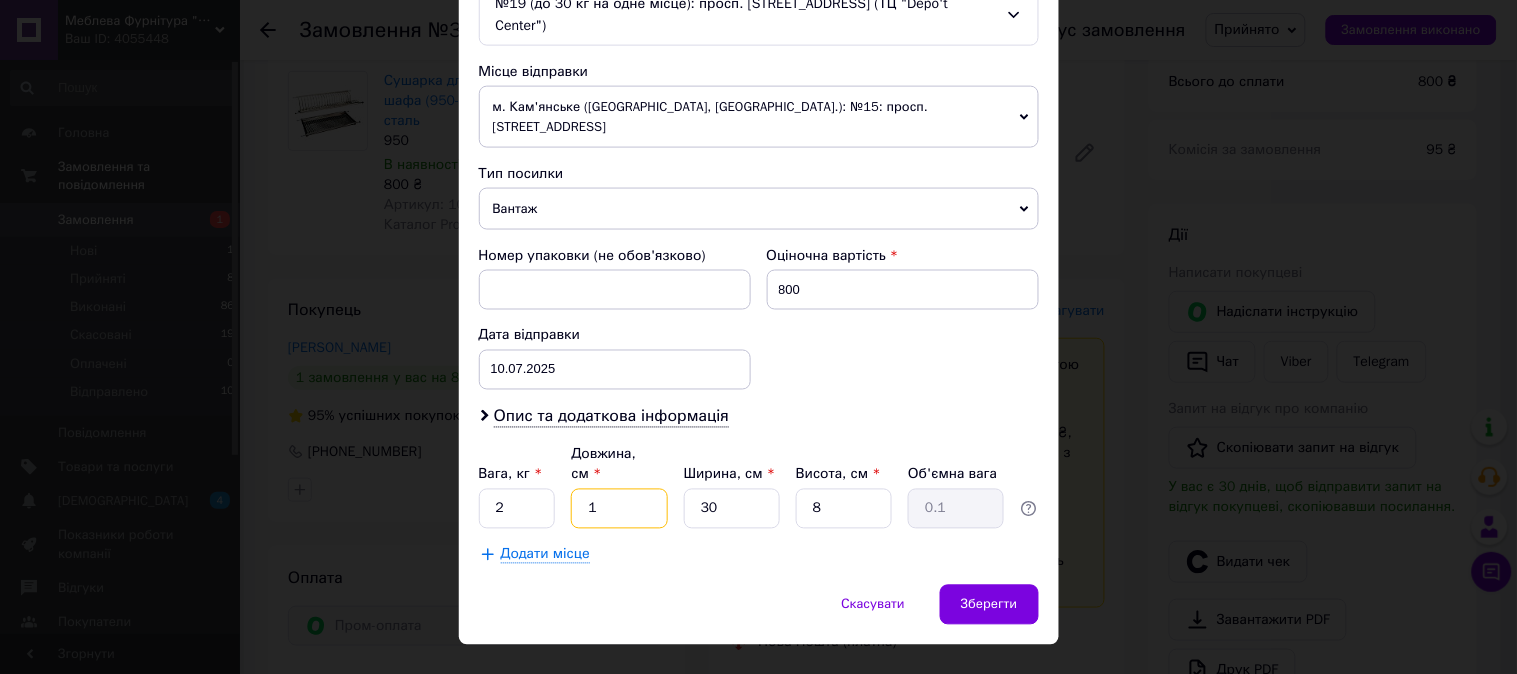 type on "10" 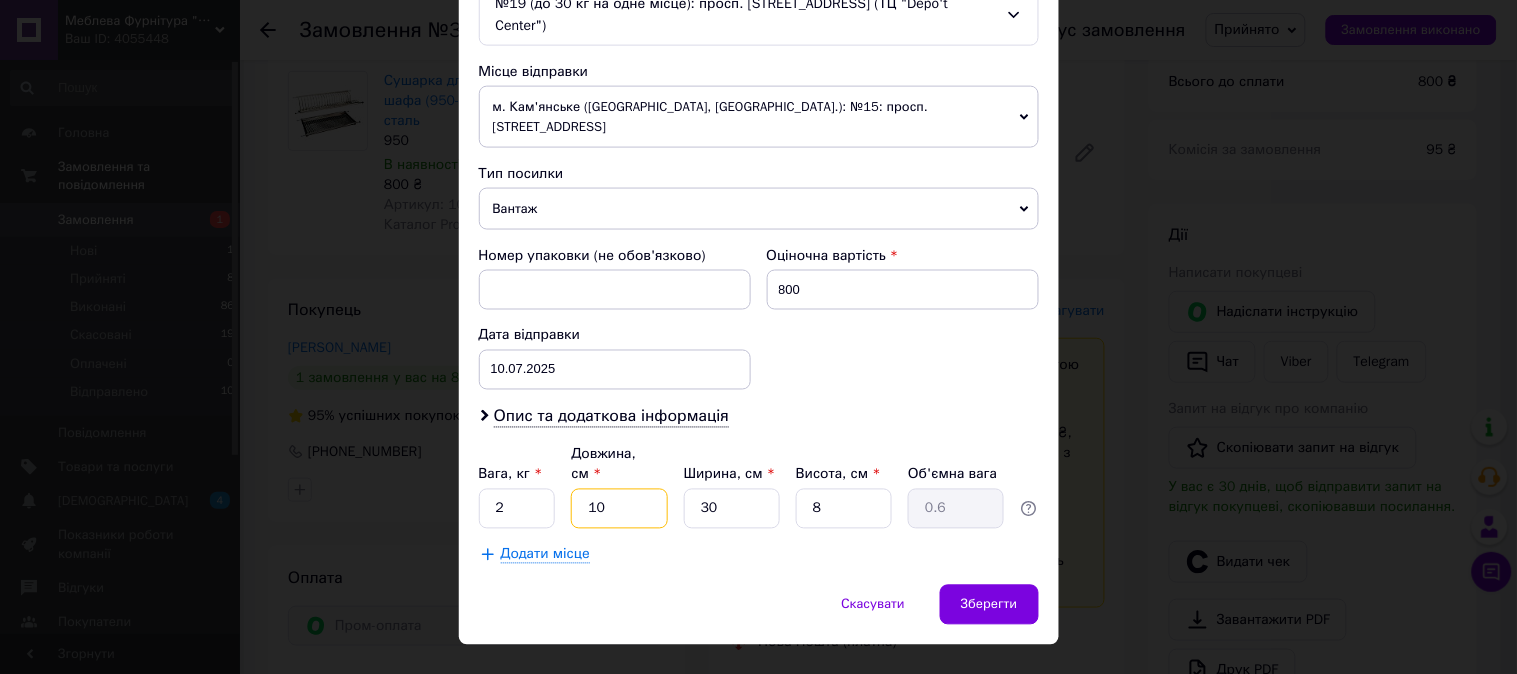 type on "100" 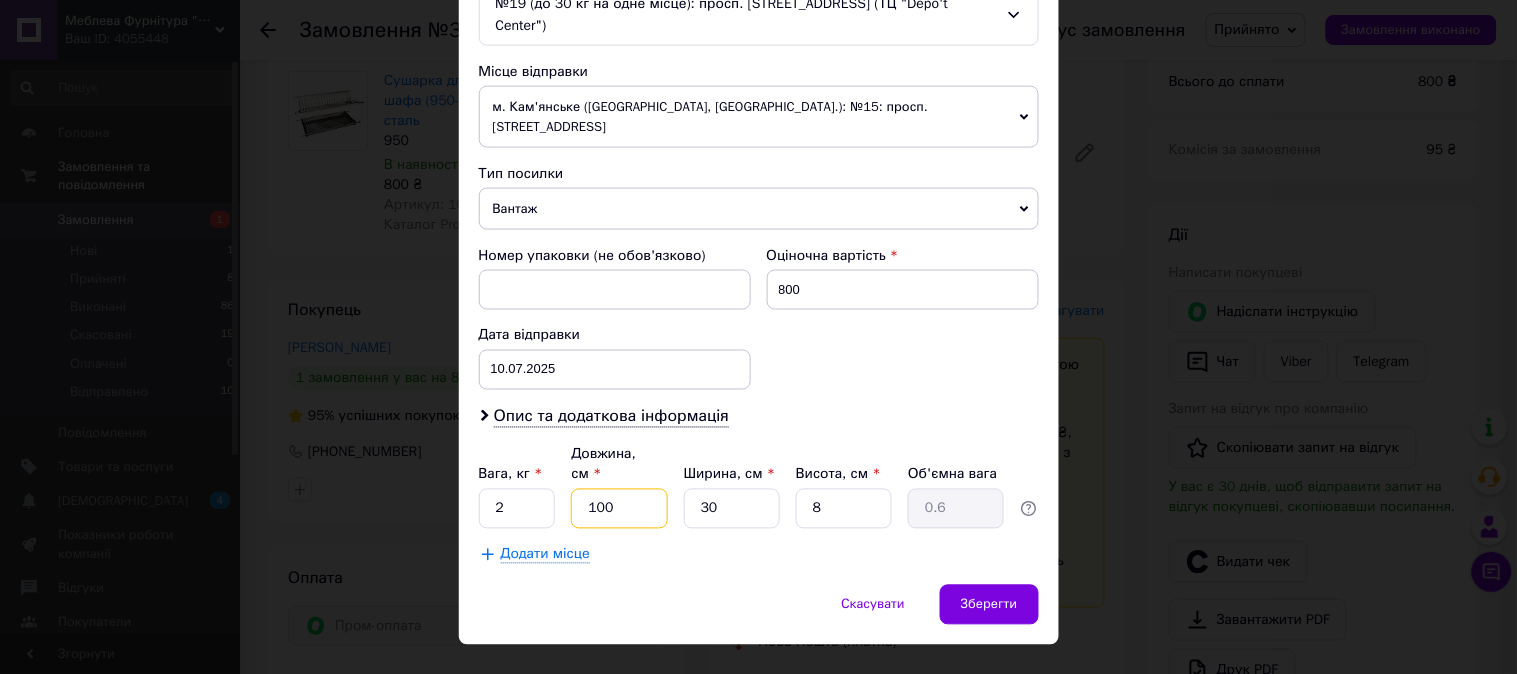 type on "6" 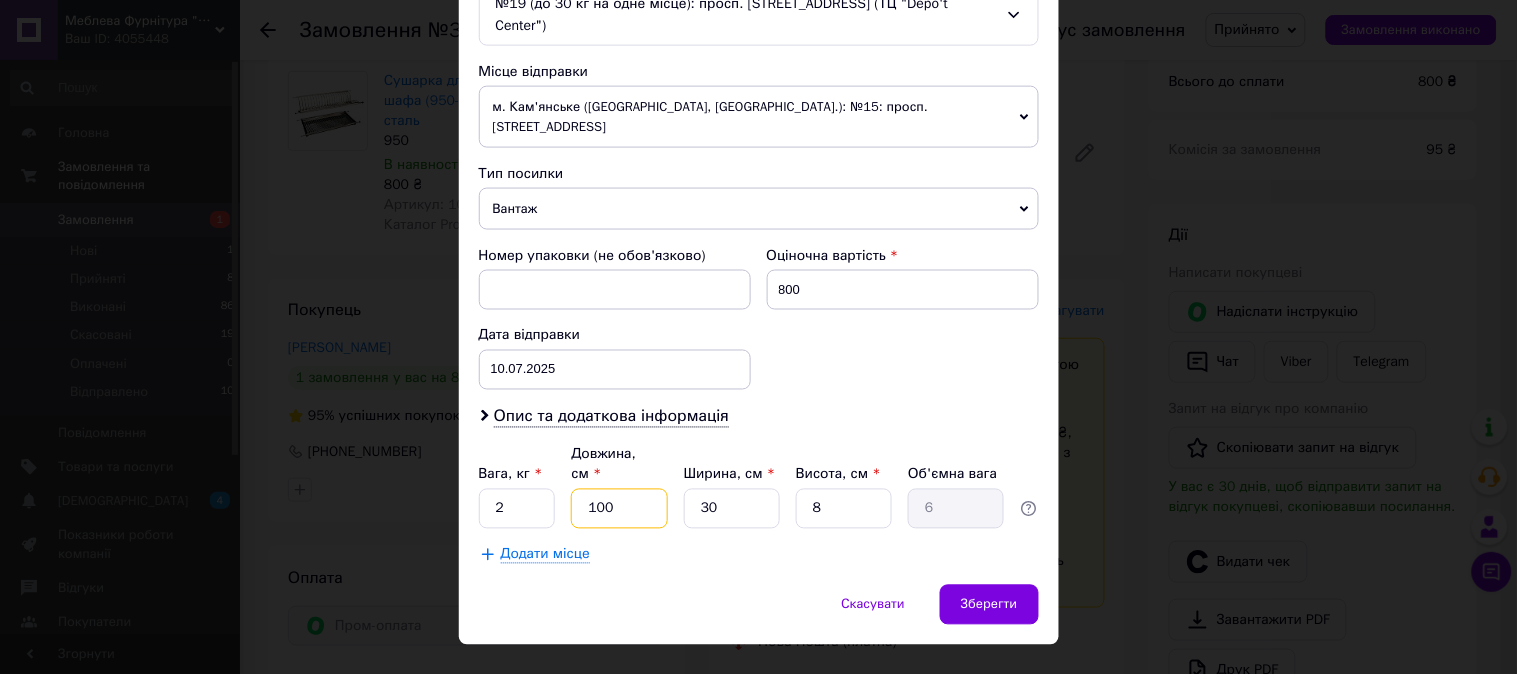 type on "100" 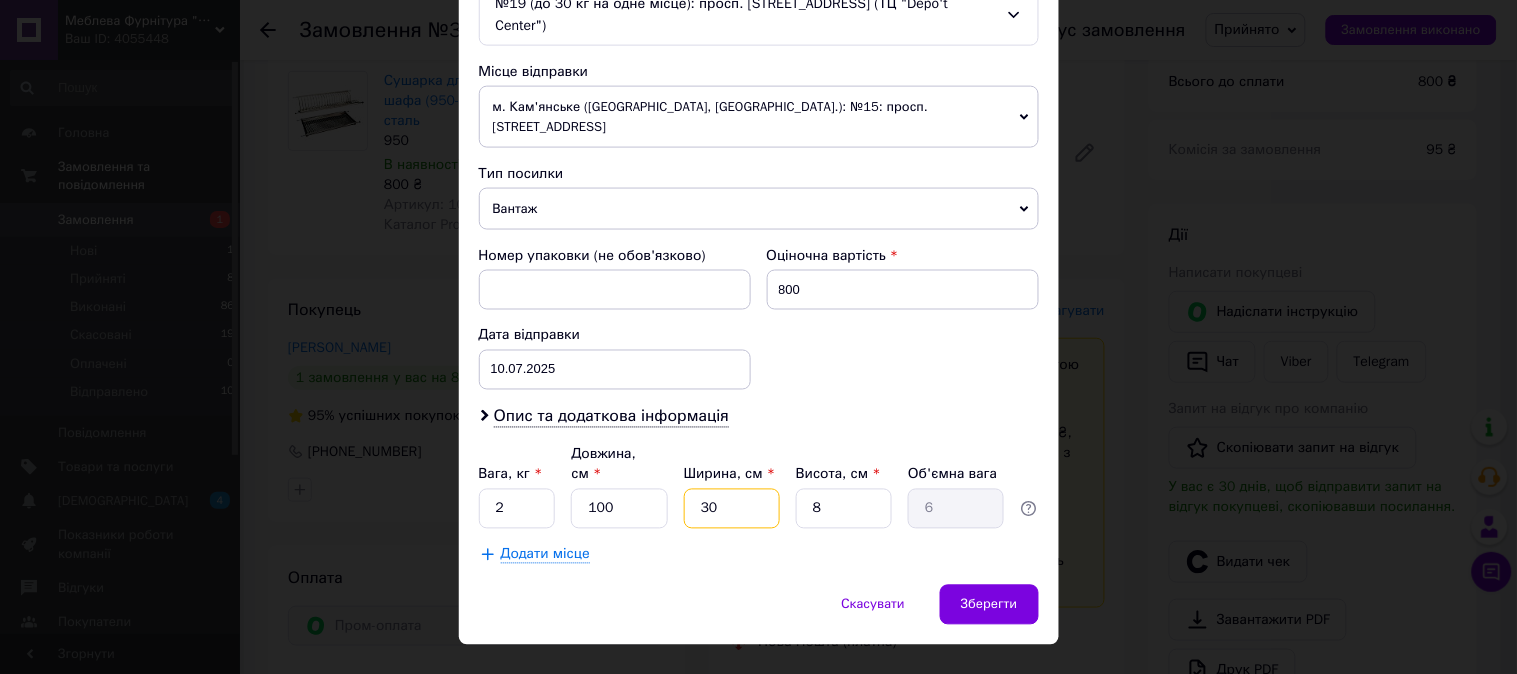 click on "30" at bounding box center [732, 509] 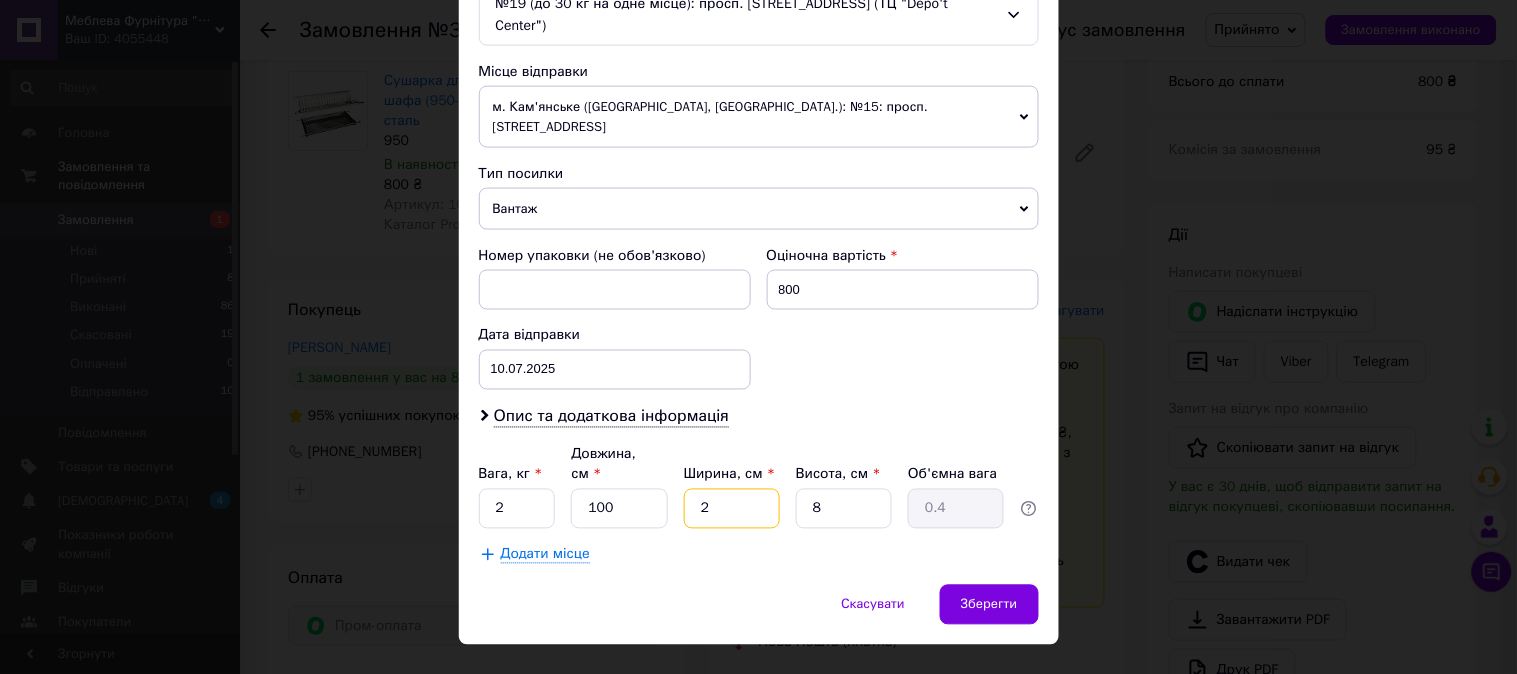 type on "25" 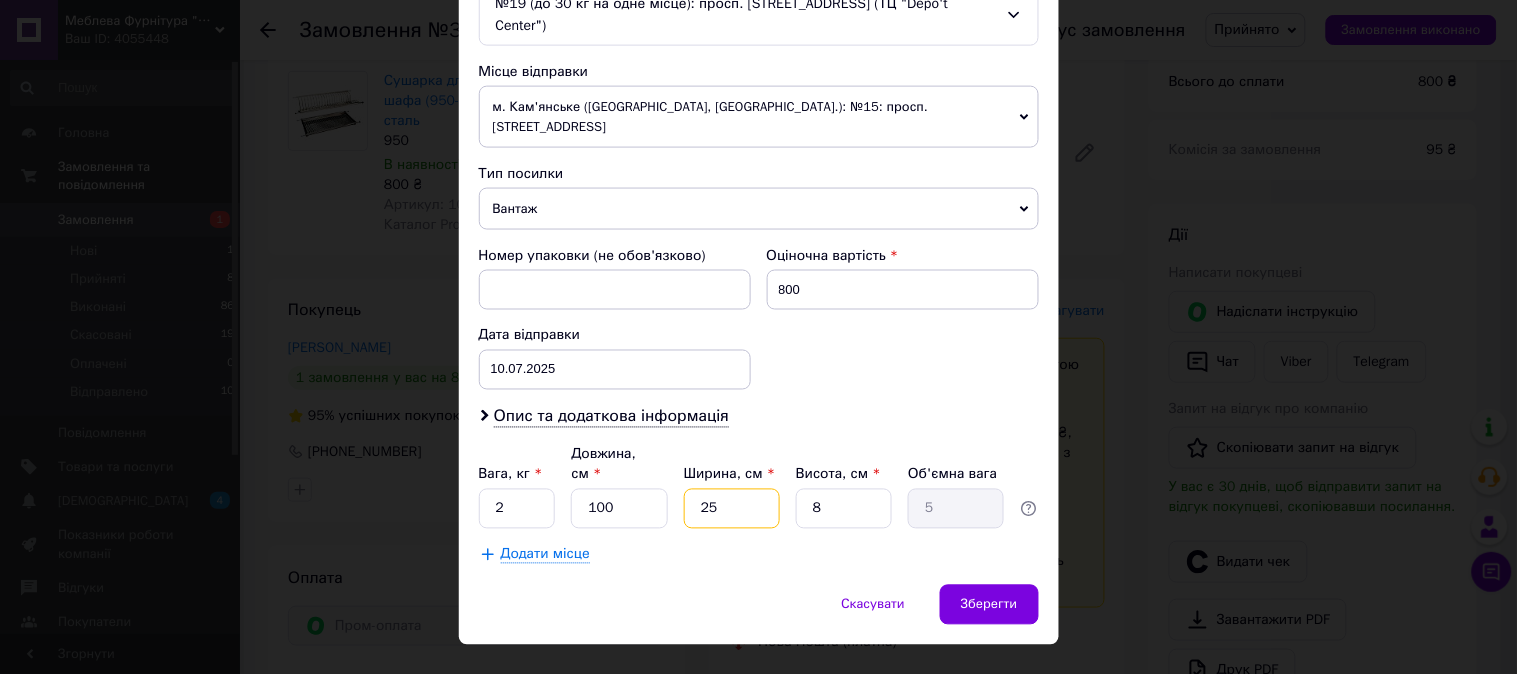 type on "25" 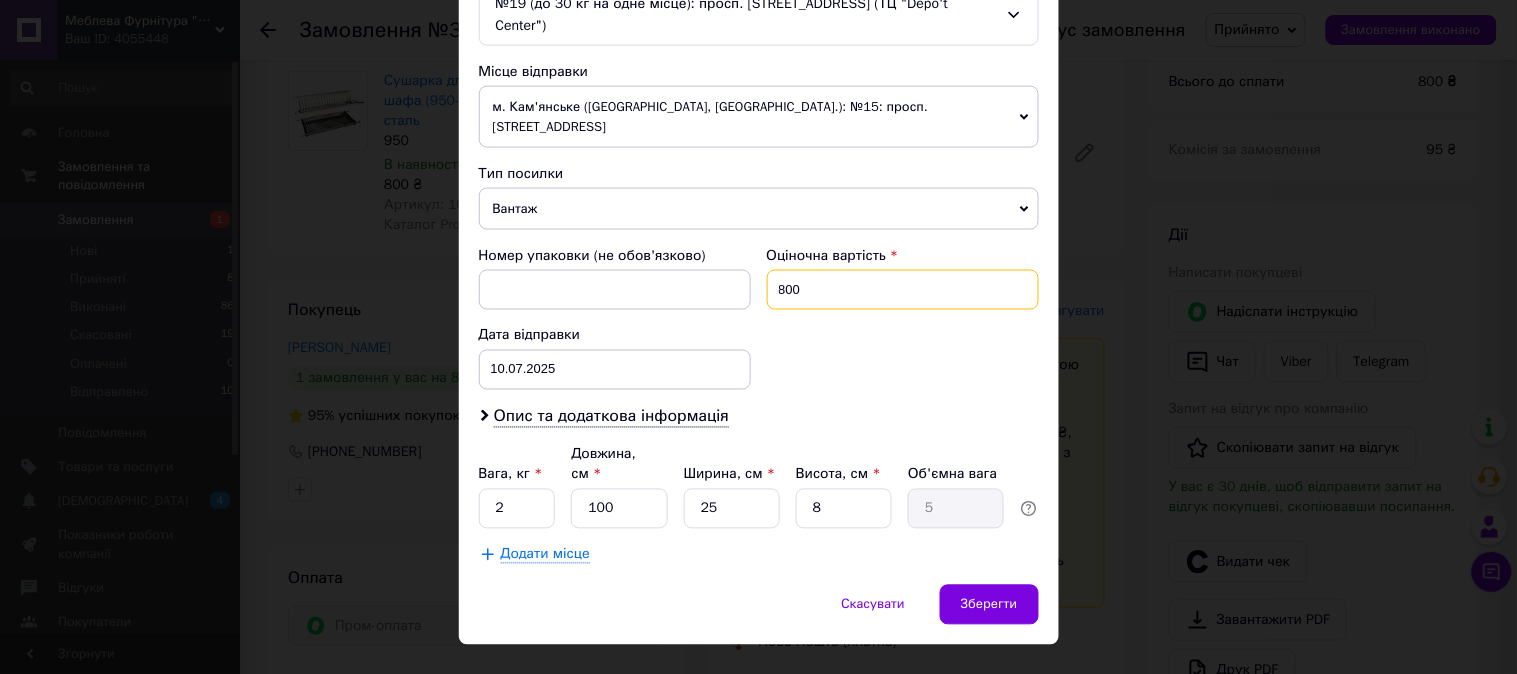 click on "800" at bounding box center (903, 290) 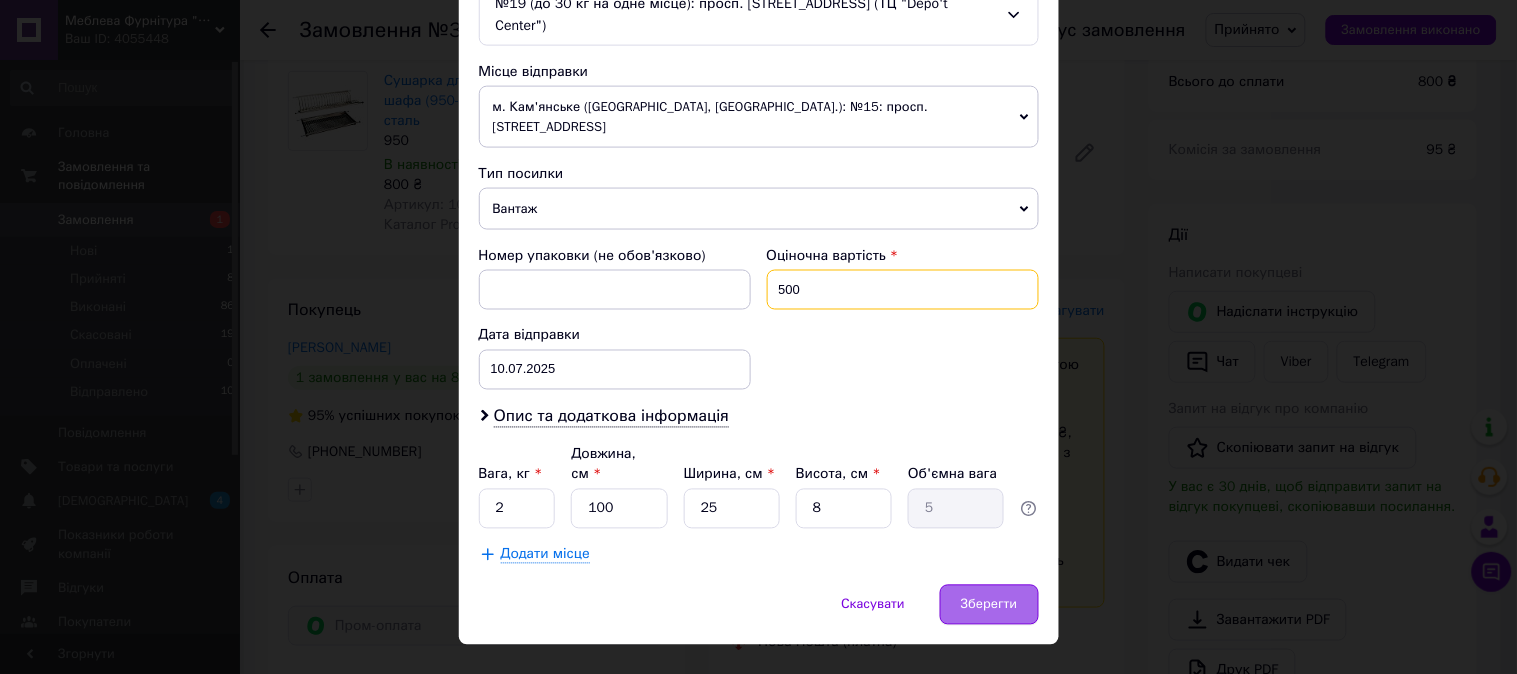 type on "500" 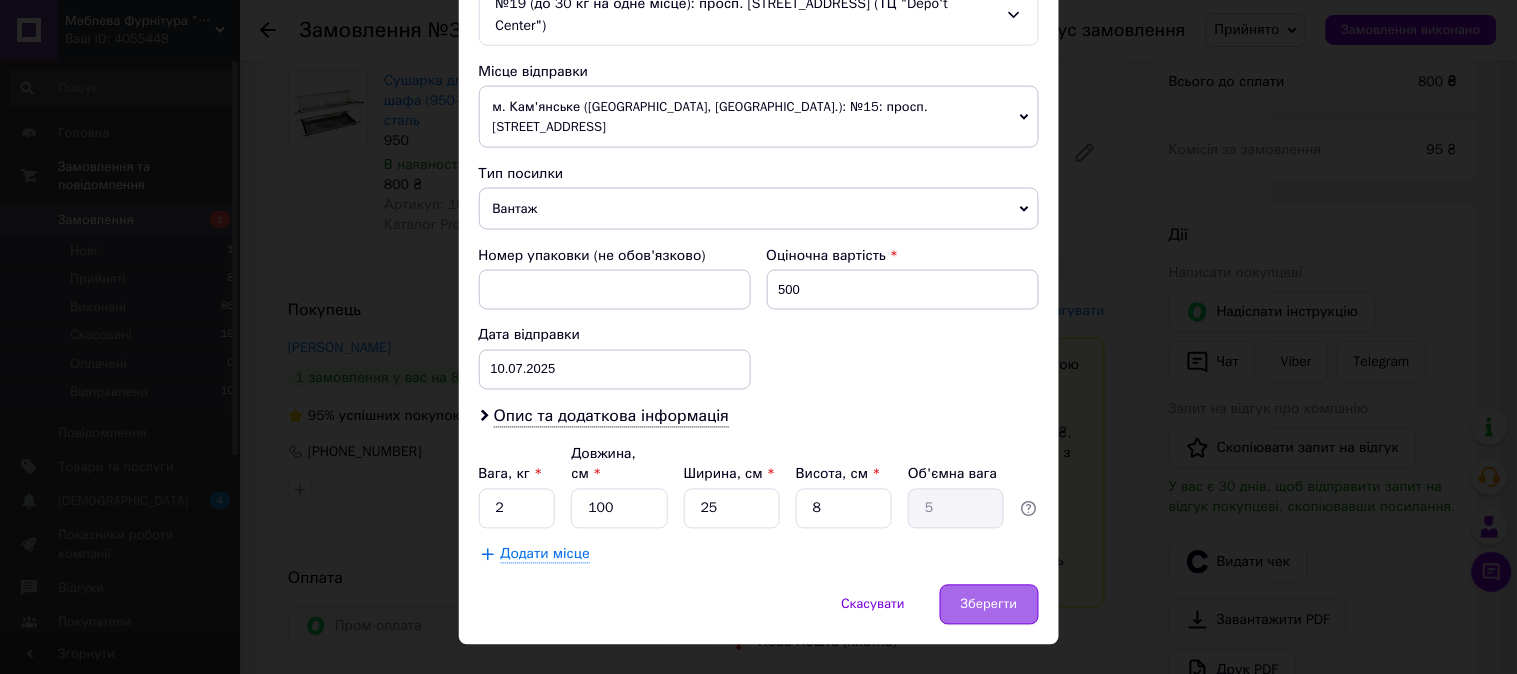 click on "Зберегти" at bounding box center [989, 605] 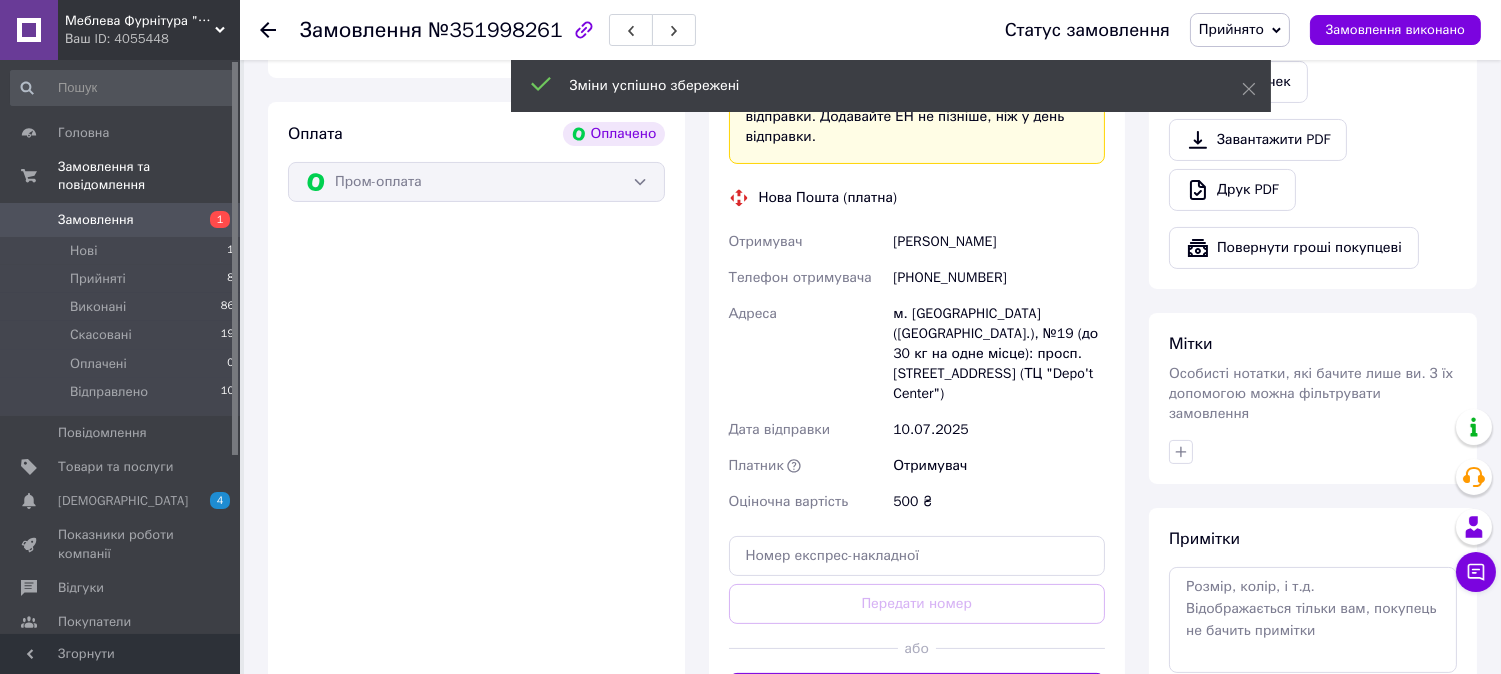 scroll, scrollTop: 888, scrollLeft: 0, axis: vertical 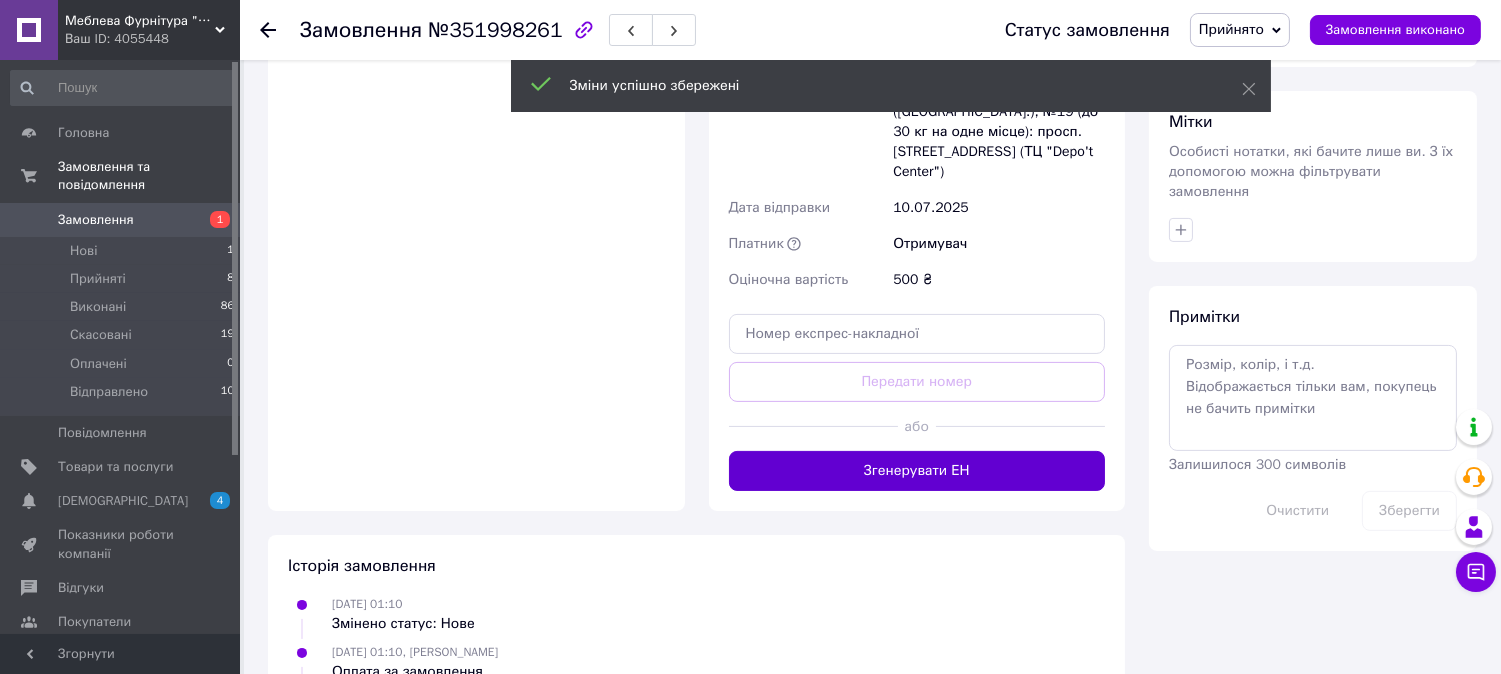 click on "Згенерувати ЕН" at bounding box center [917, 471] 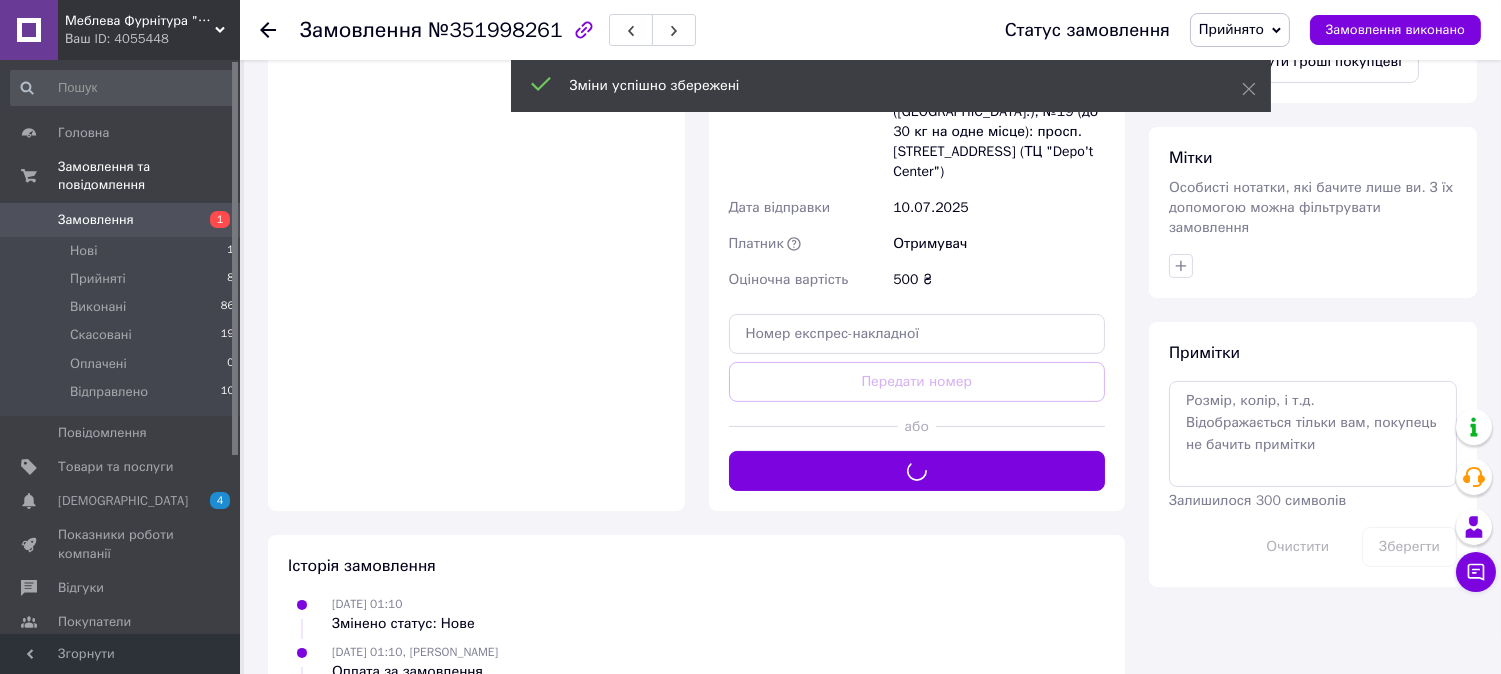 click on "Прийнято" at bounding box center (1231, 29) 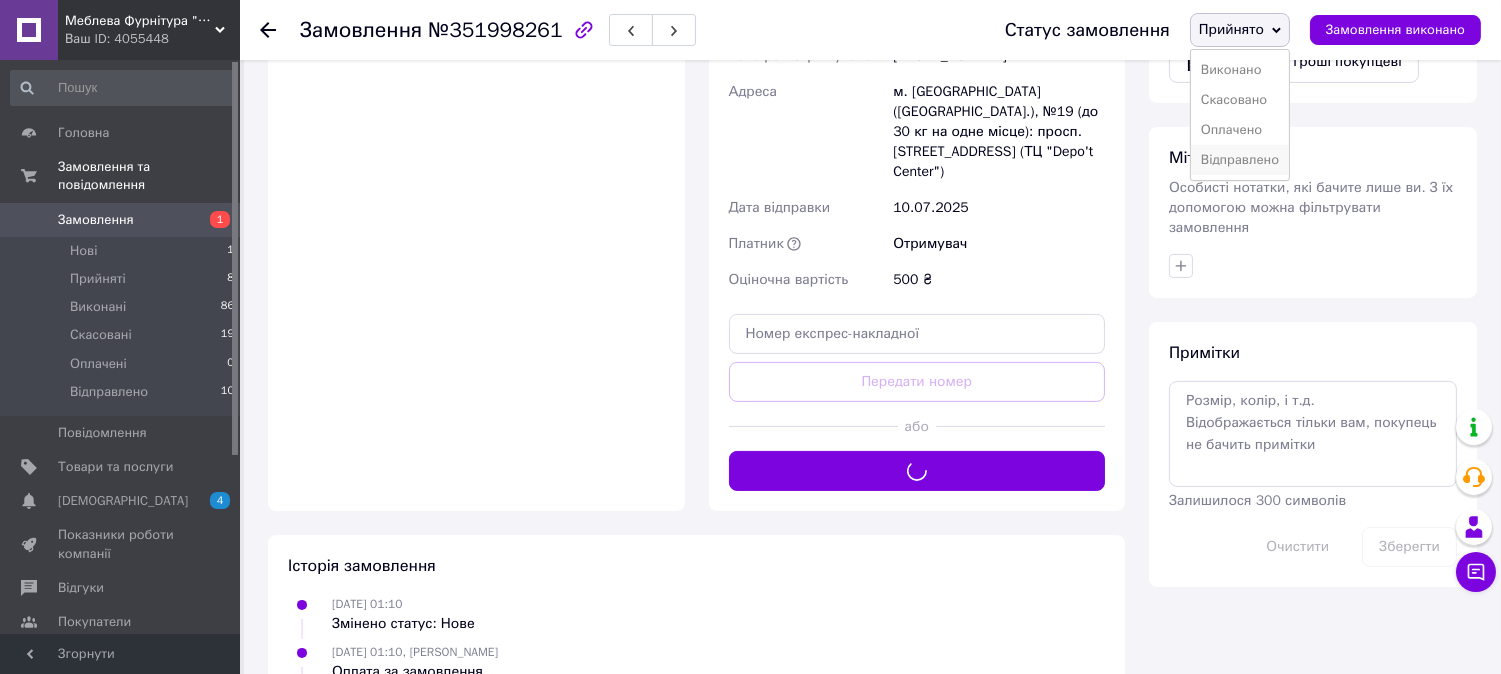 click on "Відправлено" at bounding box center [1240, 160] 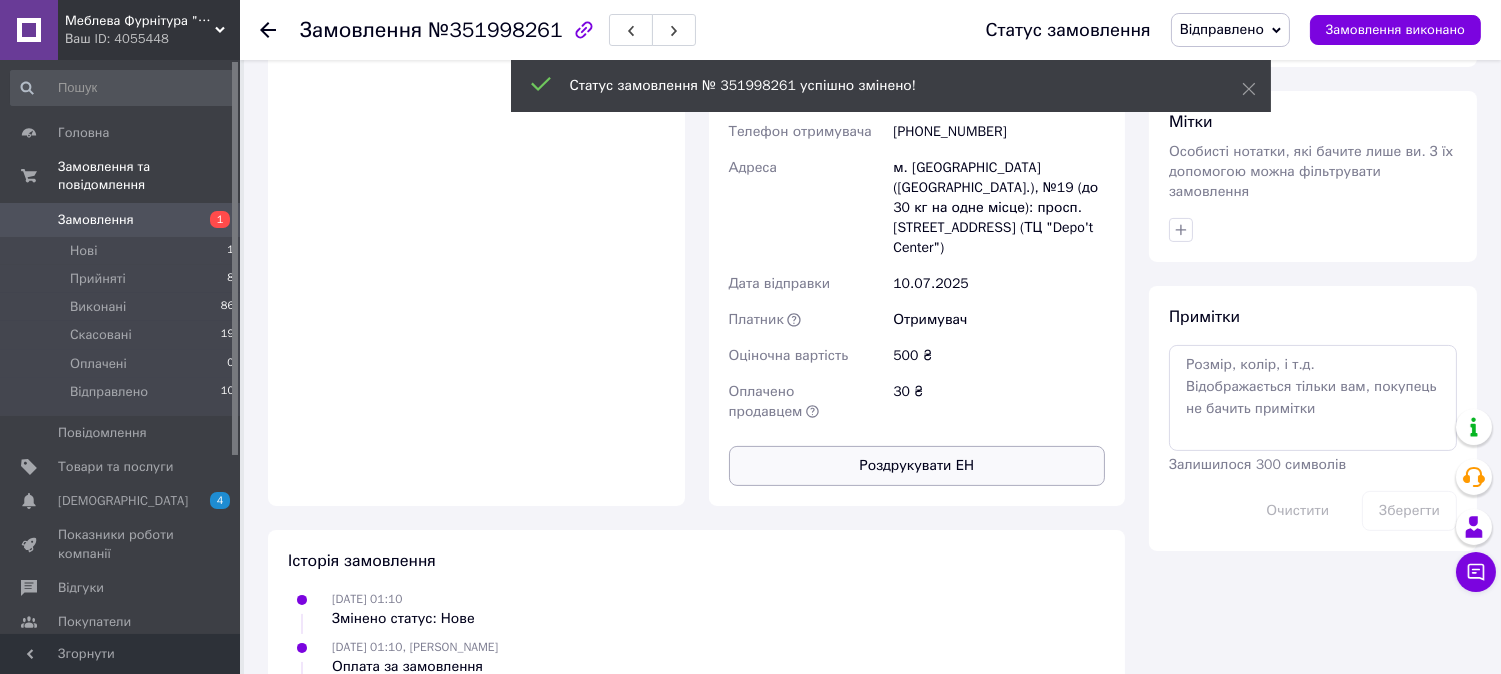 click on "Роздрукувати ЕН" at bounding box center [917, 466] 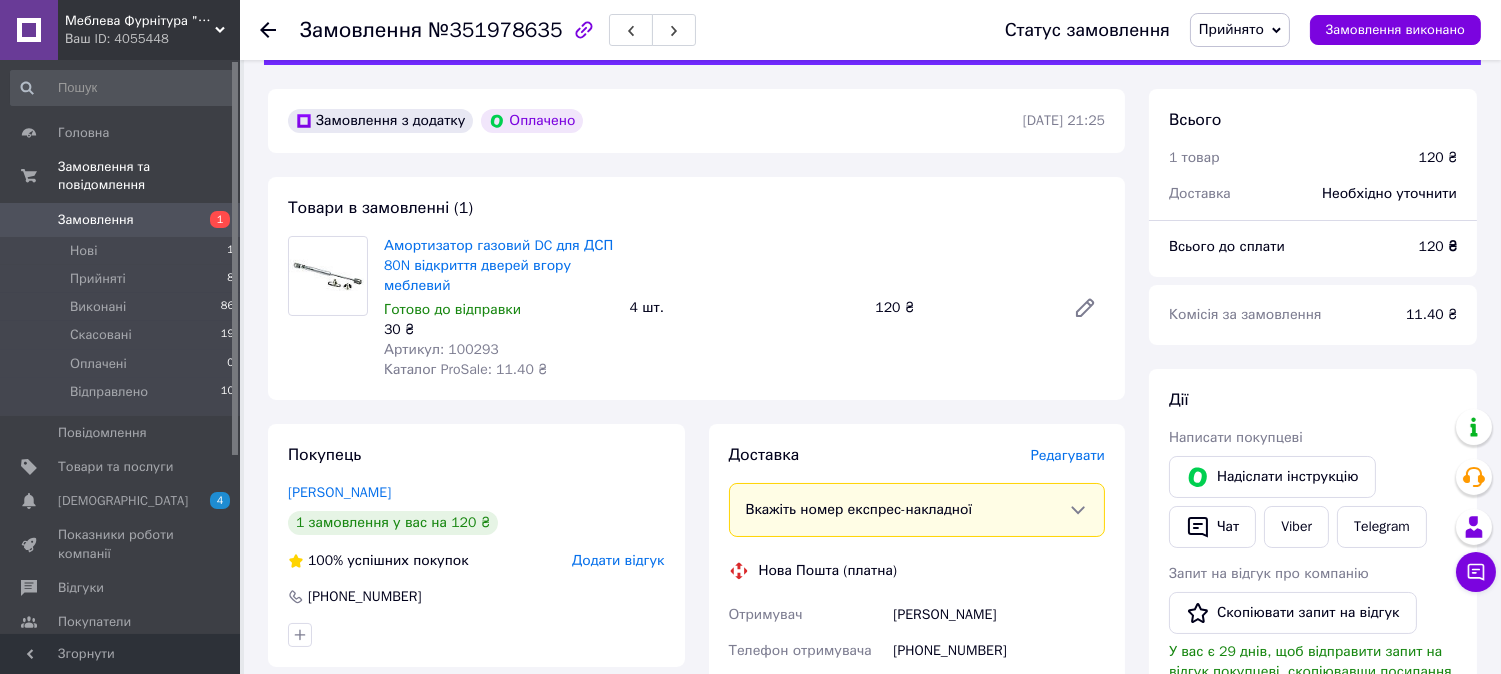 scroll, scrollTop: 111, scrollLeft: 0, axis: vertical 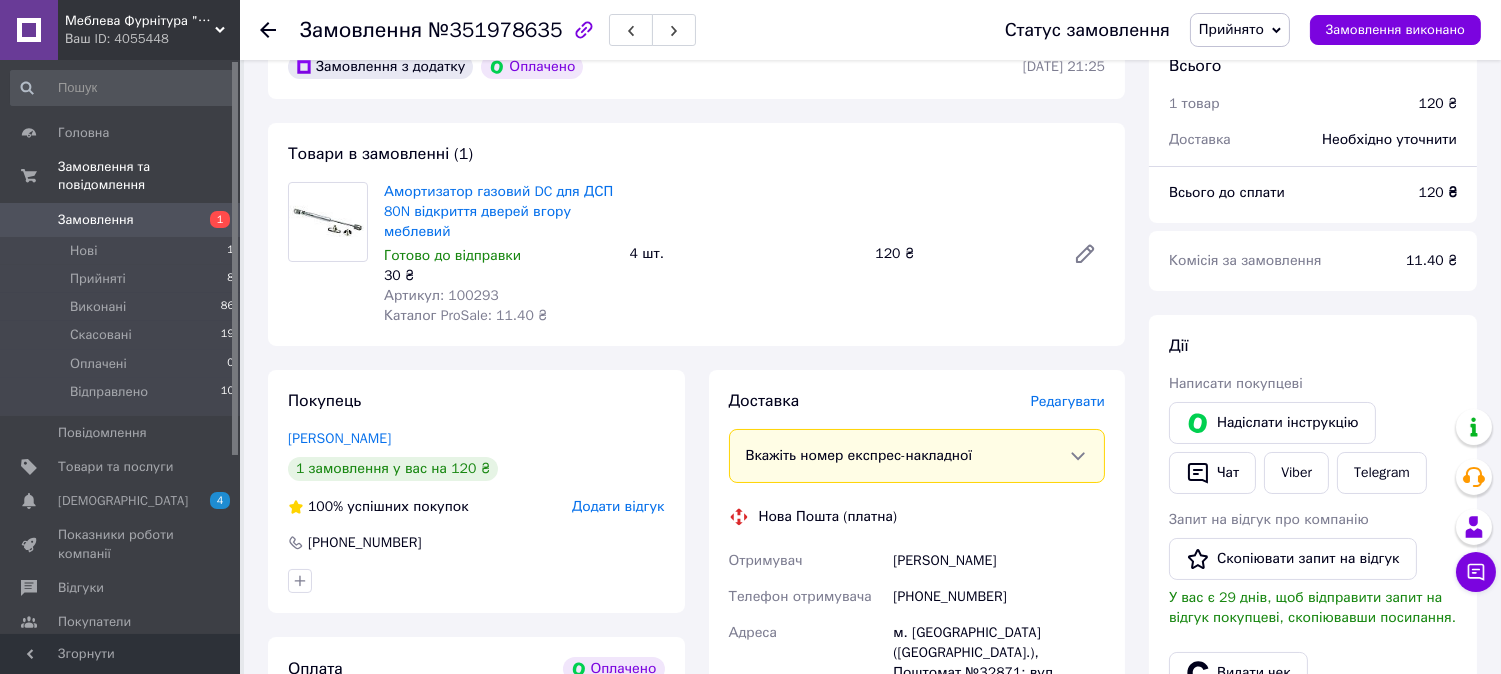 click on "Редагувати" at bounding box center [1068, 401] 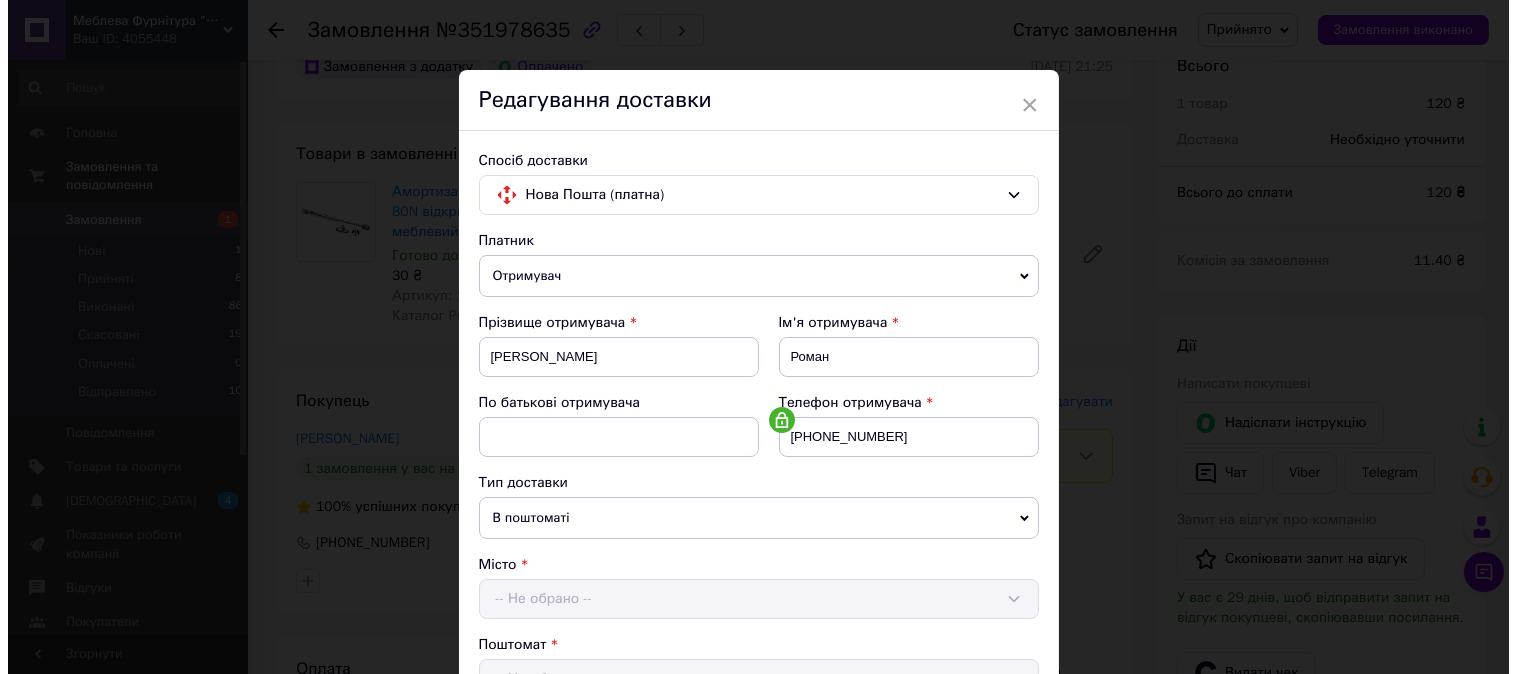 scroll, scrollTop: 806, scrollLeft: 0, axis: vertical 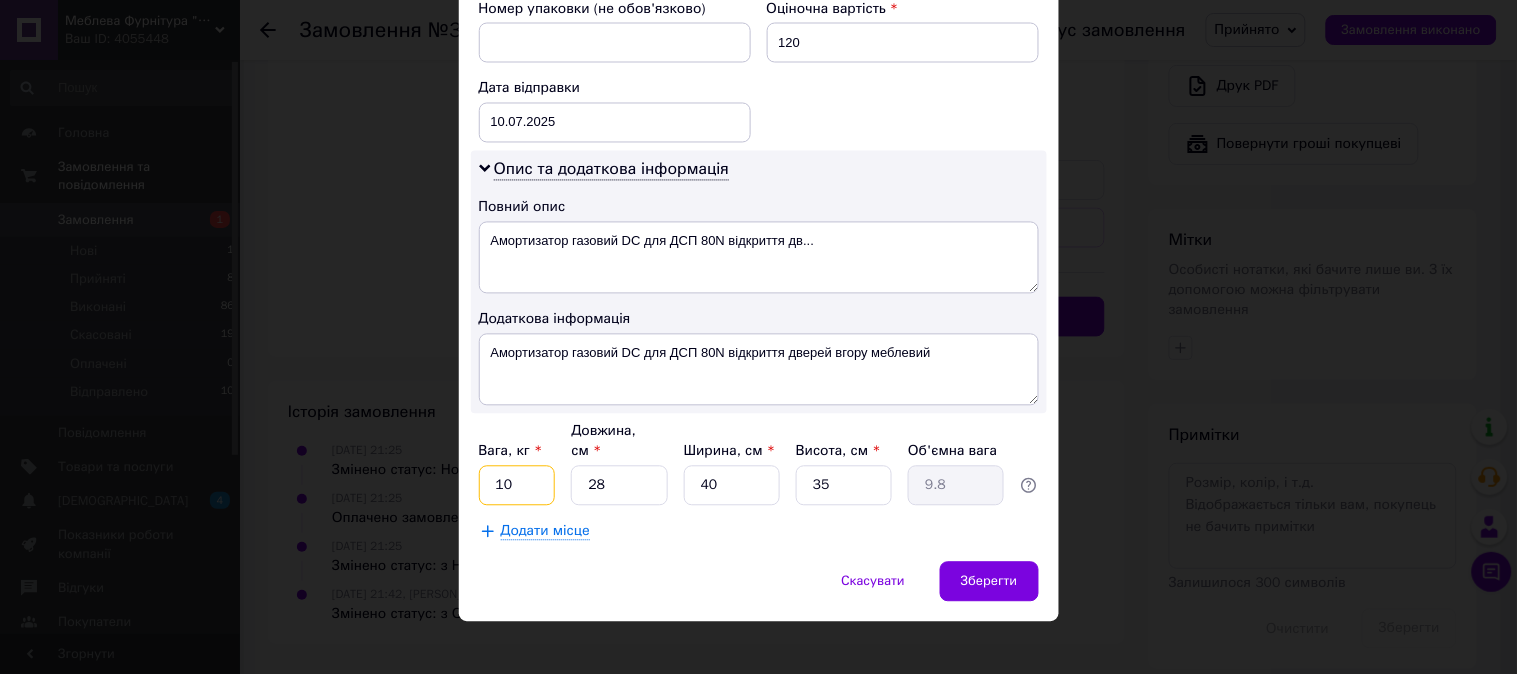 click on "10" at bounding box center (517, 486) 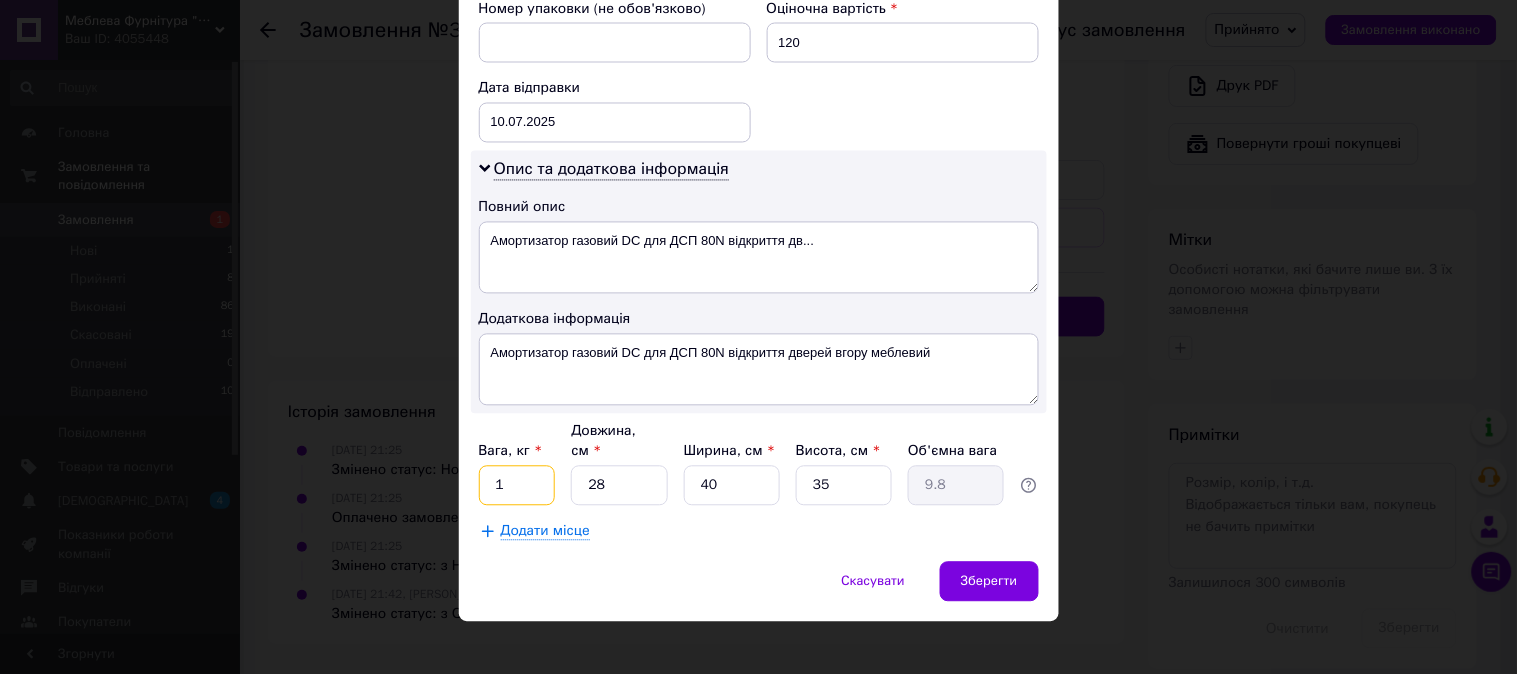 type on "1" 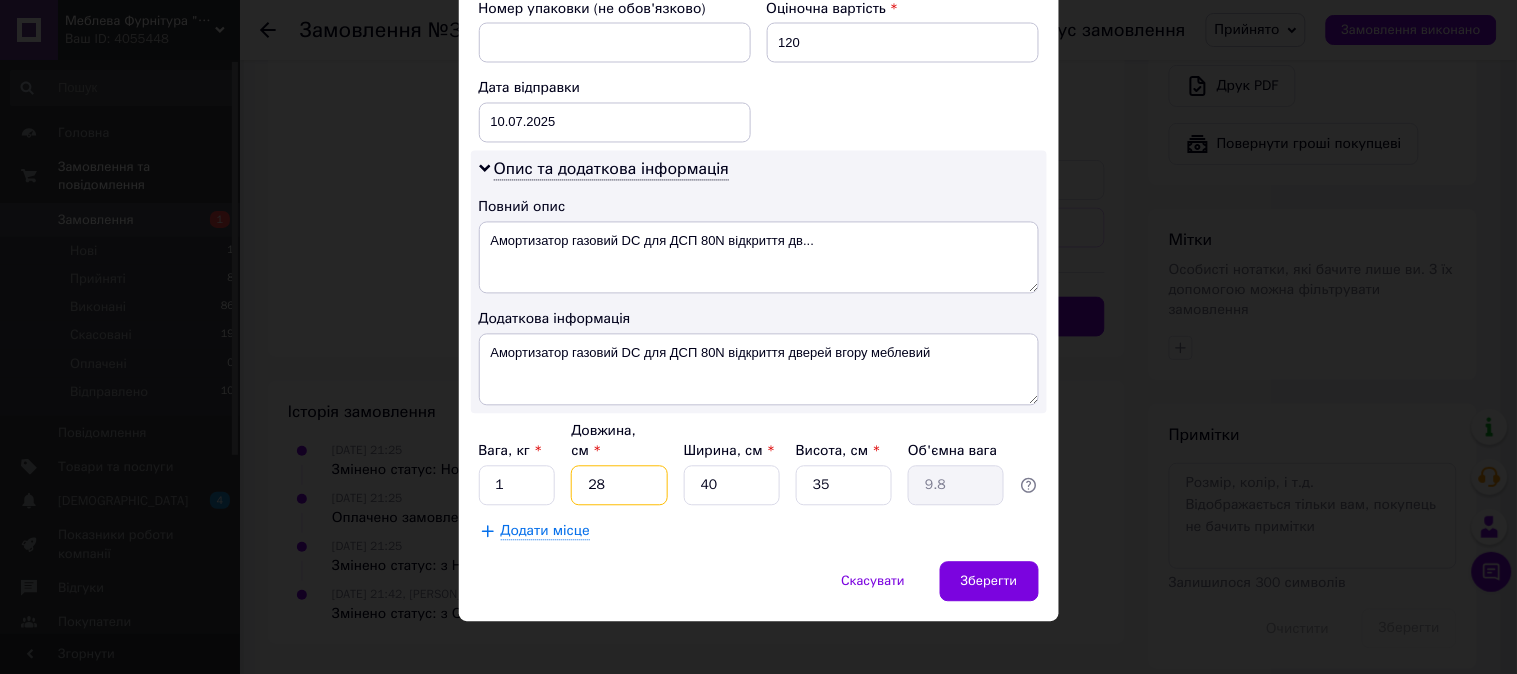 click on "28" at bounding box center (619, 486) 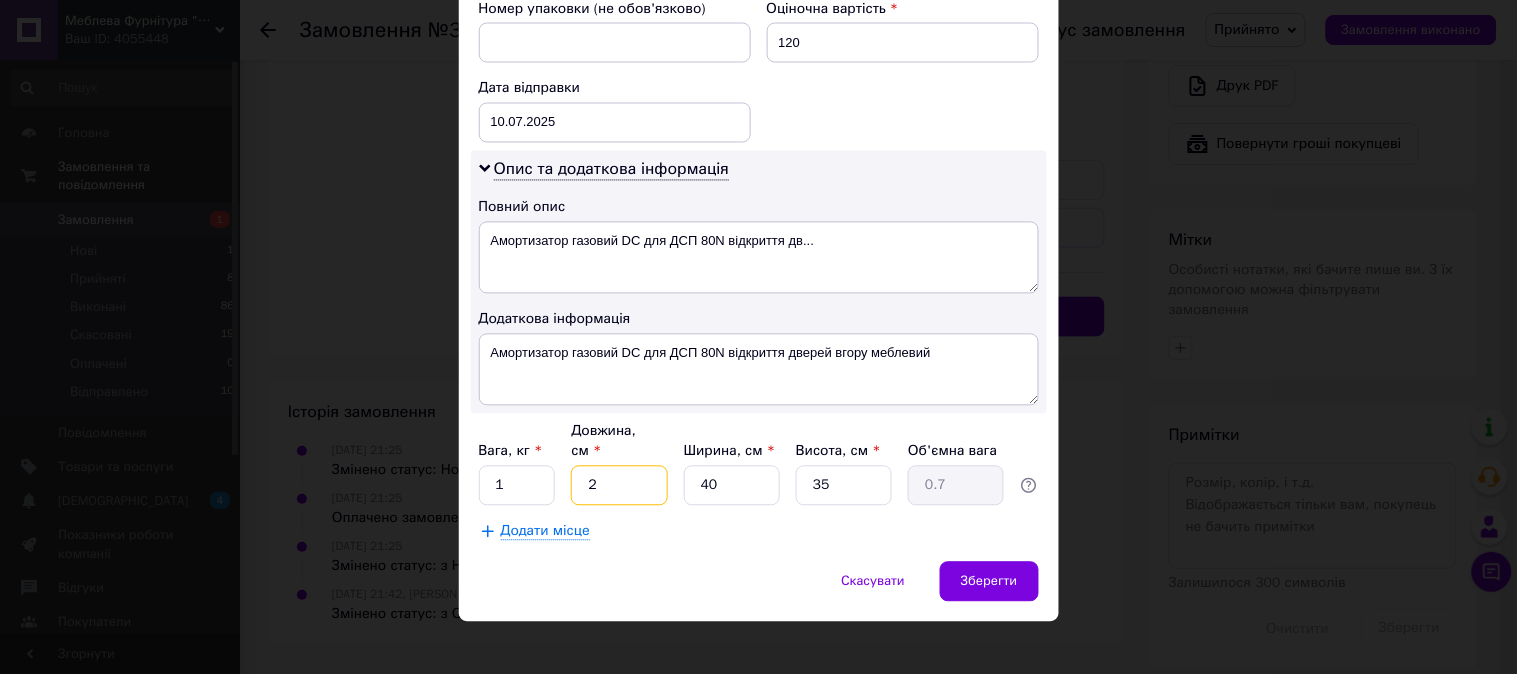 type on "25" 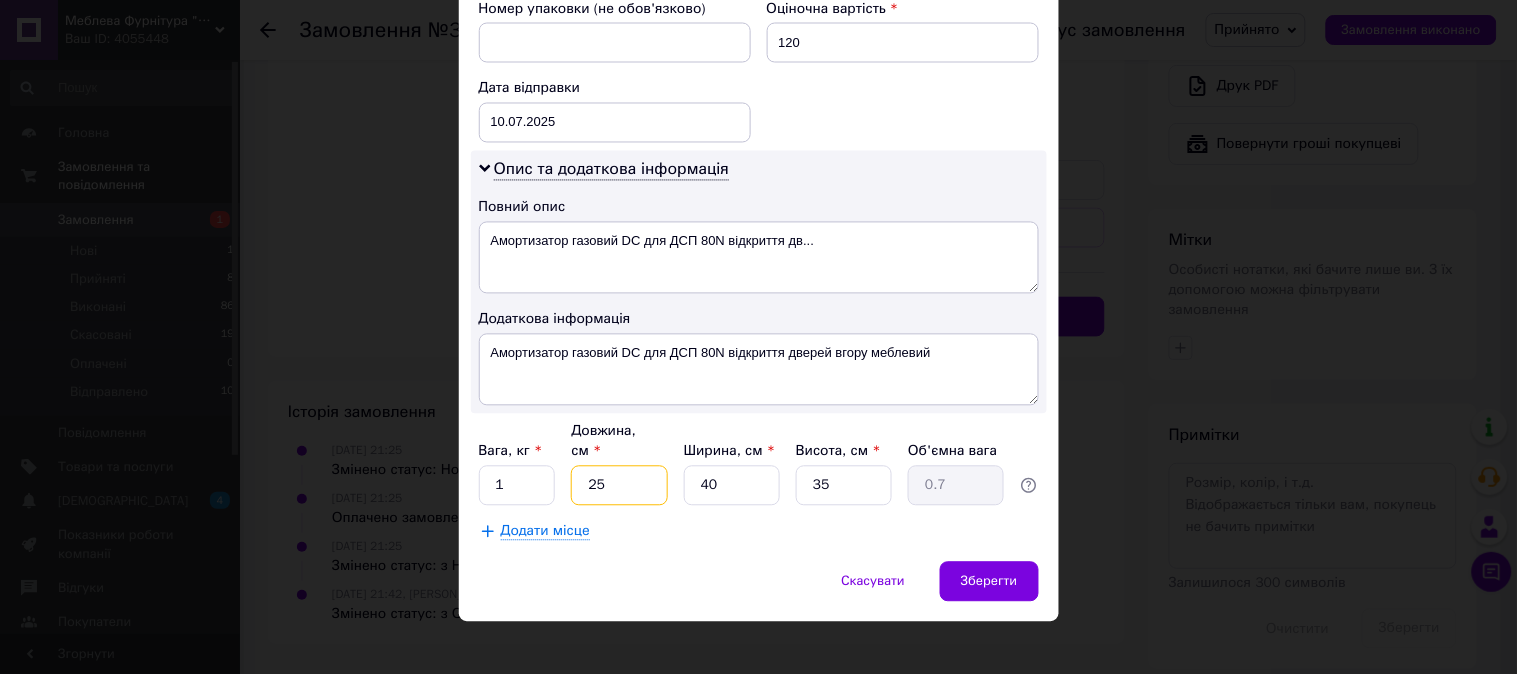 type on "8.75" 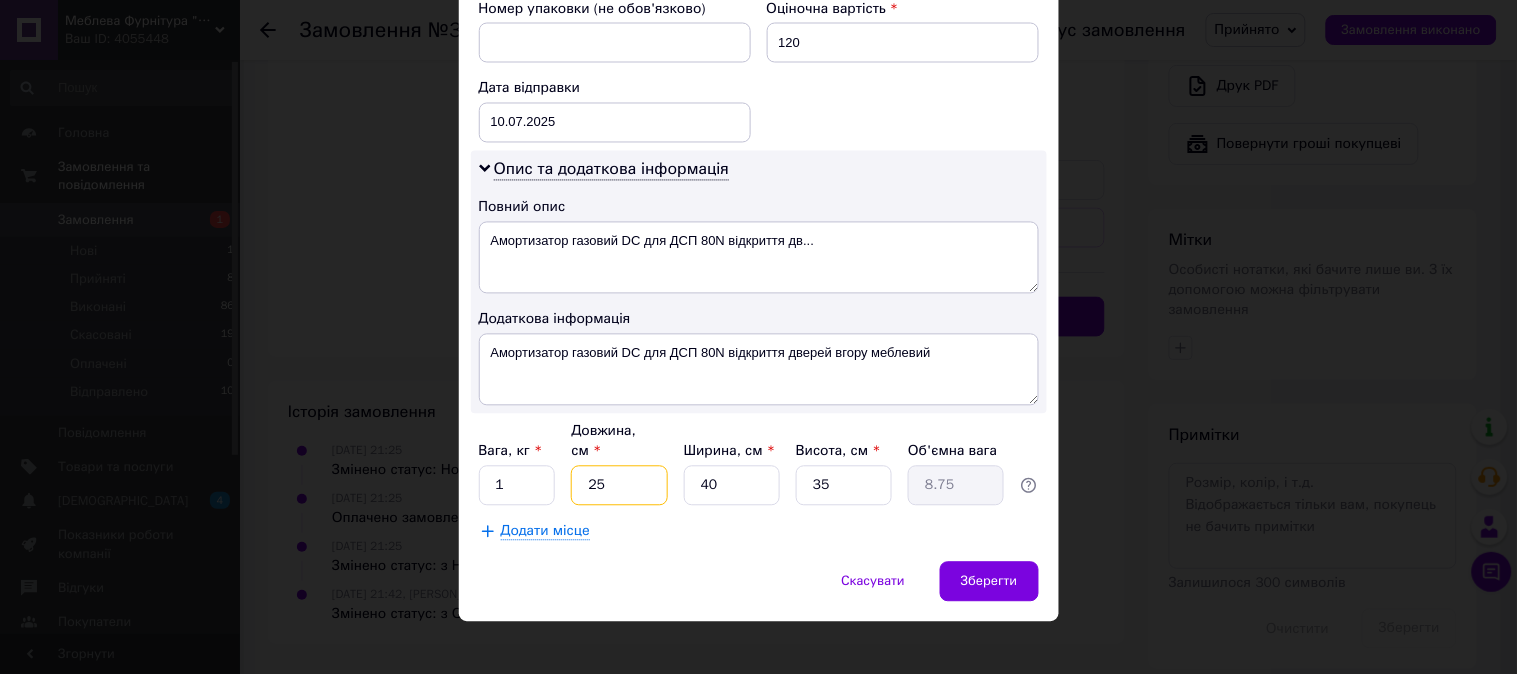 type on "25" 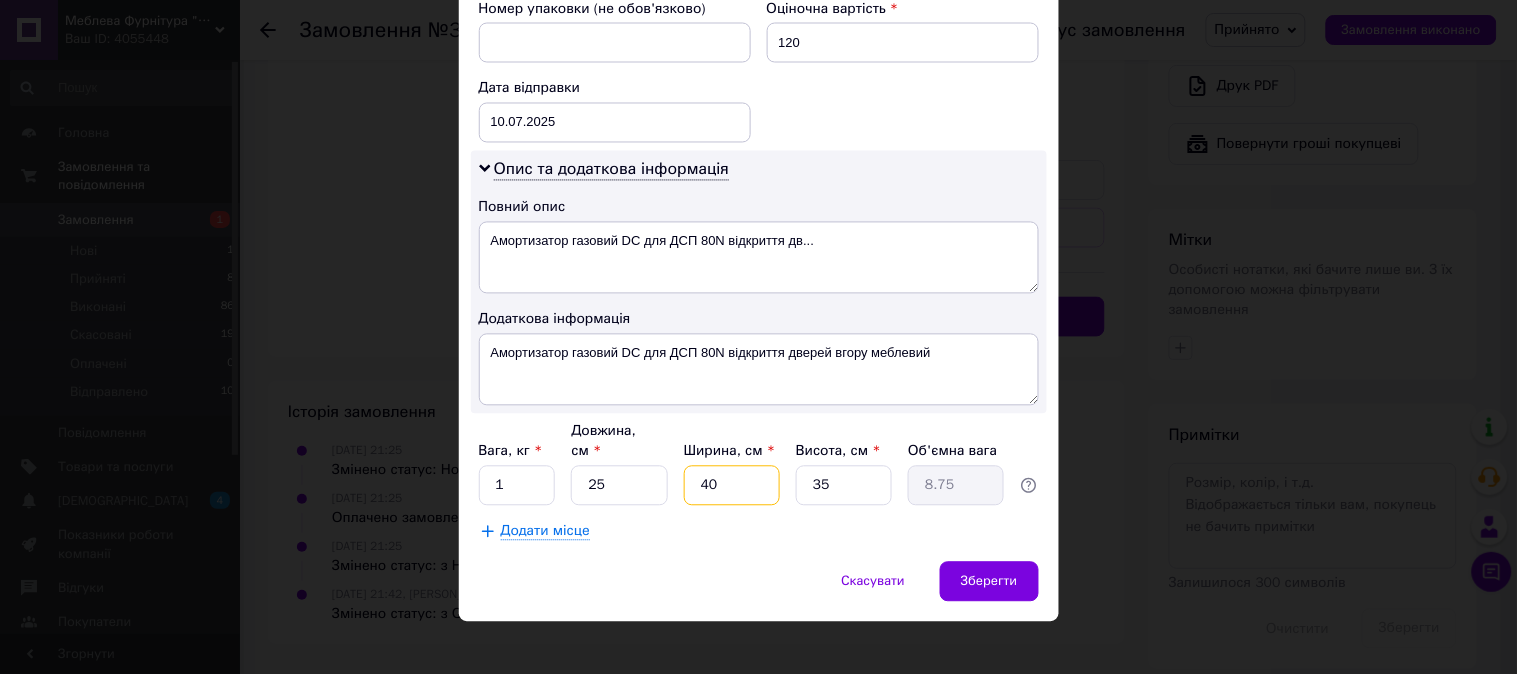 click on "40" at bounding box center (732, 486) 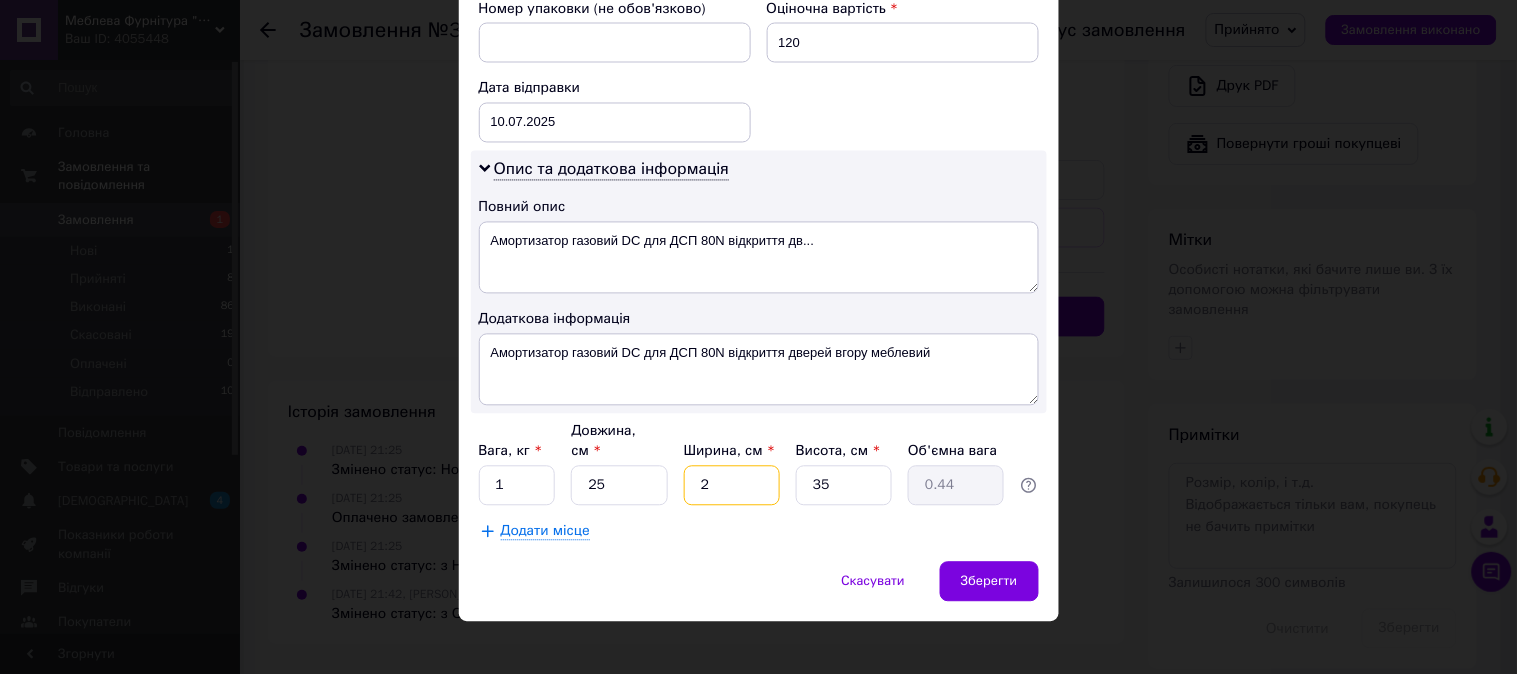 type on "20" 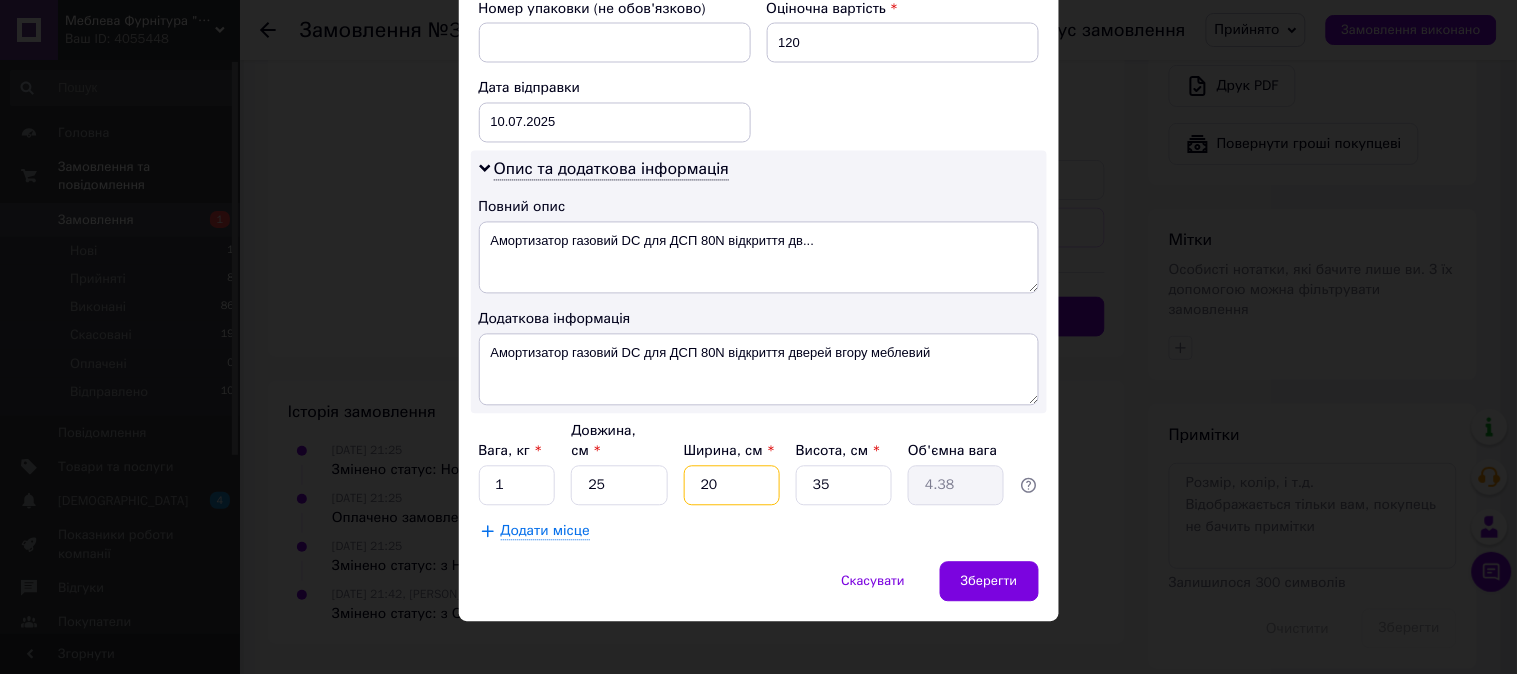 type on "20" 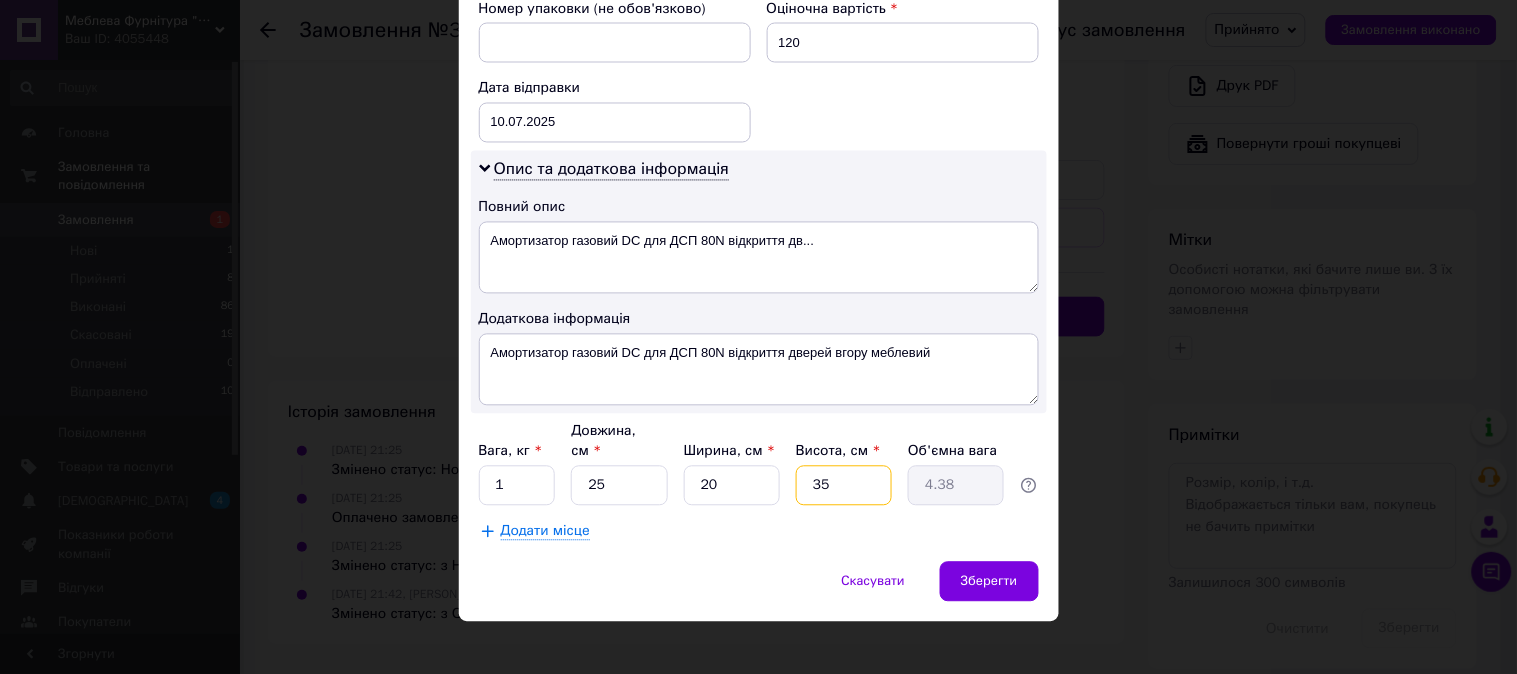 click on "35" at bounding box center (844, 486) 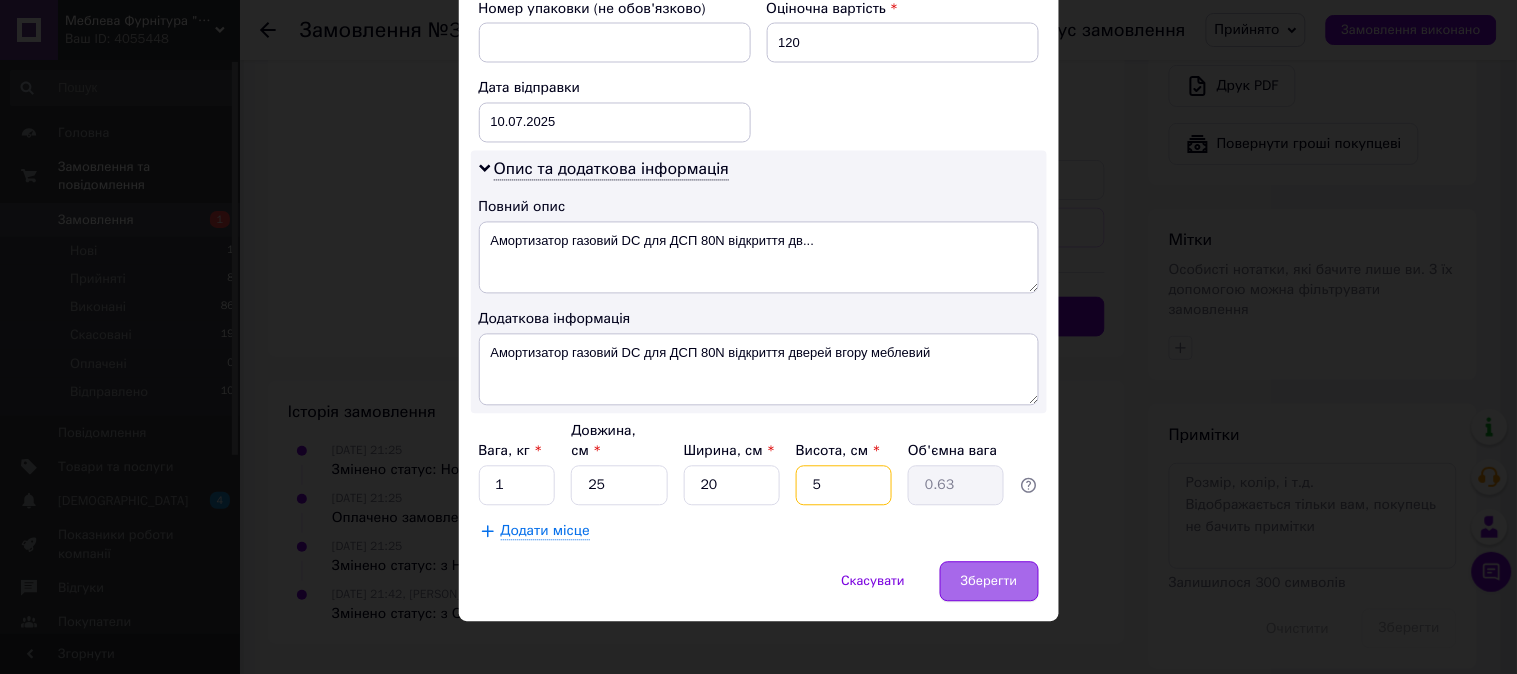 type on "5" 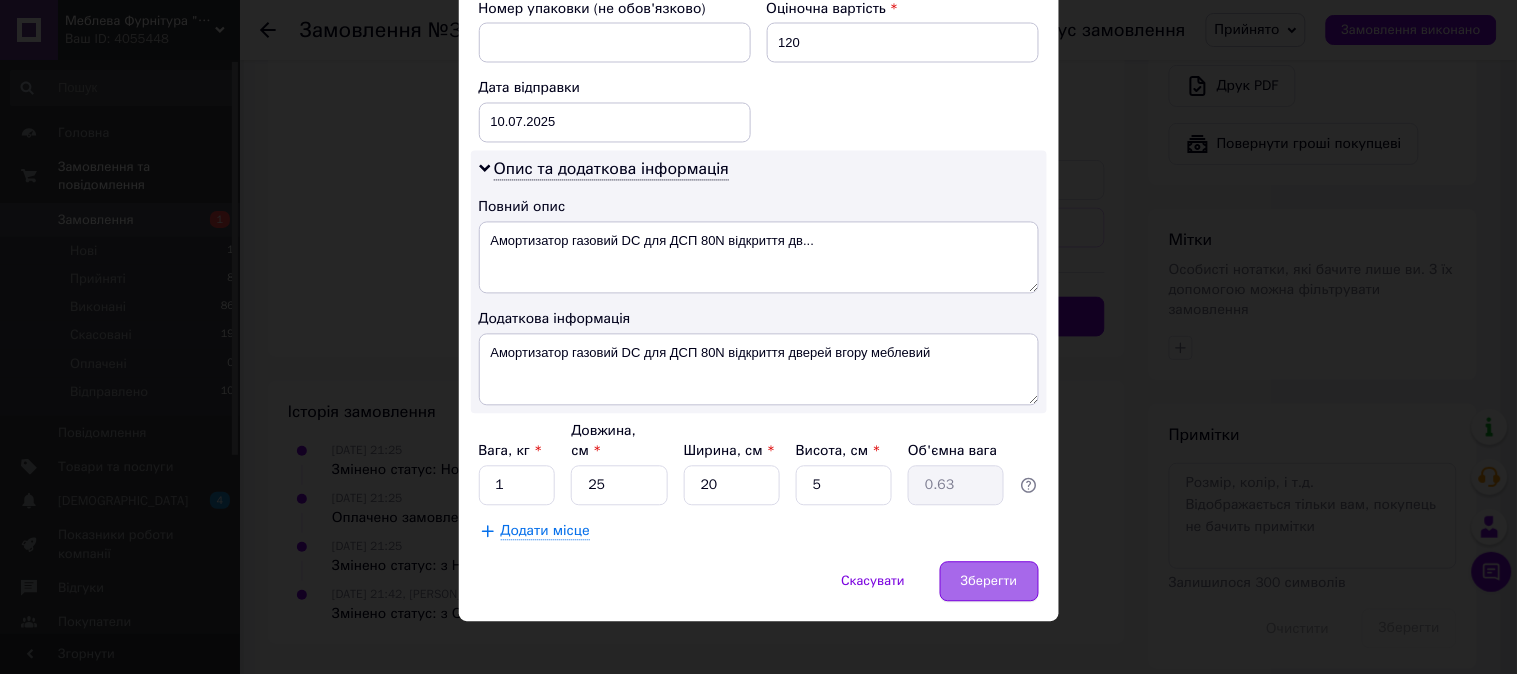 click on "Зберегти" at bounding box center (989, 582) 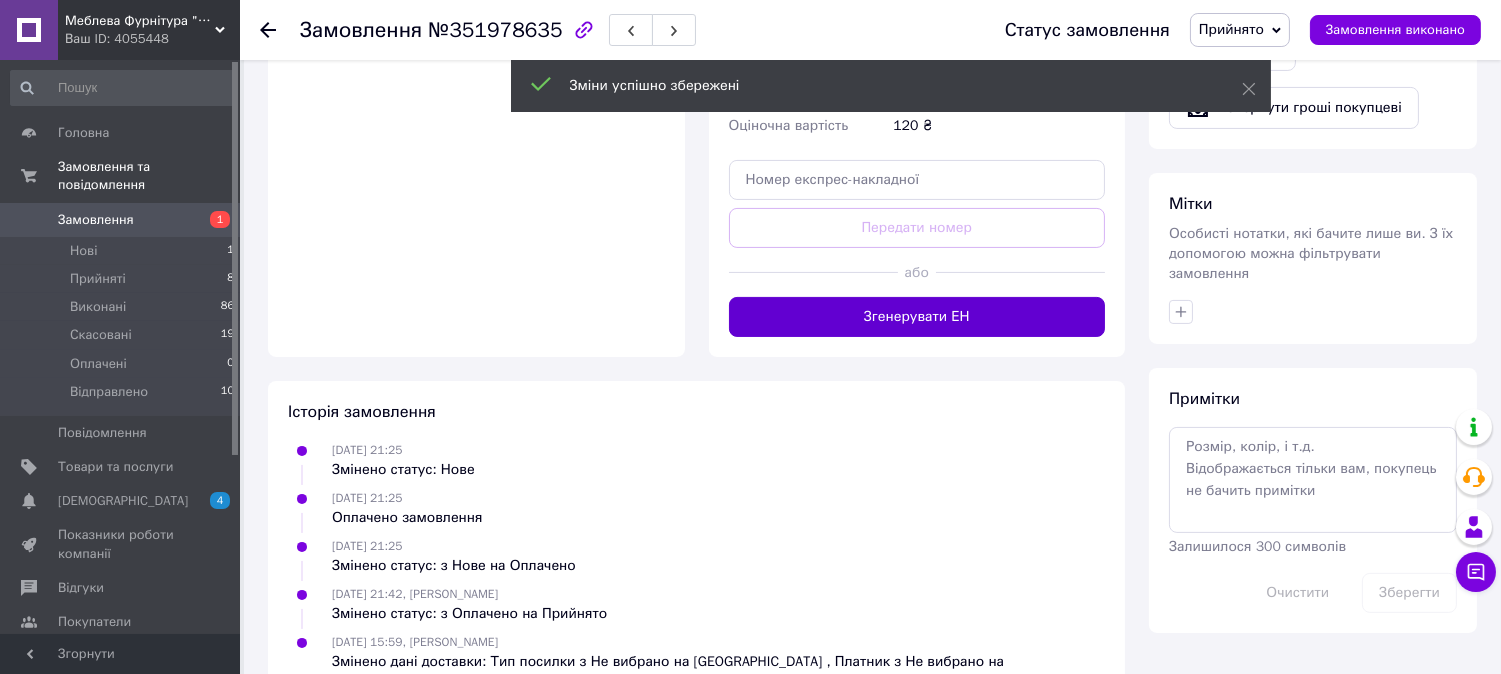 click on "Згенерувати ЕН" at bounding box center (917, 317) 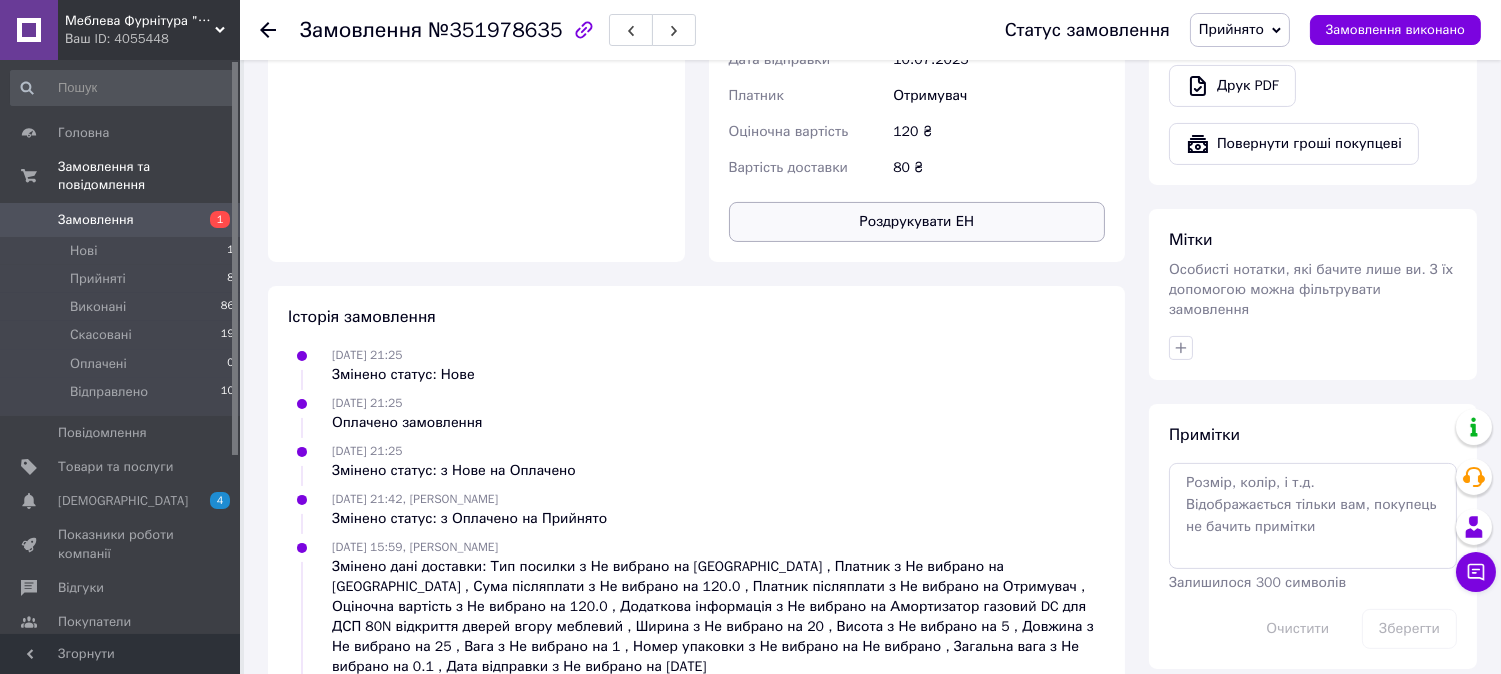 click on "Роздрукувати ЕН" at bounding box center (917, 222) 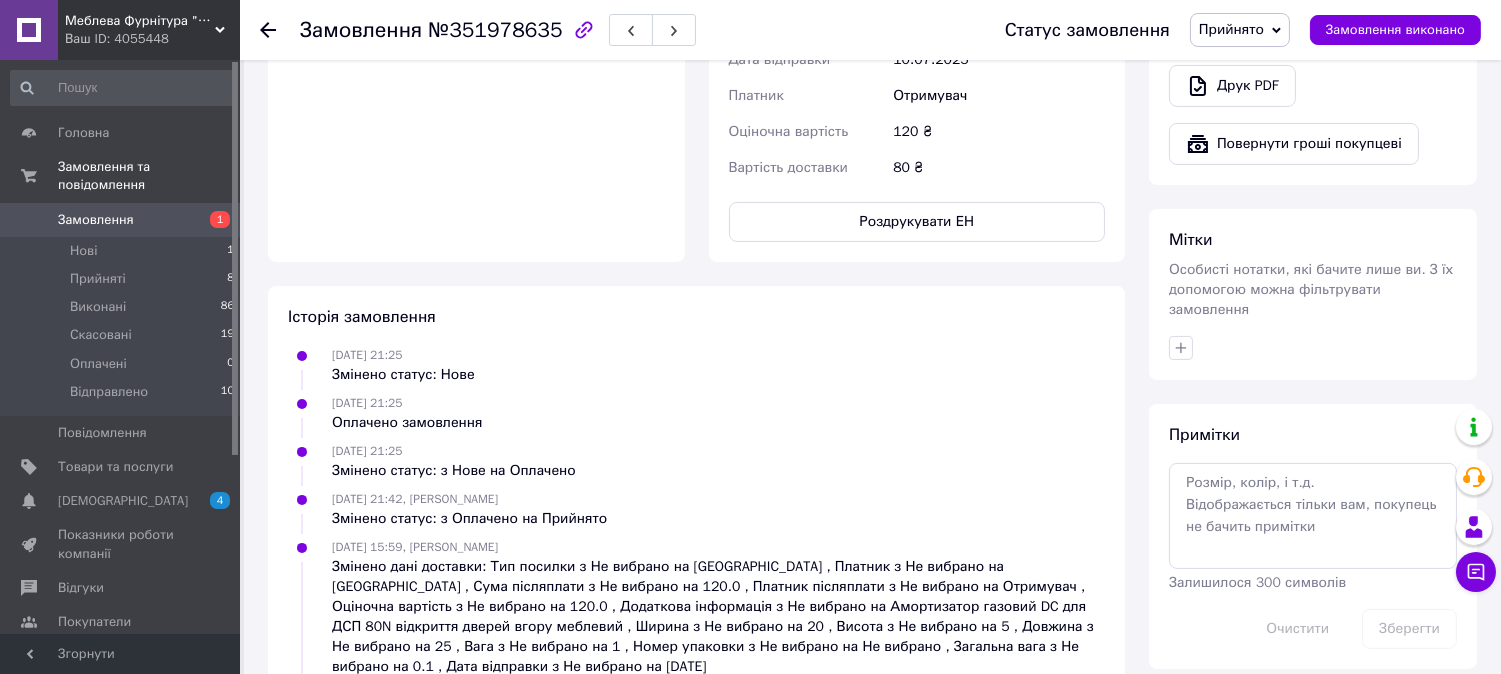 click on "Прийнято" at bounding box center [1231, 29] 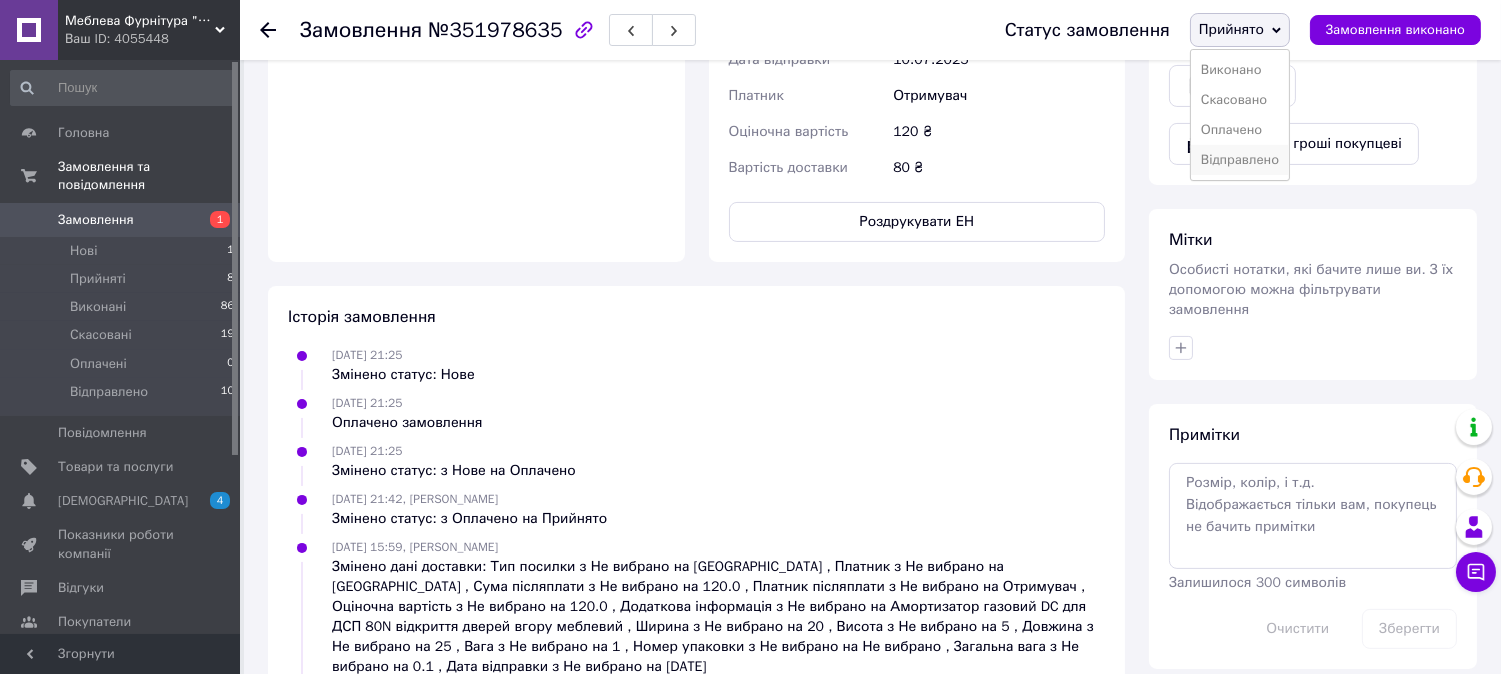 click on "Відправлено" at bounding box center (1240, 160) 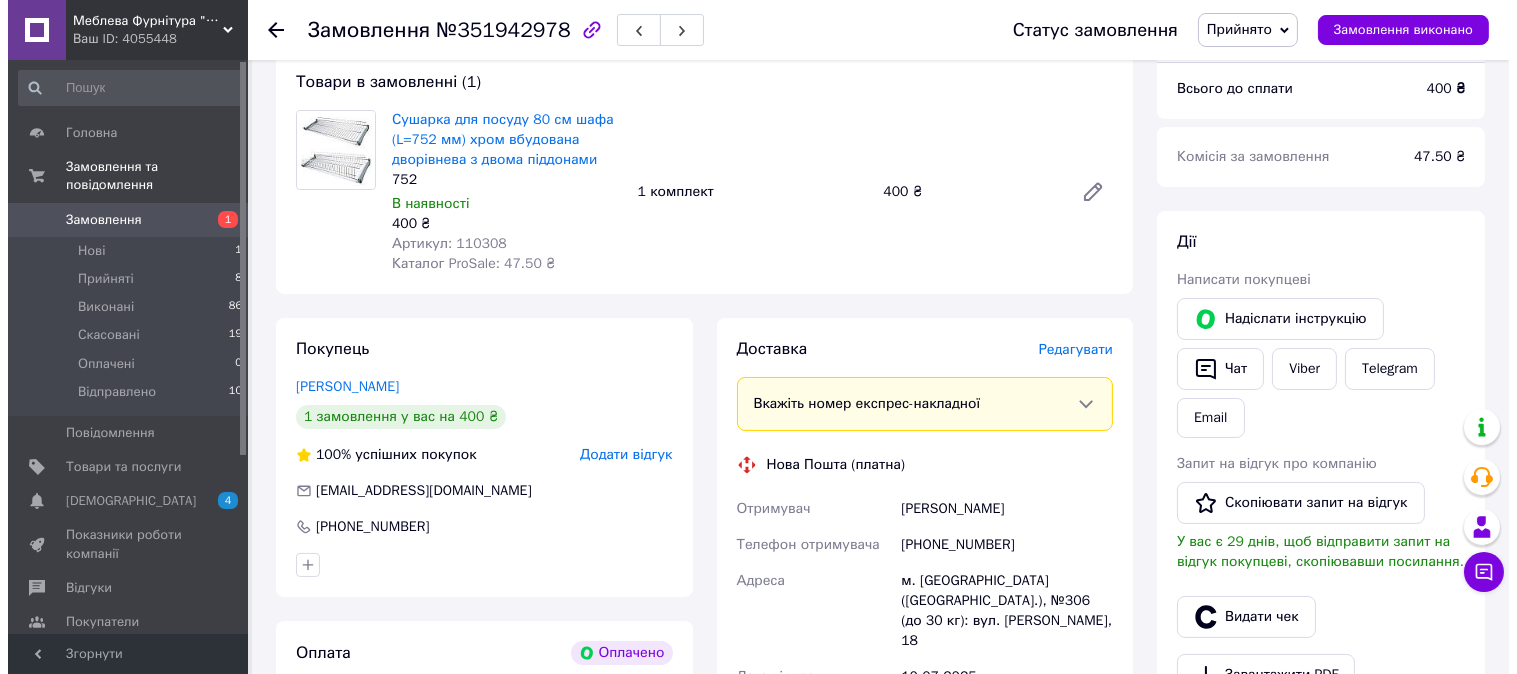 scroll, scrollTop: 444, scrollLeft: 0, axis: vertical 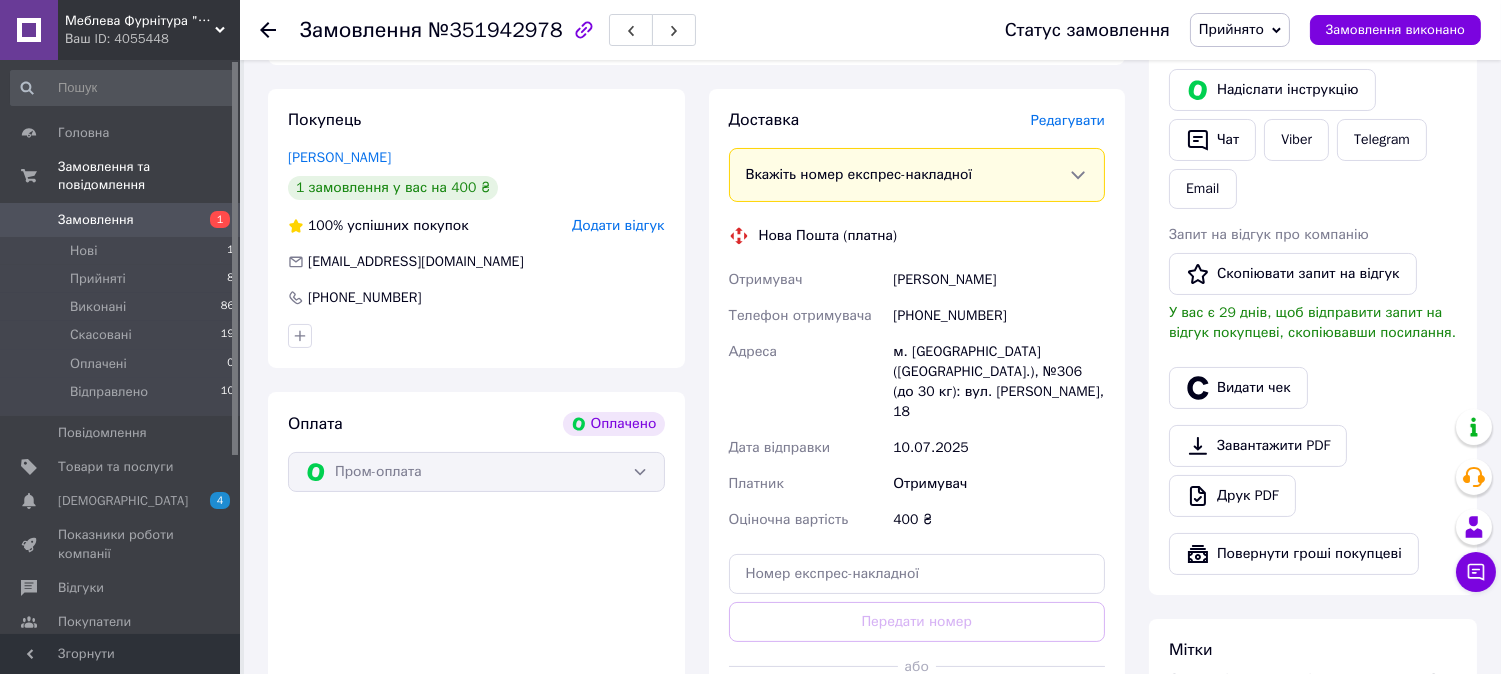 click on "Редагувати" at bounding box center (1068, 120) 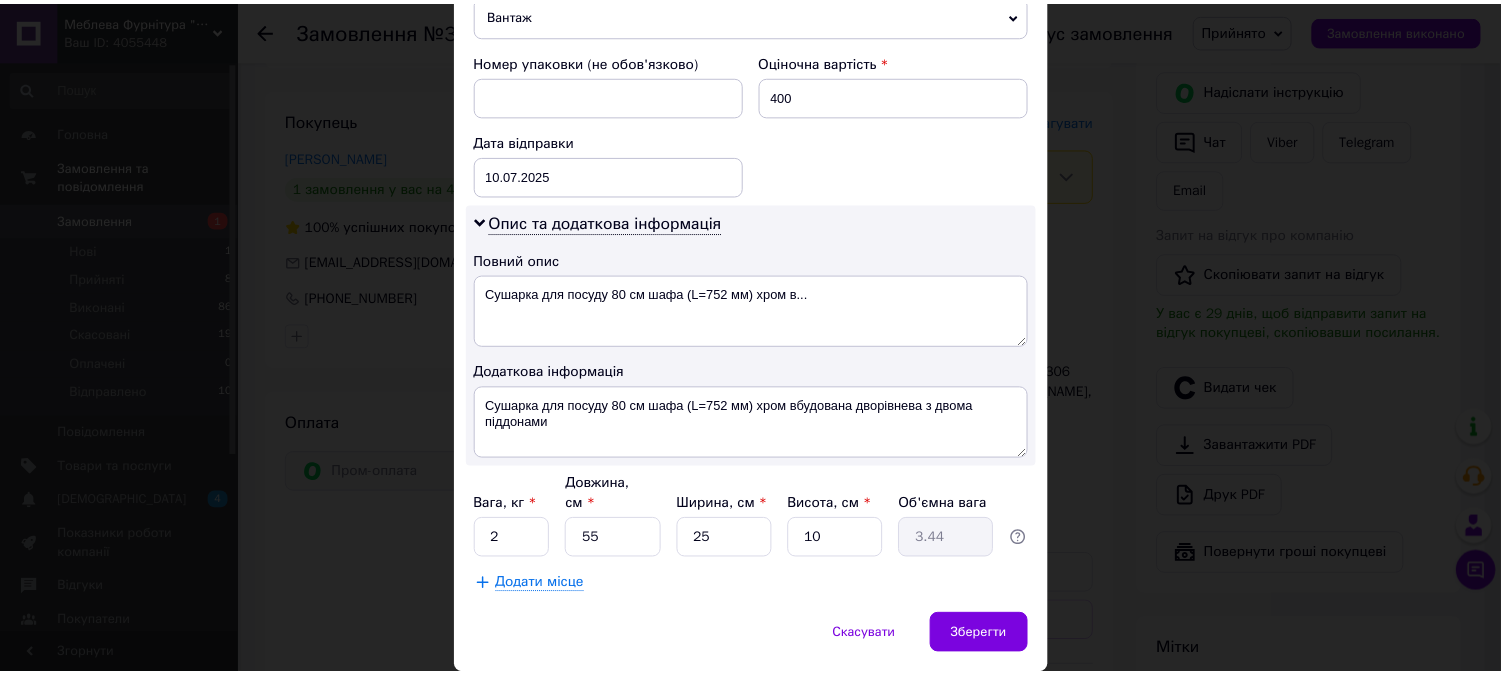 scroll, scrollTop: 900, scrollLeft: 0, axis: vertical 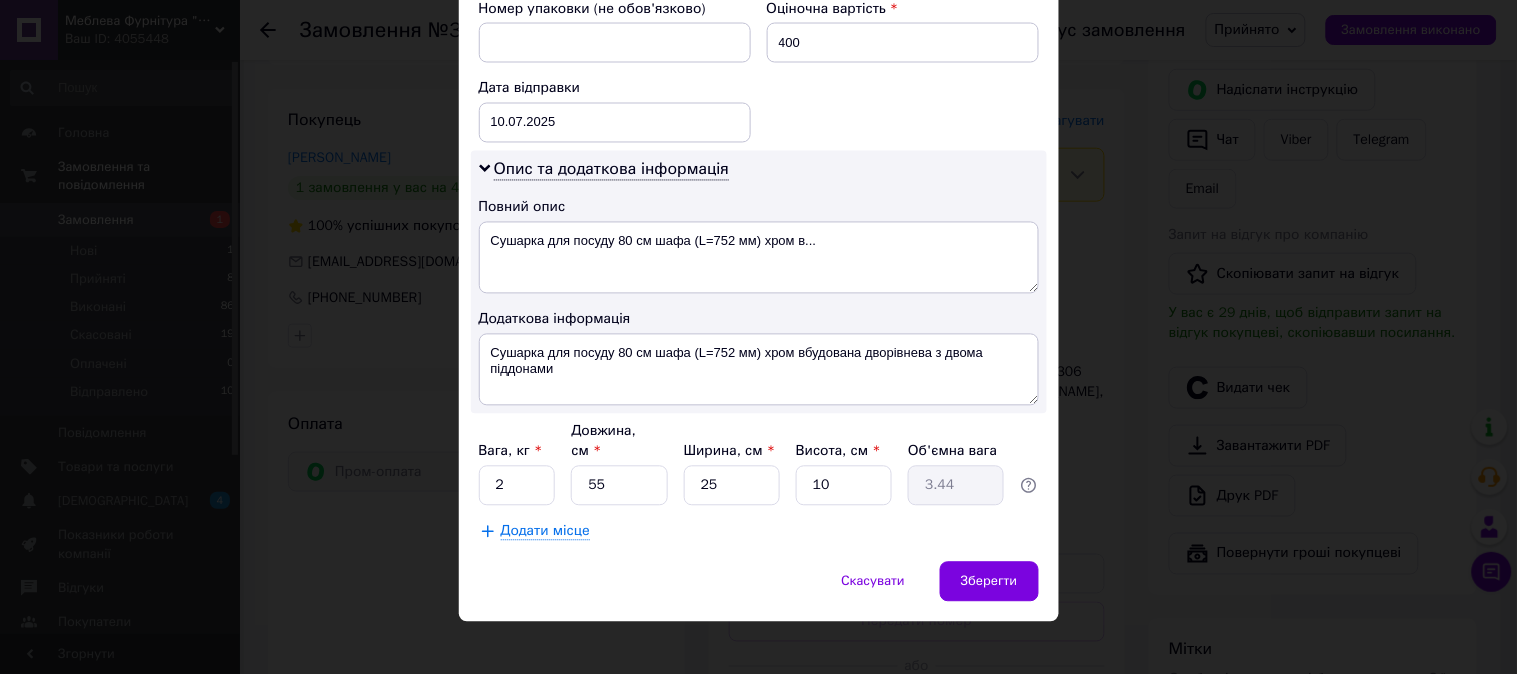 click on "Вага, кг   * 2 Довжина, см   * 55 Ширина, см   * 25 Висота, см   * 10 Об'ємна вага 3.44" at bounding box center [759, 464] 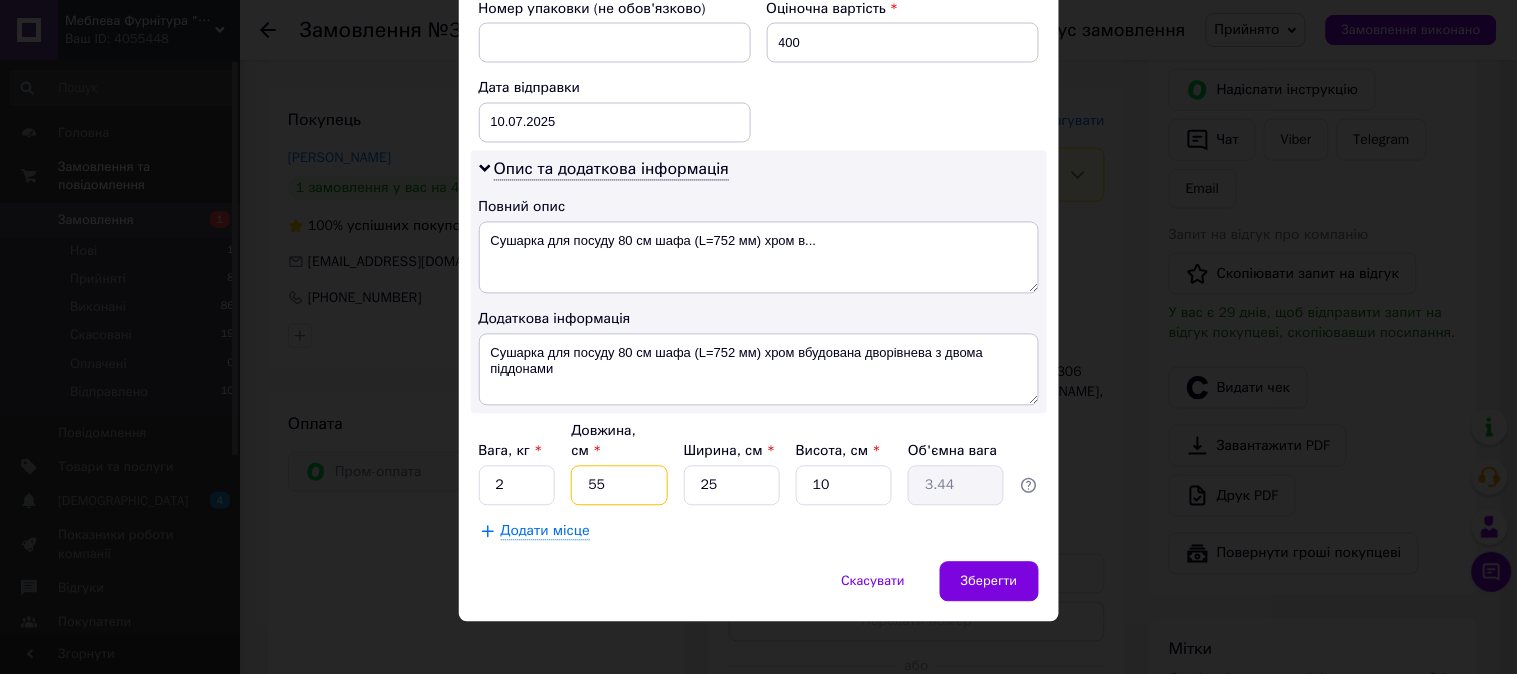 click on "55" at bounding box center [619, 486] 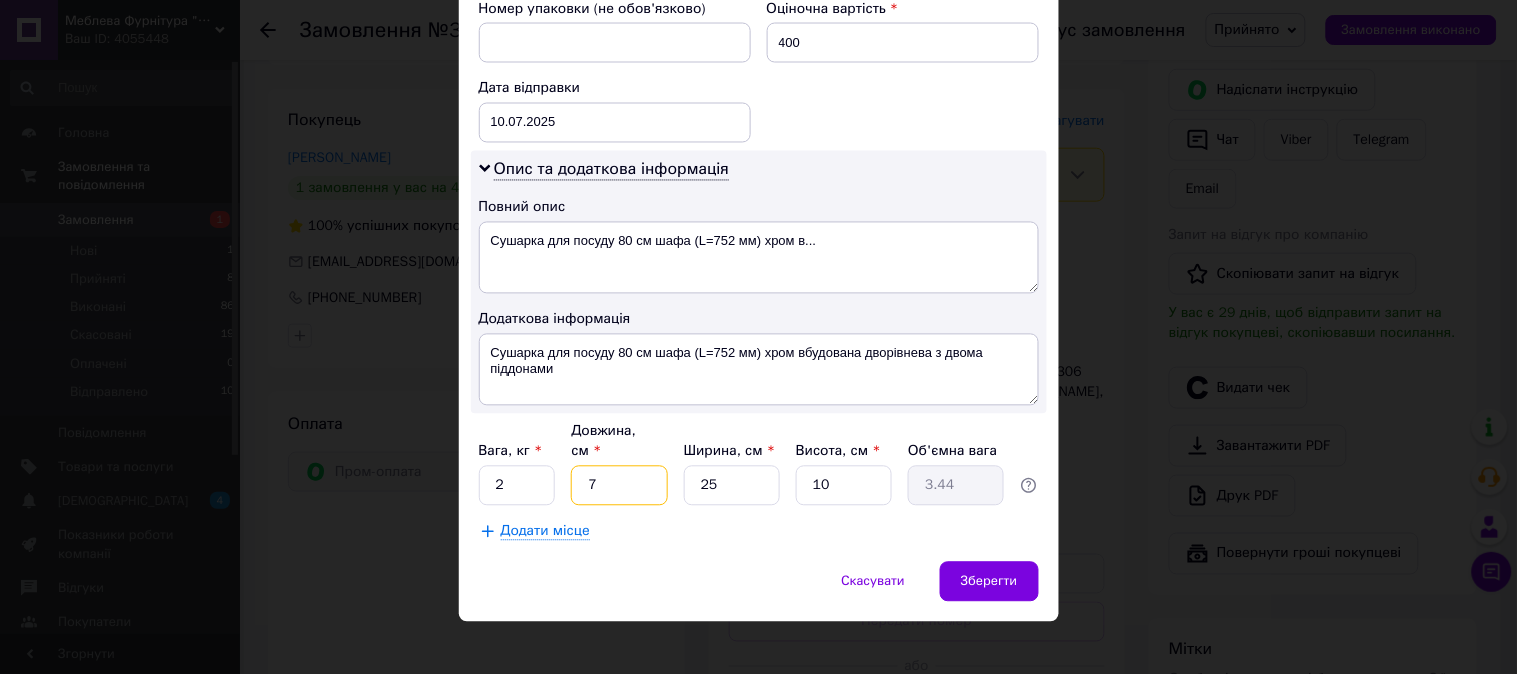 type on "0.44" 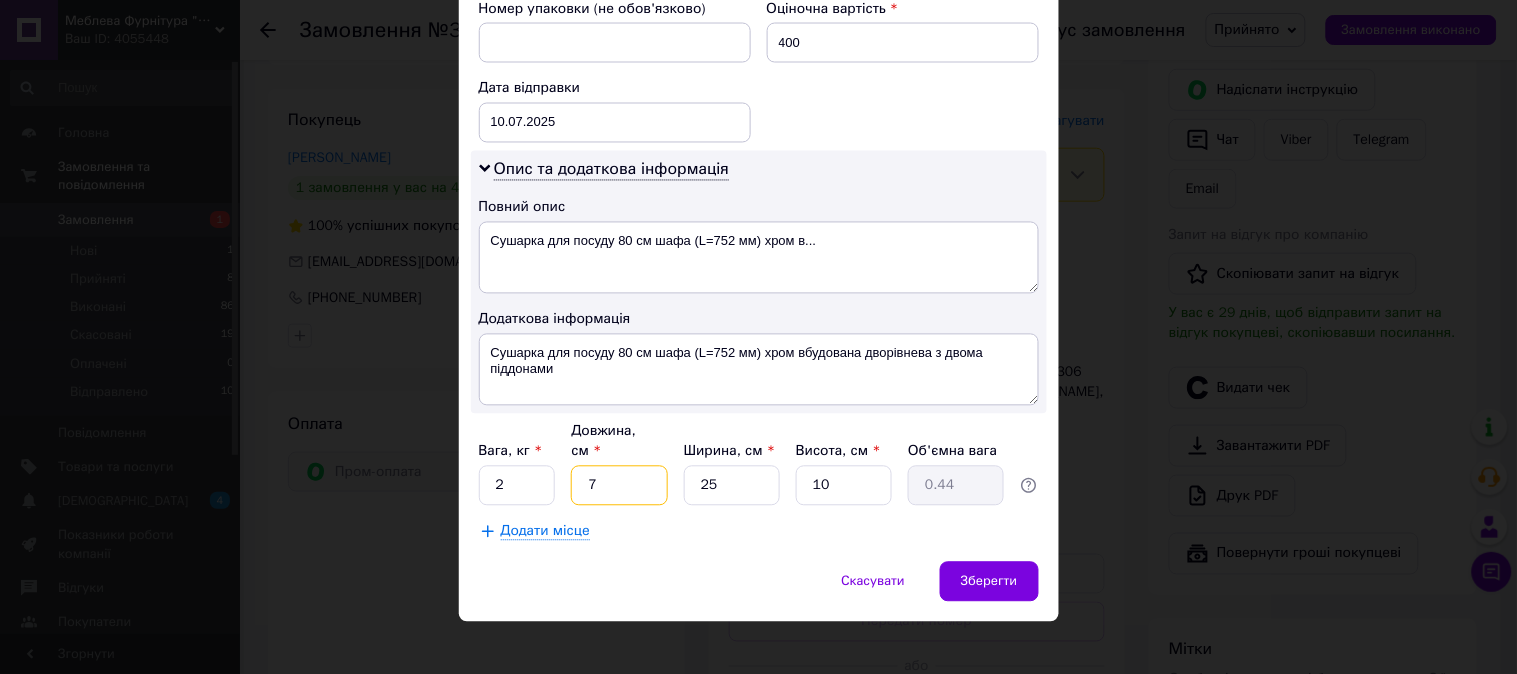 type on "75" 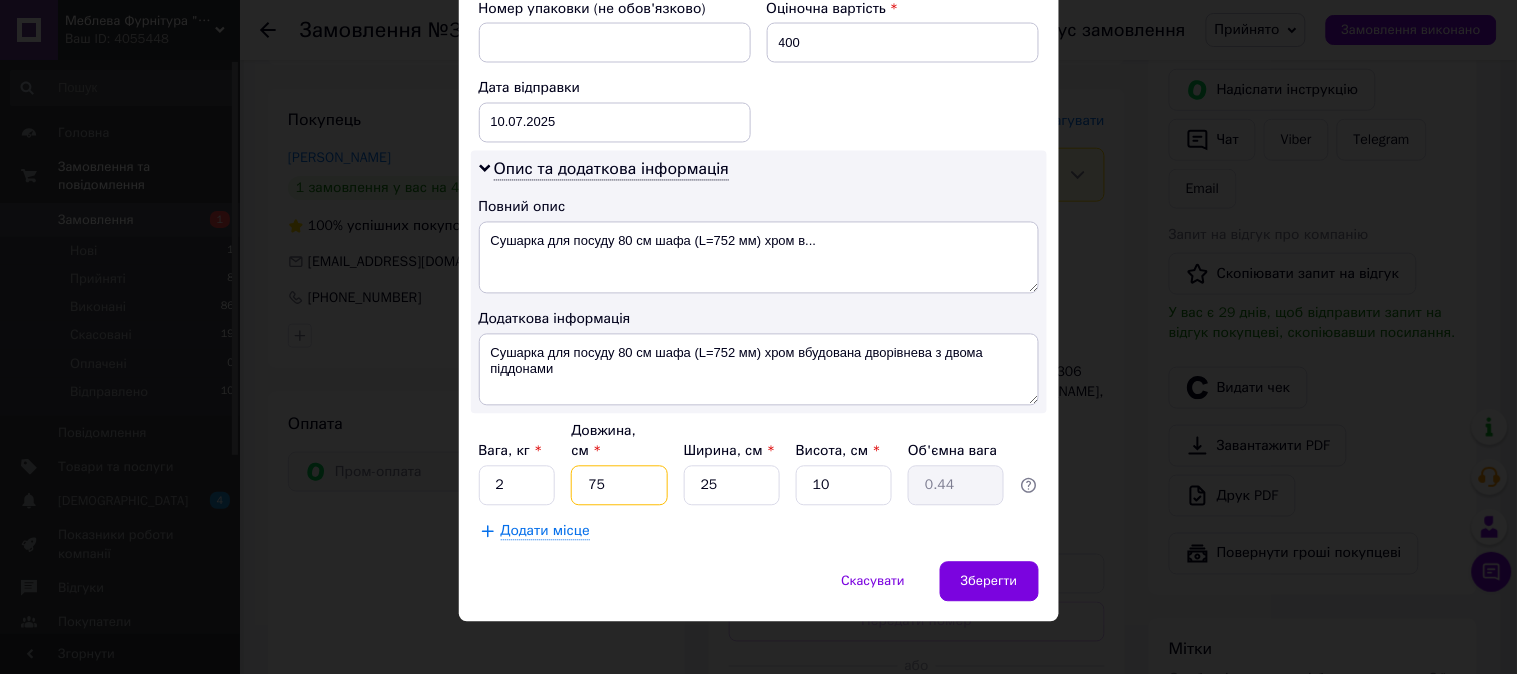 type on "4.69" 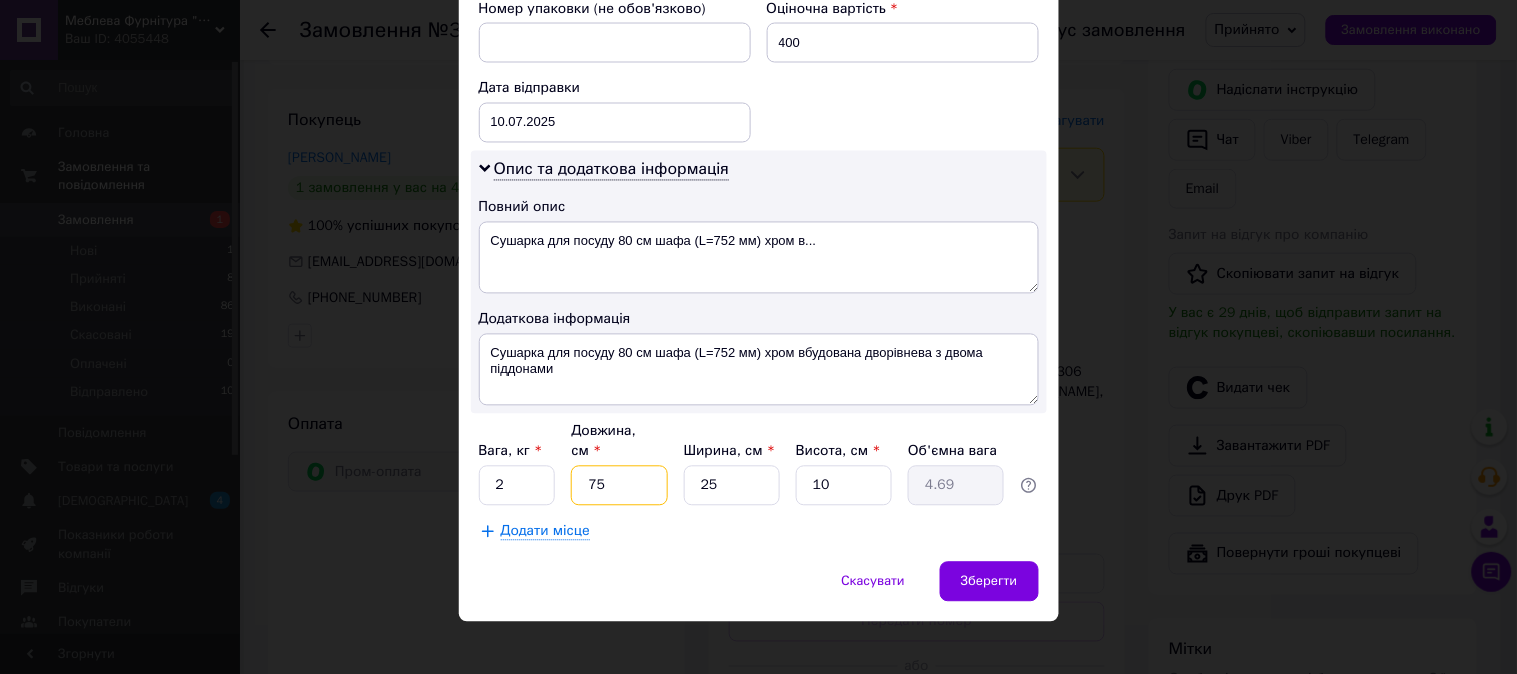 type on "75" 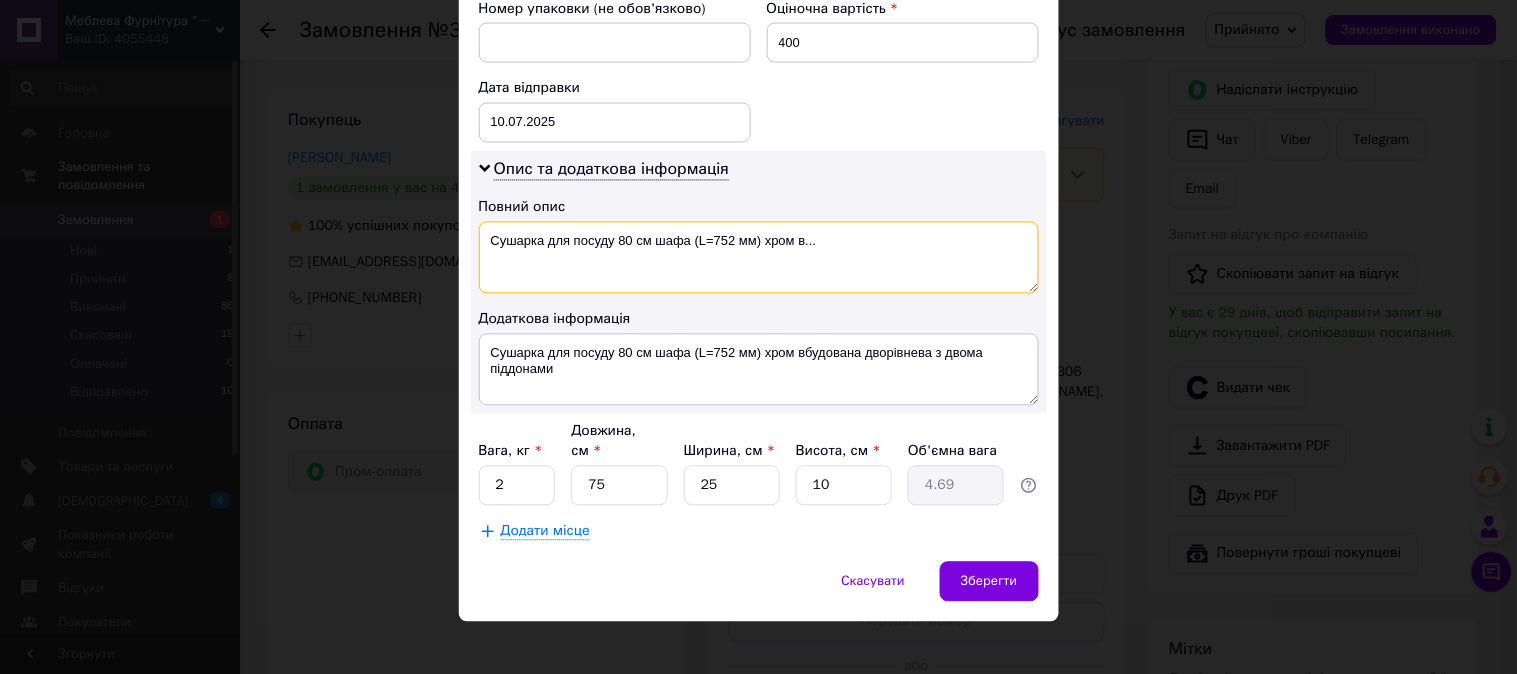 click on "Сушарка для посуду 80 см шафа (L=752 мм) хром в..." at bounding box center (759, 258) 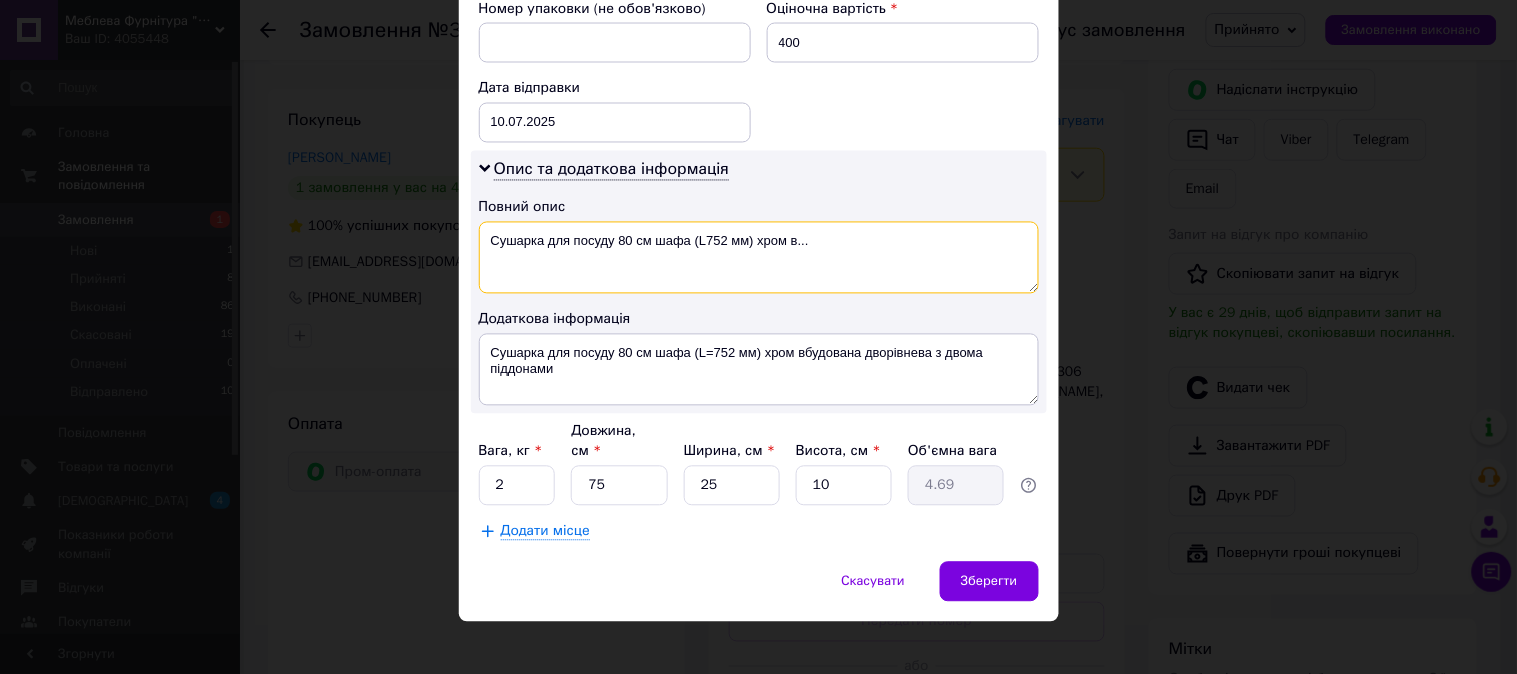 type on "Сушарка для посуду 80 см шафа (L752 мм) хром в..." 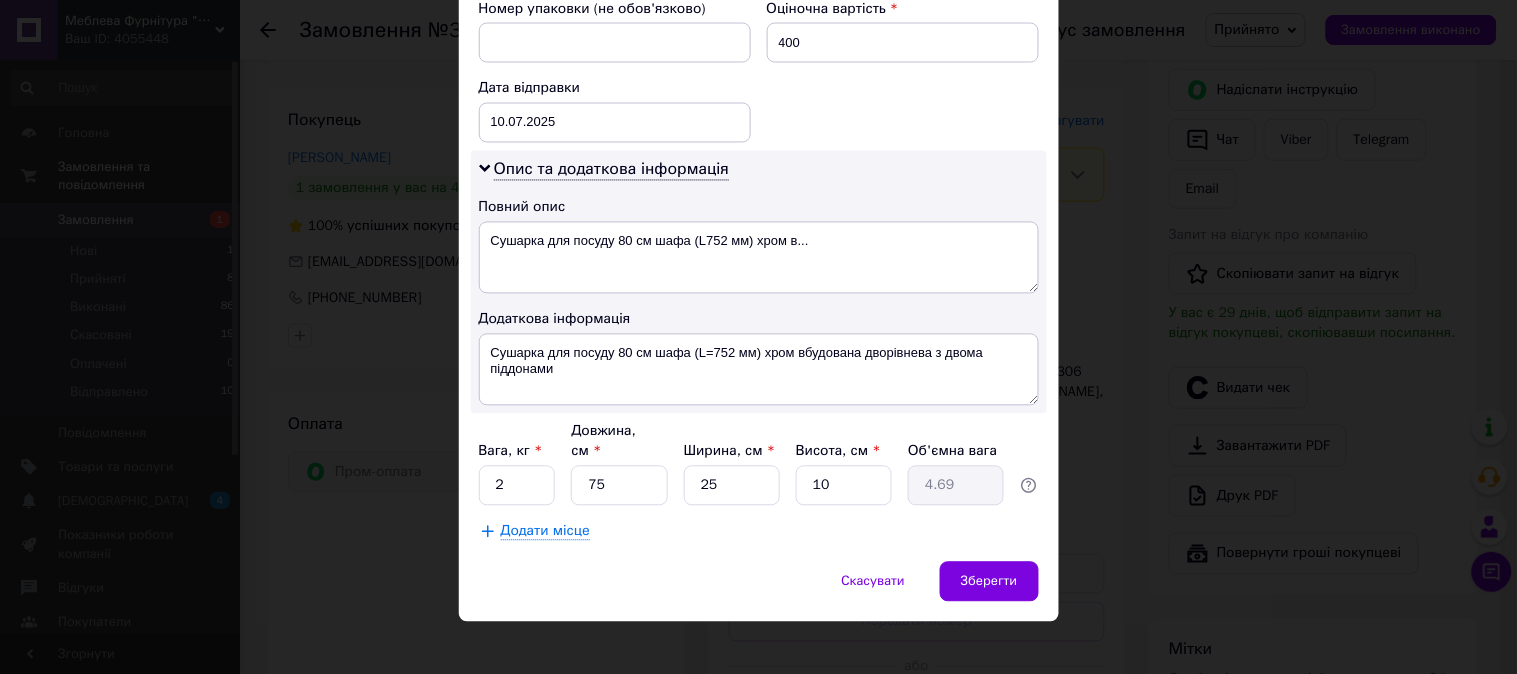 click on "Номер упаковки (не обов'язково) Оціночна вартість 400 Дата відправки 10.07.2025 < 2025 > < Июль > Пн Вт Ср Чт Пт Сб Вс 30 1 2 3 4 5 6 7 8 9 10 11 12 13 14 15 16 17 18 19 20 21 22 23 24 25 26 27 28 29 30 31 1 2 3 4 5 6 7 8 9 10" at bounding box center (759, 71) 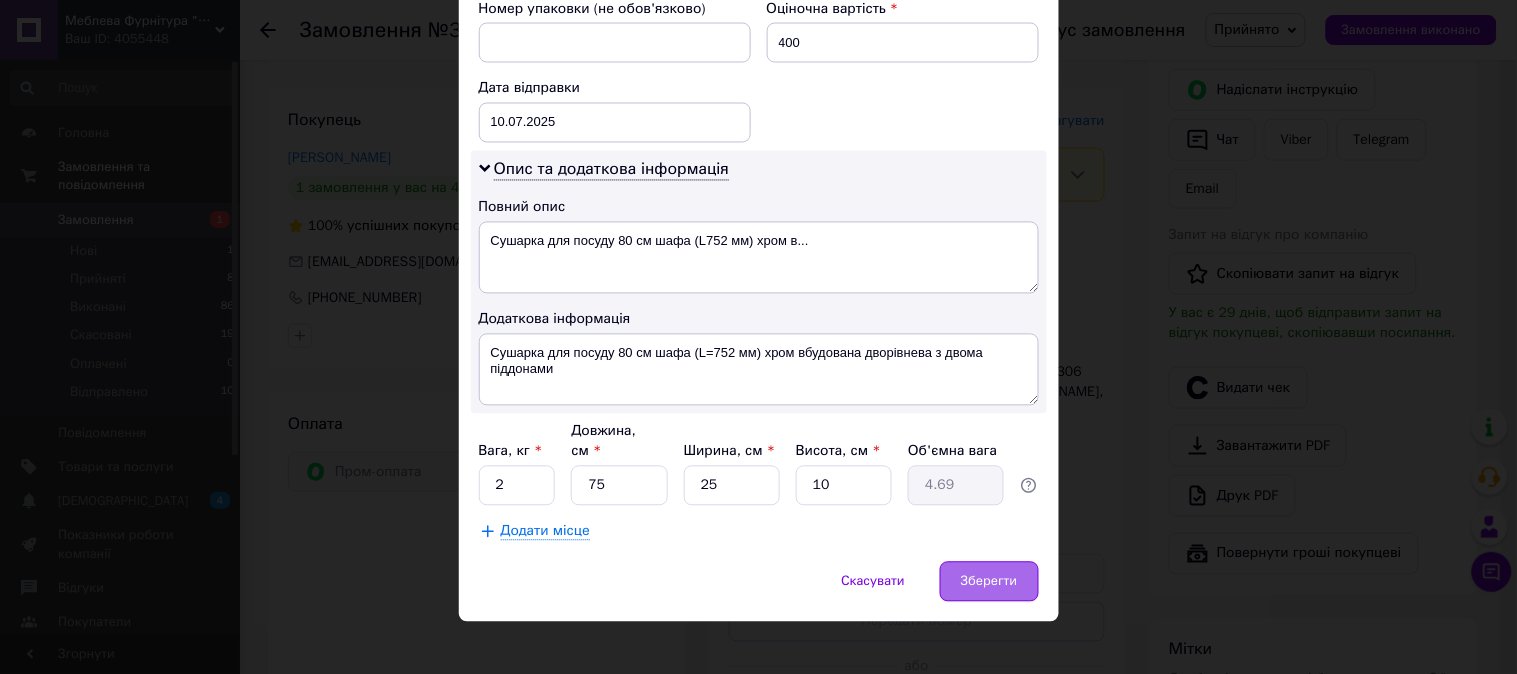 click on "Зберегти" at bounding box center (989, 582) 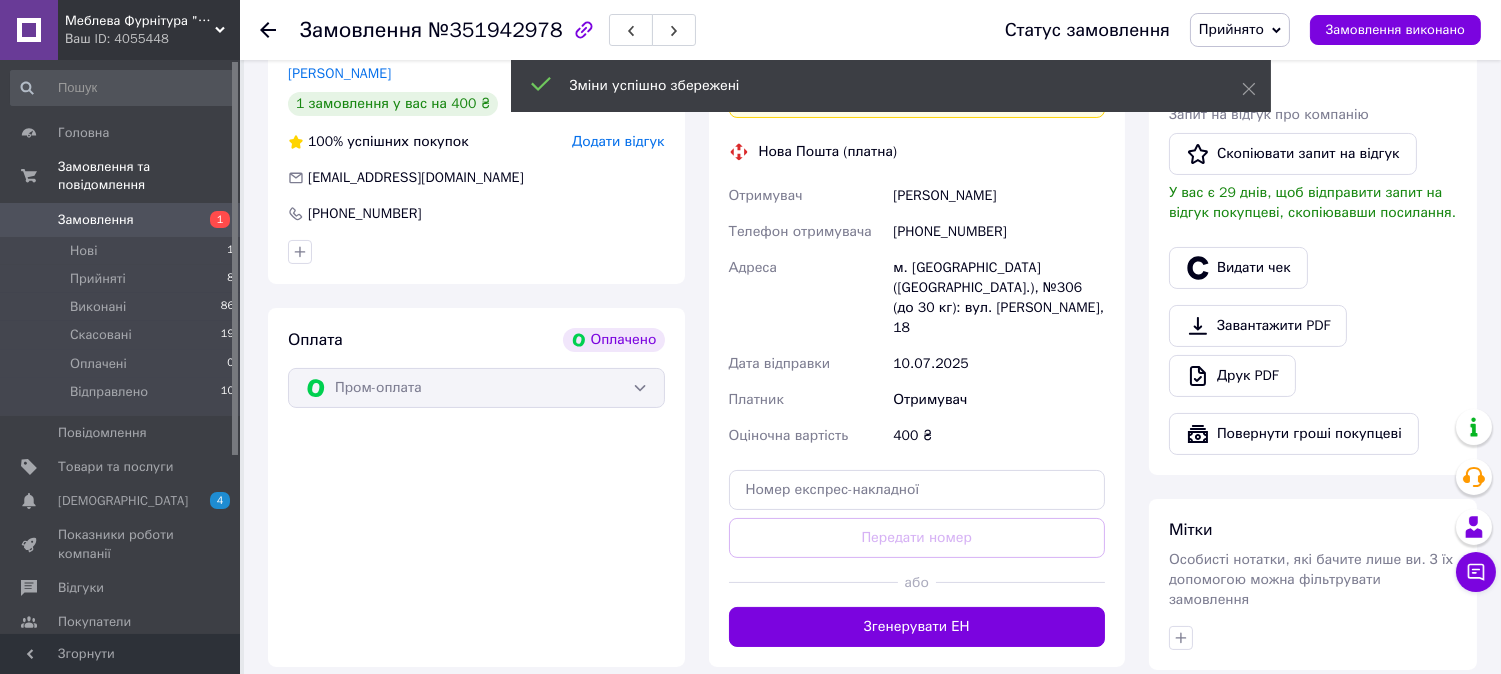 scroll, scrollTop: 666, scrollLeft: 0, axis: vertical 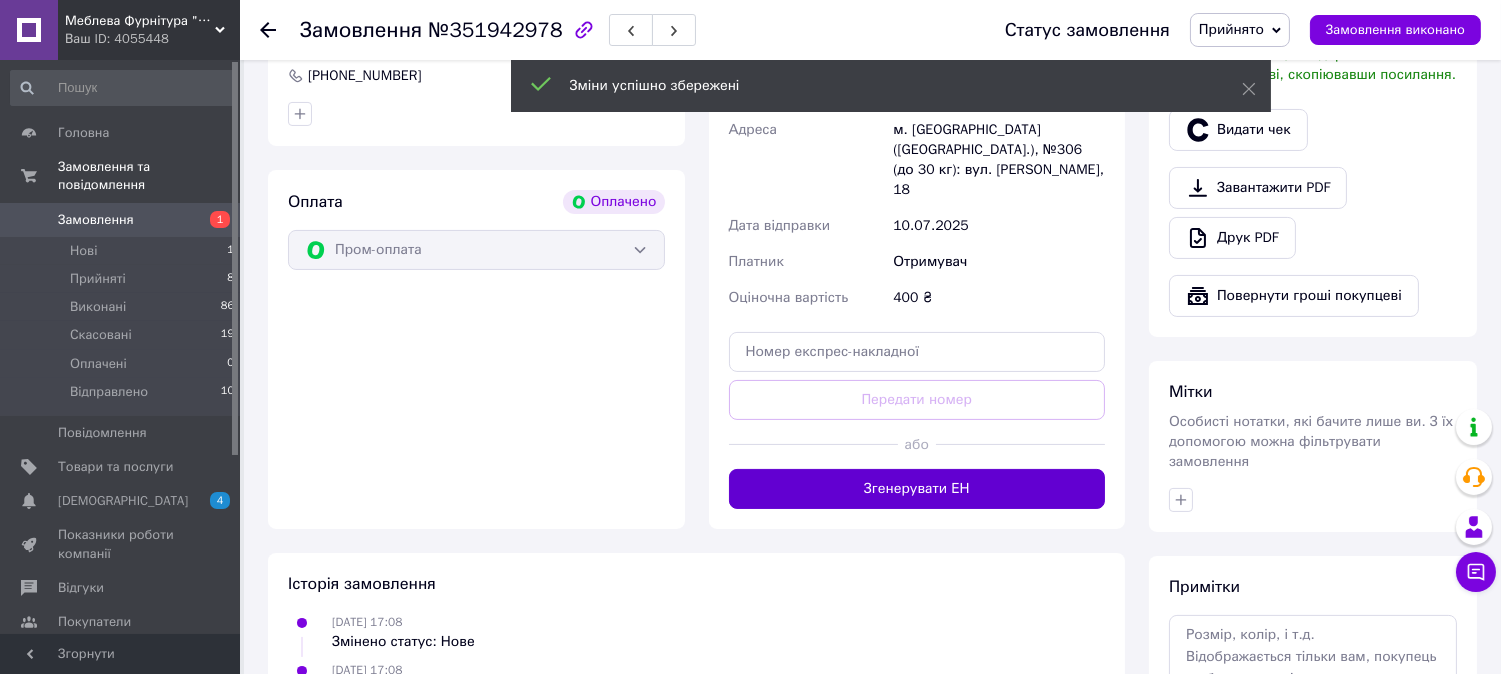 click on "Згенерувати ЕН" at bounding box center (917, 489) 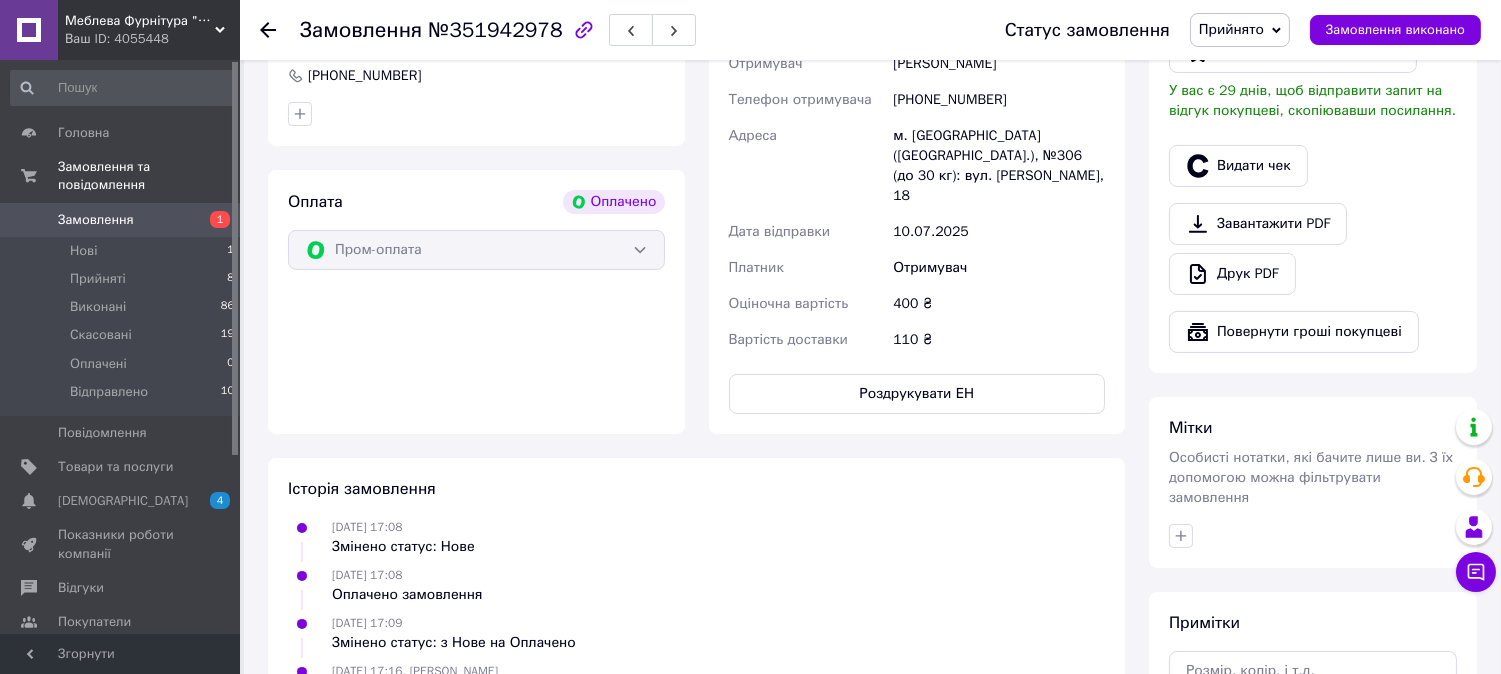 click on "Прийнято" at bounding box center (1231, 29) 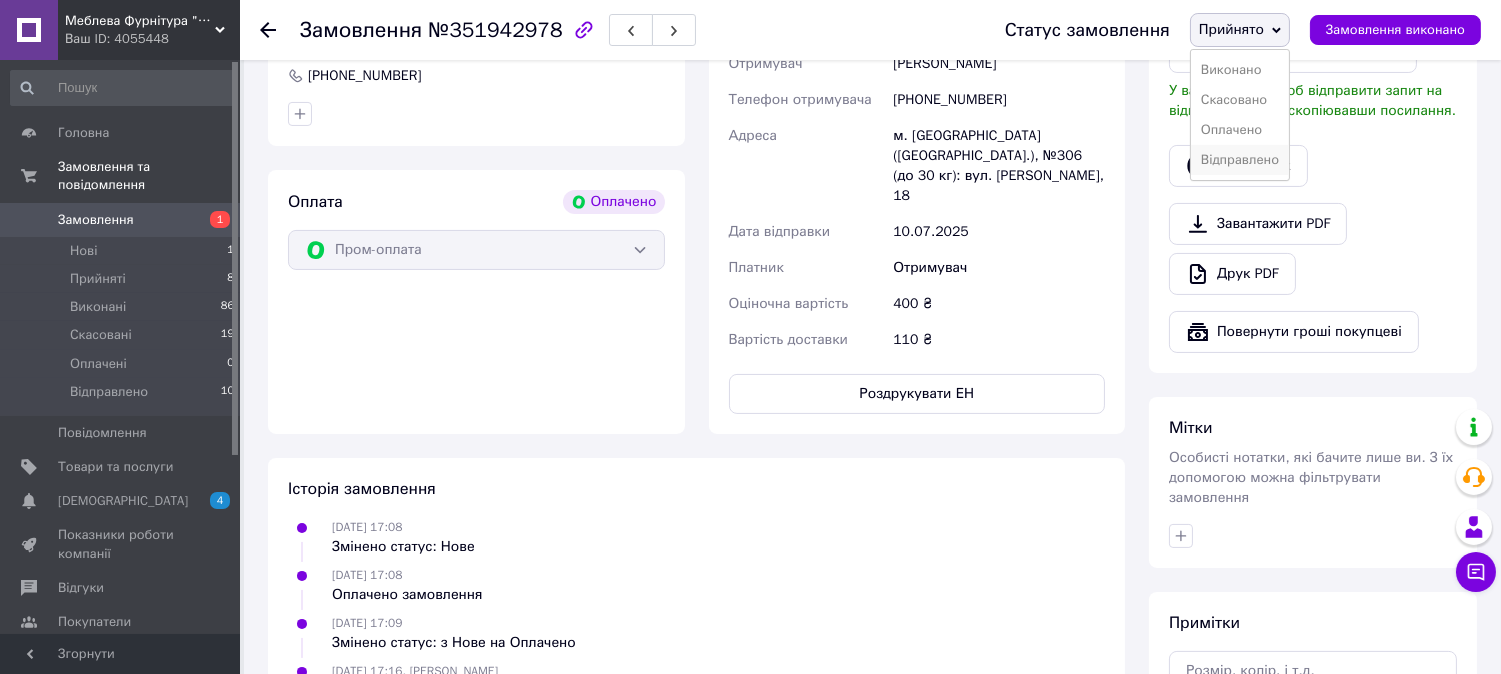 click on "Відправлено" at bounding box center (1240, 160) 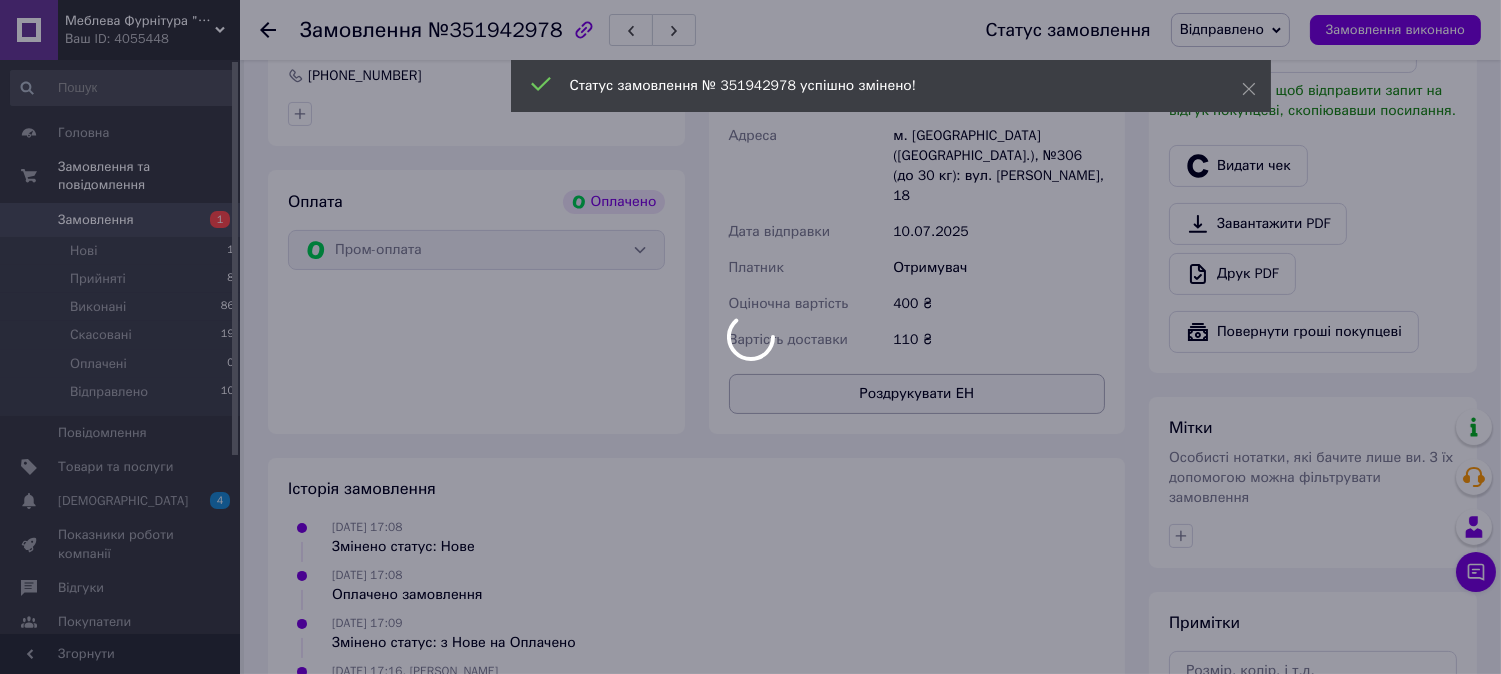 click at bounding box center (750, 337) 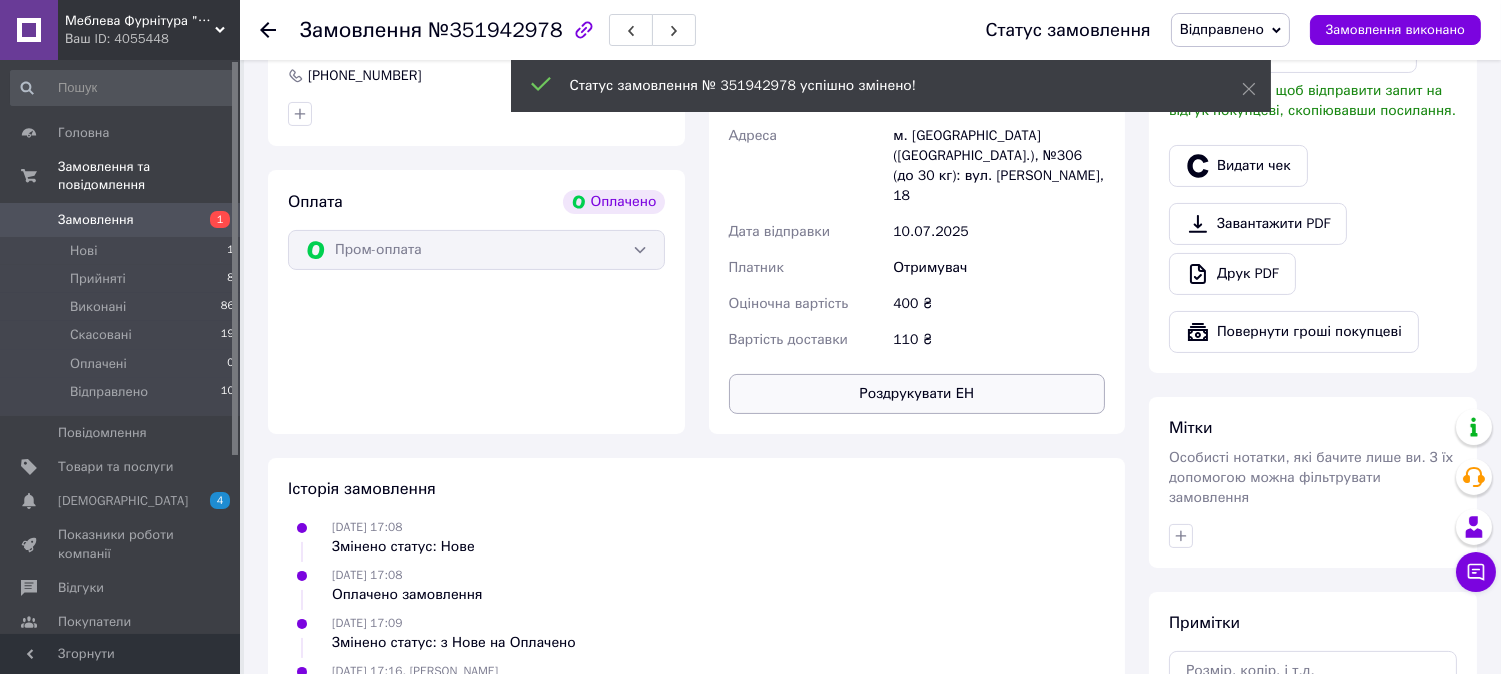 click on "Роздрукувати ЕН" at bounding box center [917, 394] 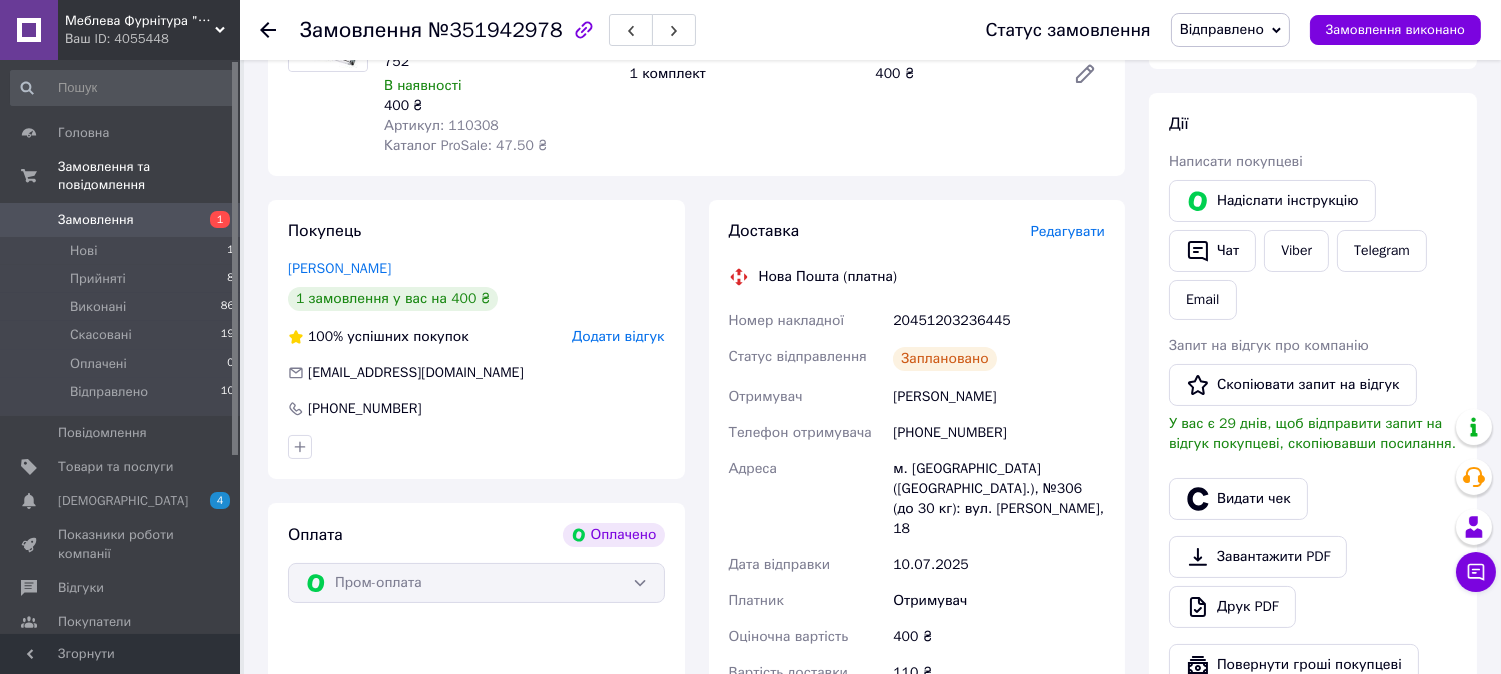 scroll, scrollTop: 0, scrollLeft: 0, axis: both 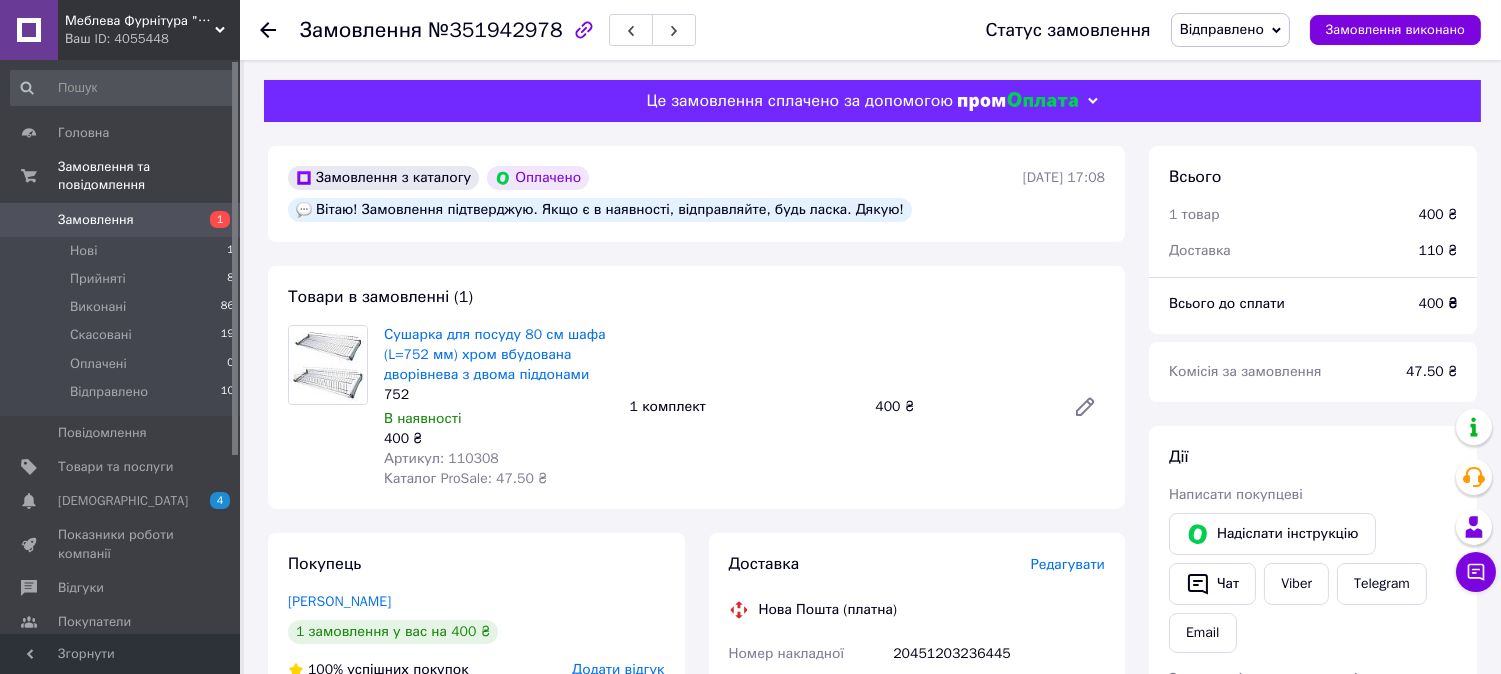 click on "1" at bounding box center [212, 220] 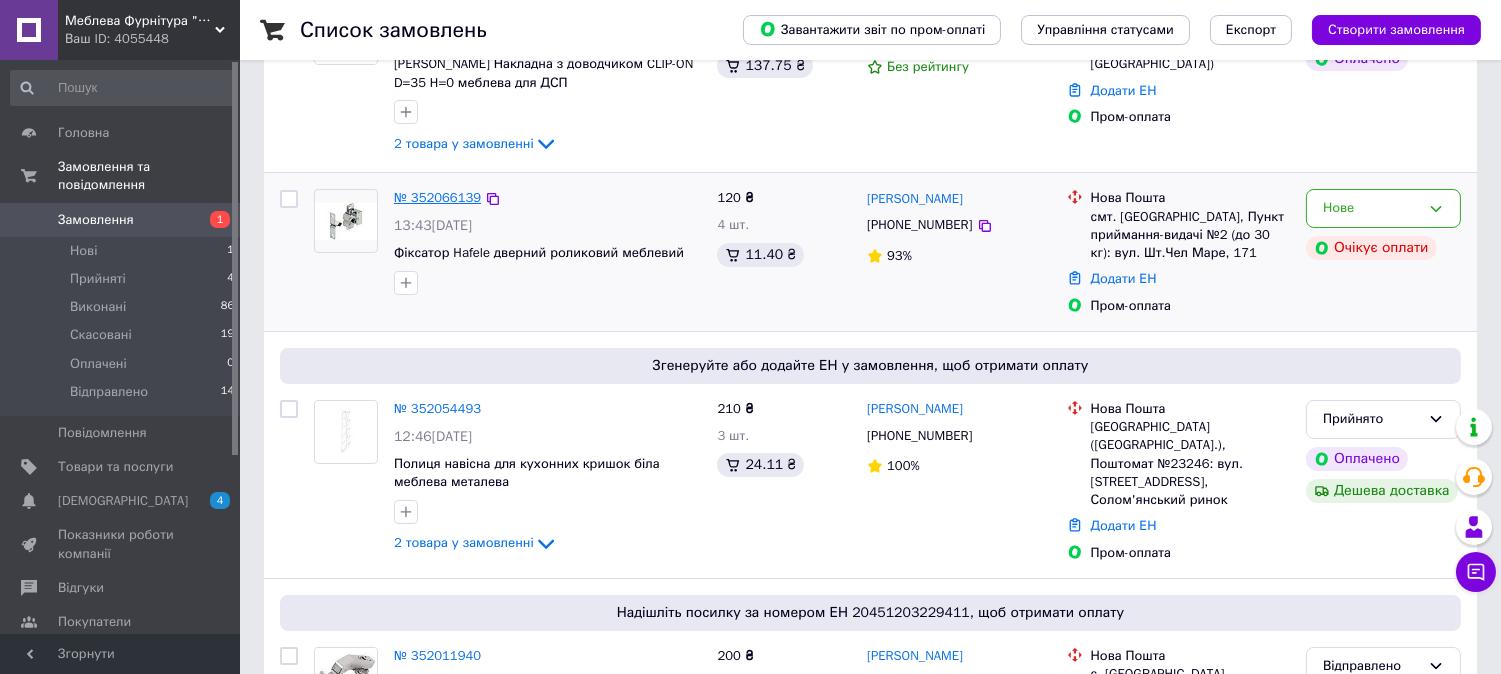 click on "№ 352066139" at bounding box center (437, 197) 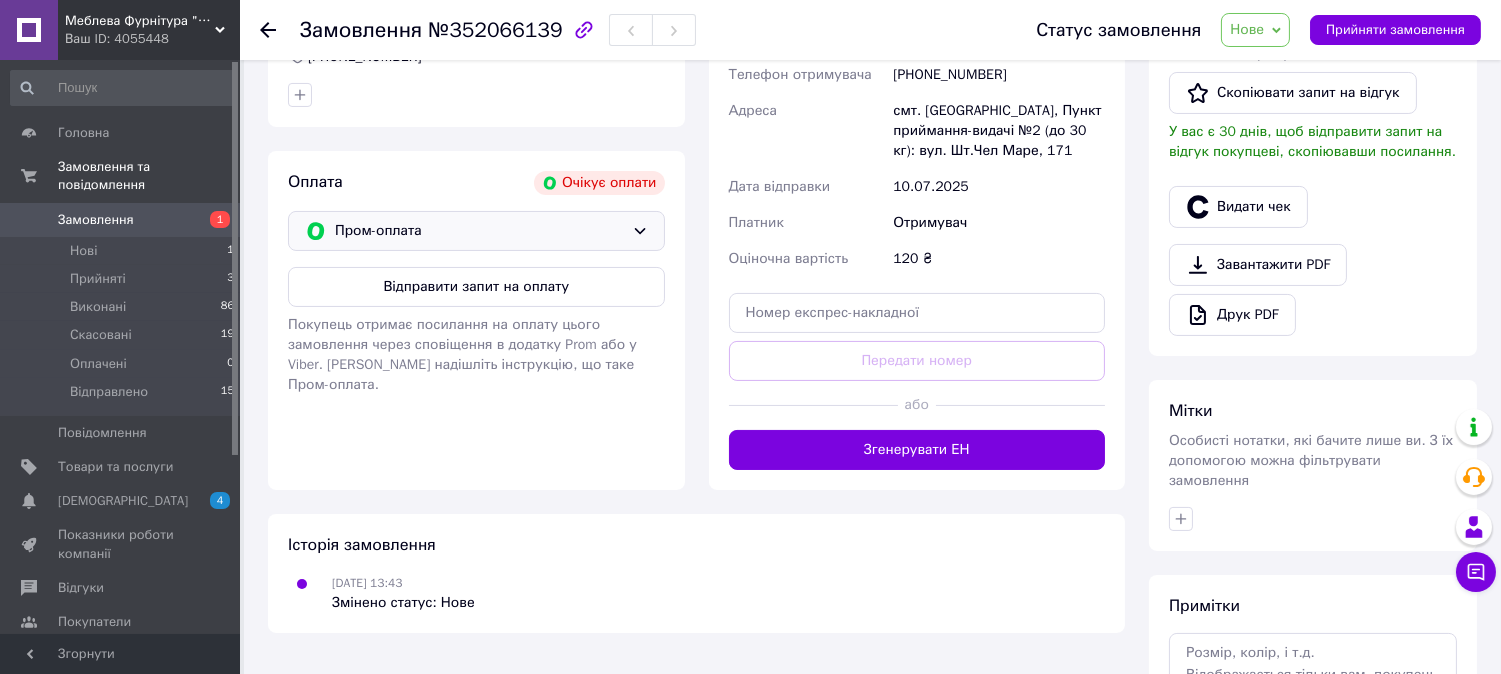 scroll, scrollTop: 555, scrollLeft: 0, axis: vertical 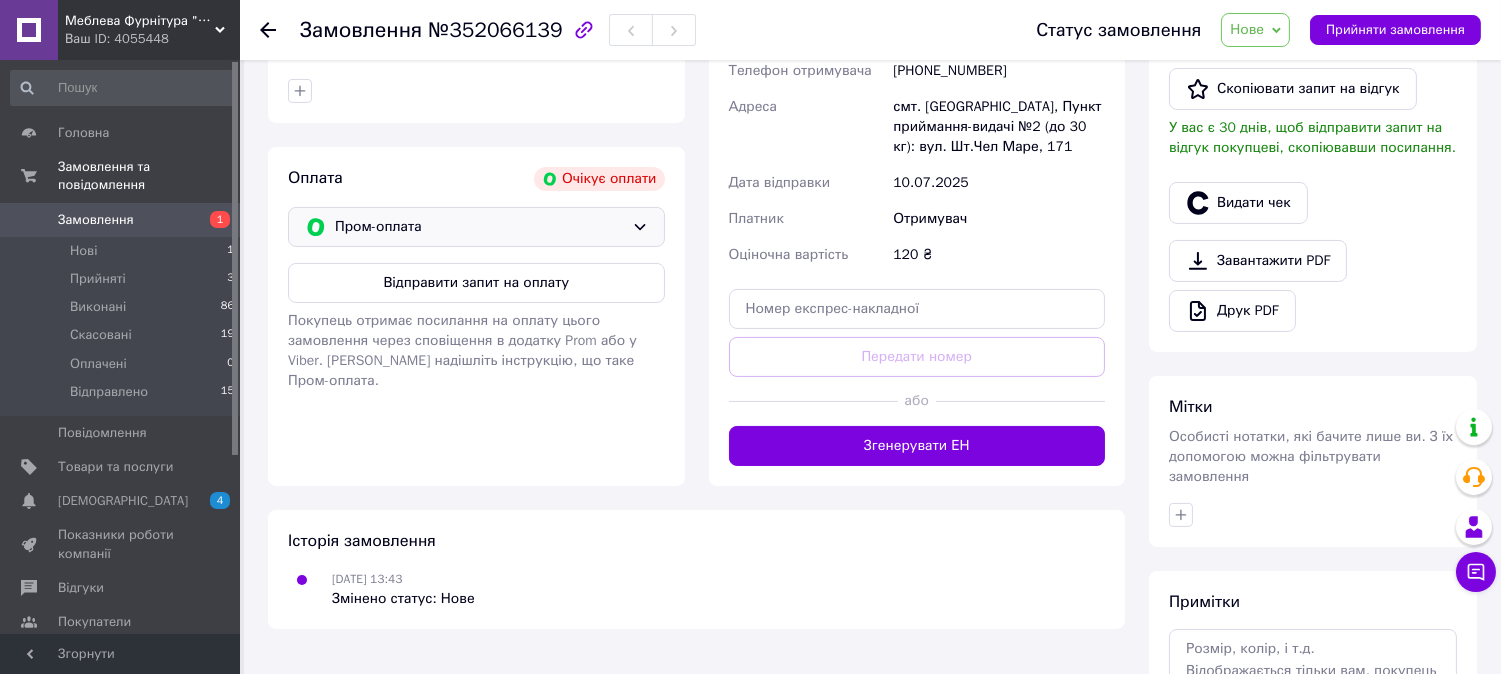 click on "Пром-оплата" at bounding box center [479, 227] 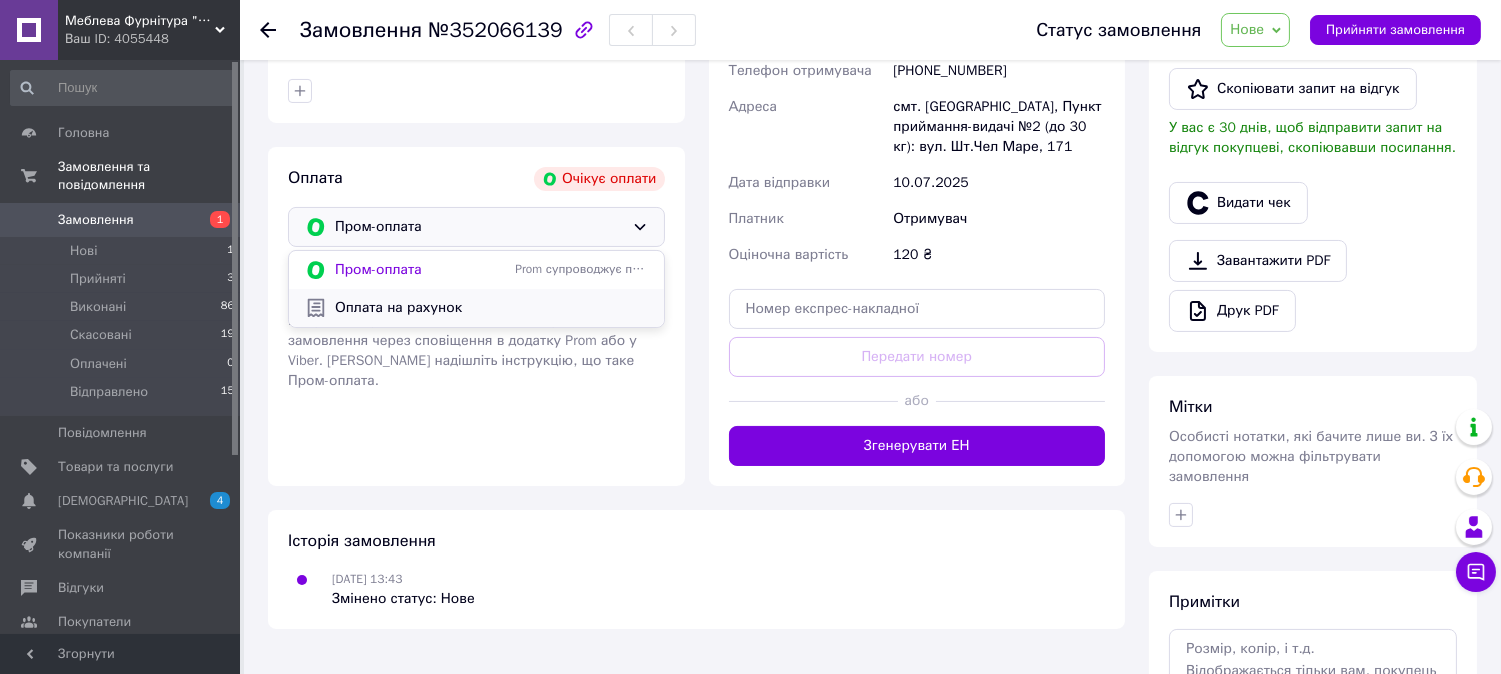 click on "Оплата на рахунок" at bounding box center [491, 308] 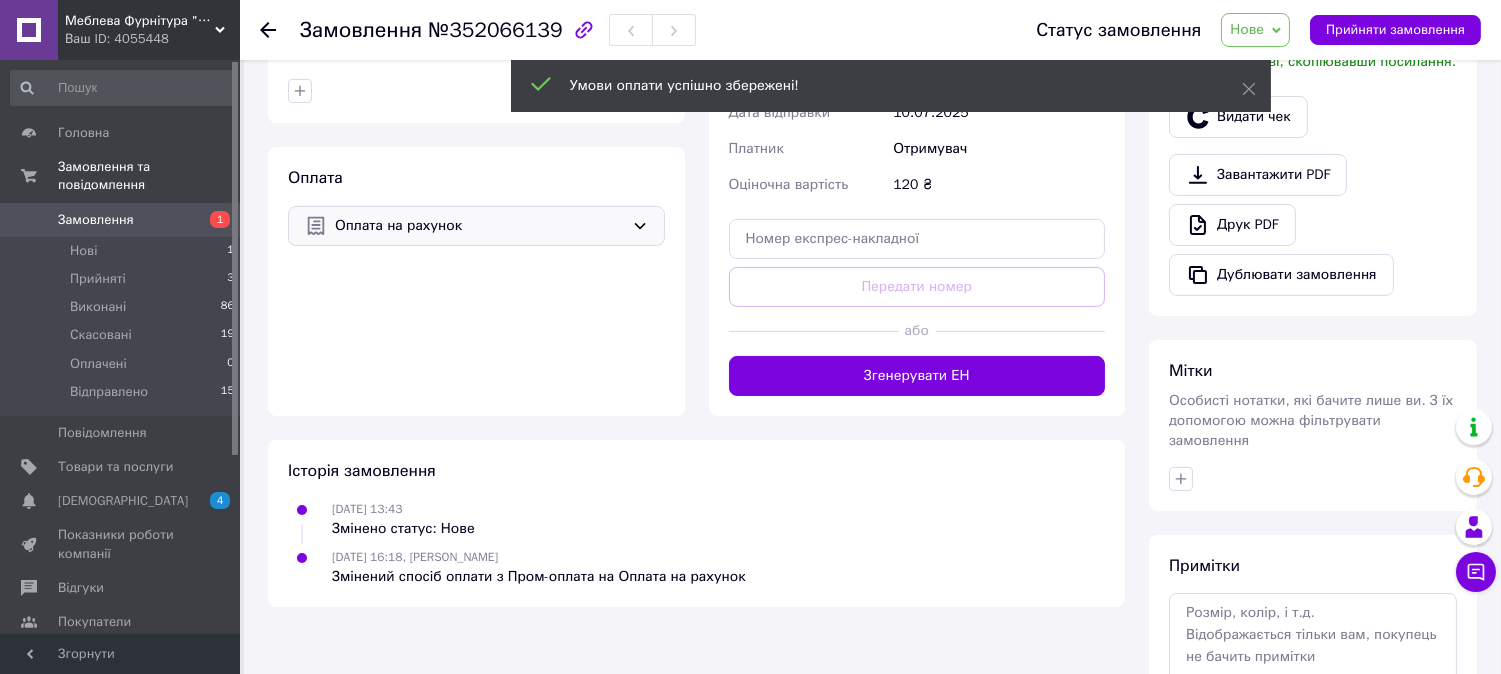 click on "Нове" at bounding box center (1247, 29) 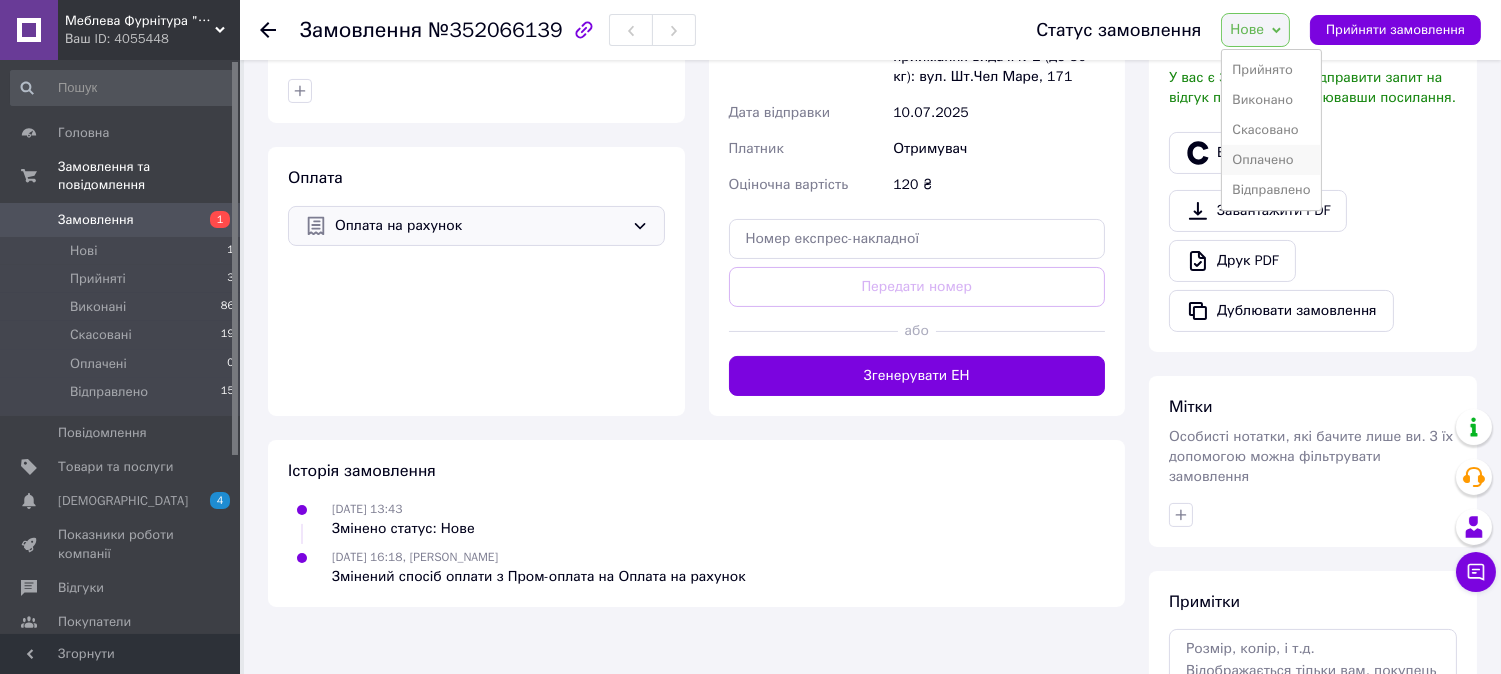 click on "Оплачено" at bounding box center (1271, 160) 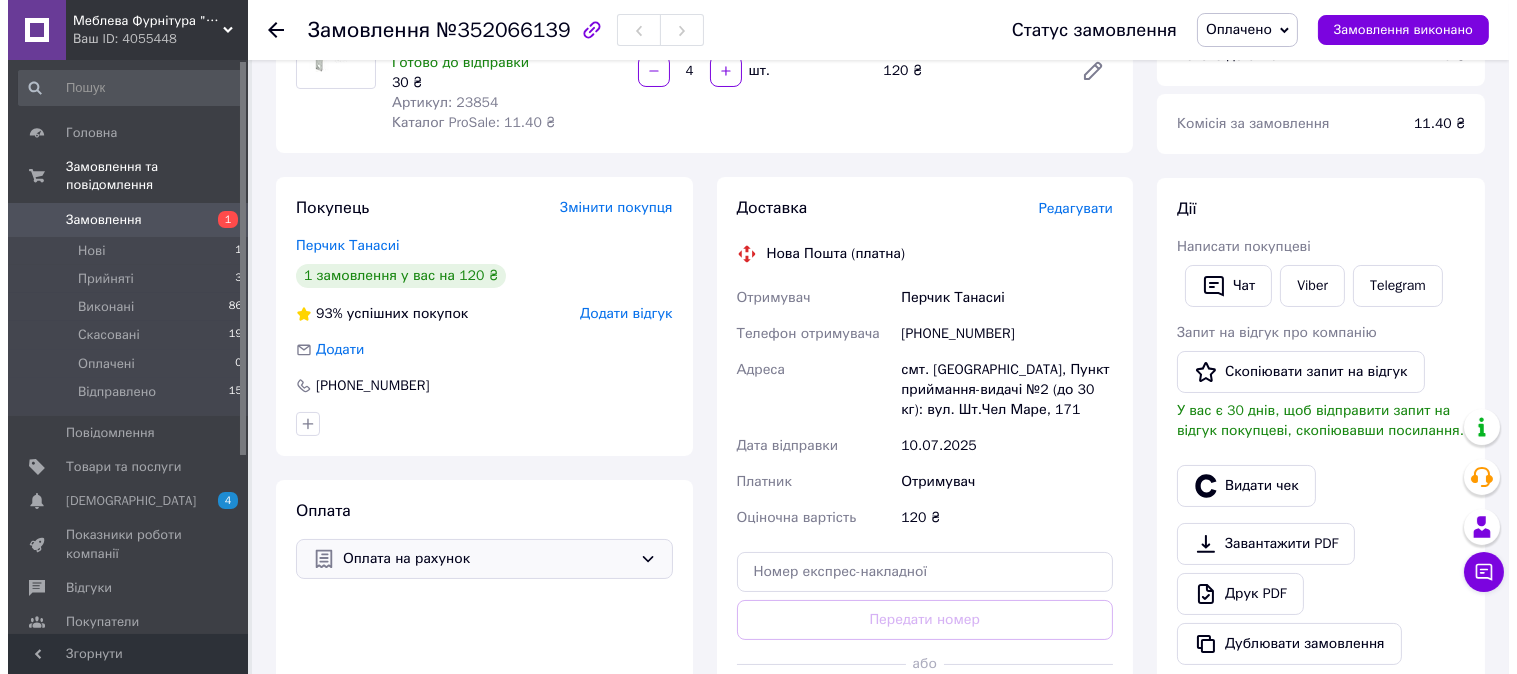 scroll, scrollTop: 0, scrollLeft: 0, axis: both 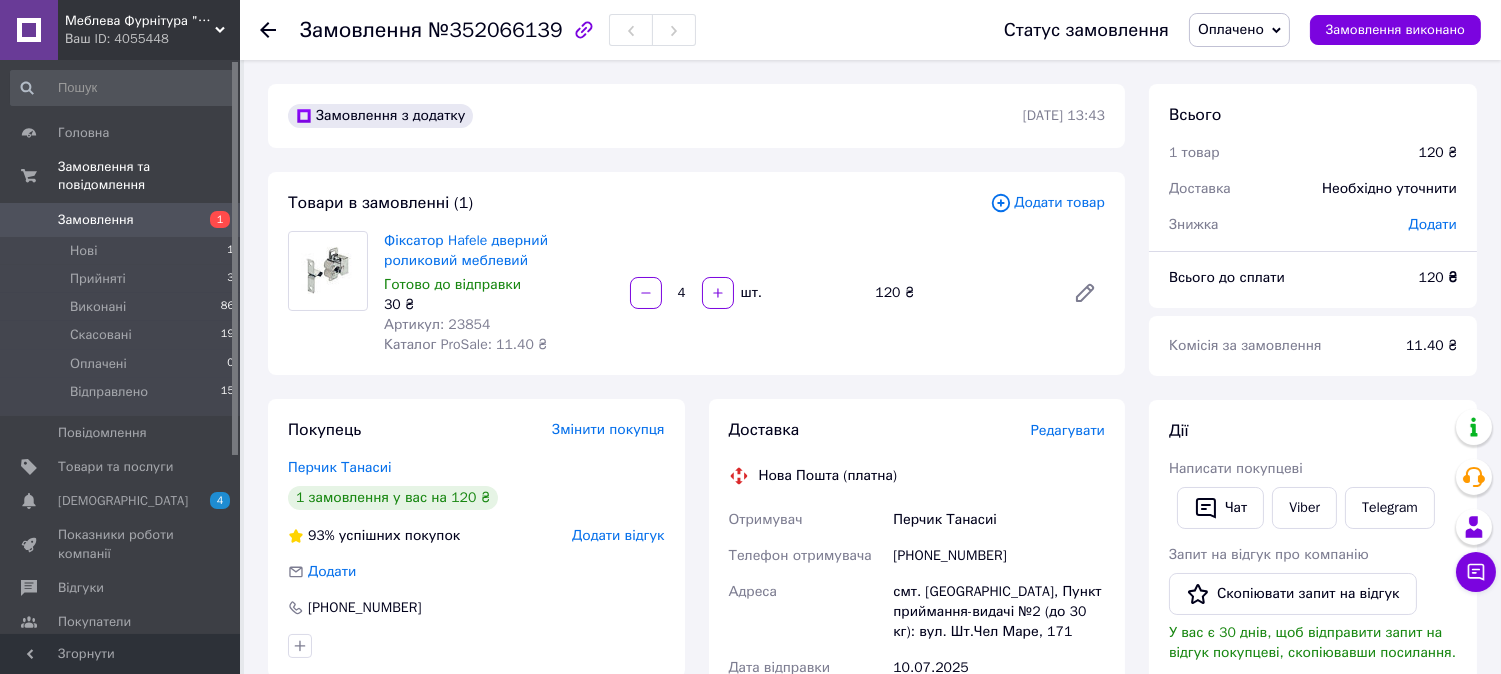 click on "Редагувати" at bounding box center (1068, 430) 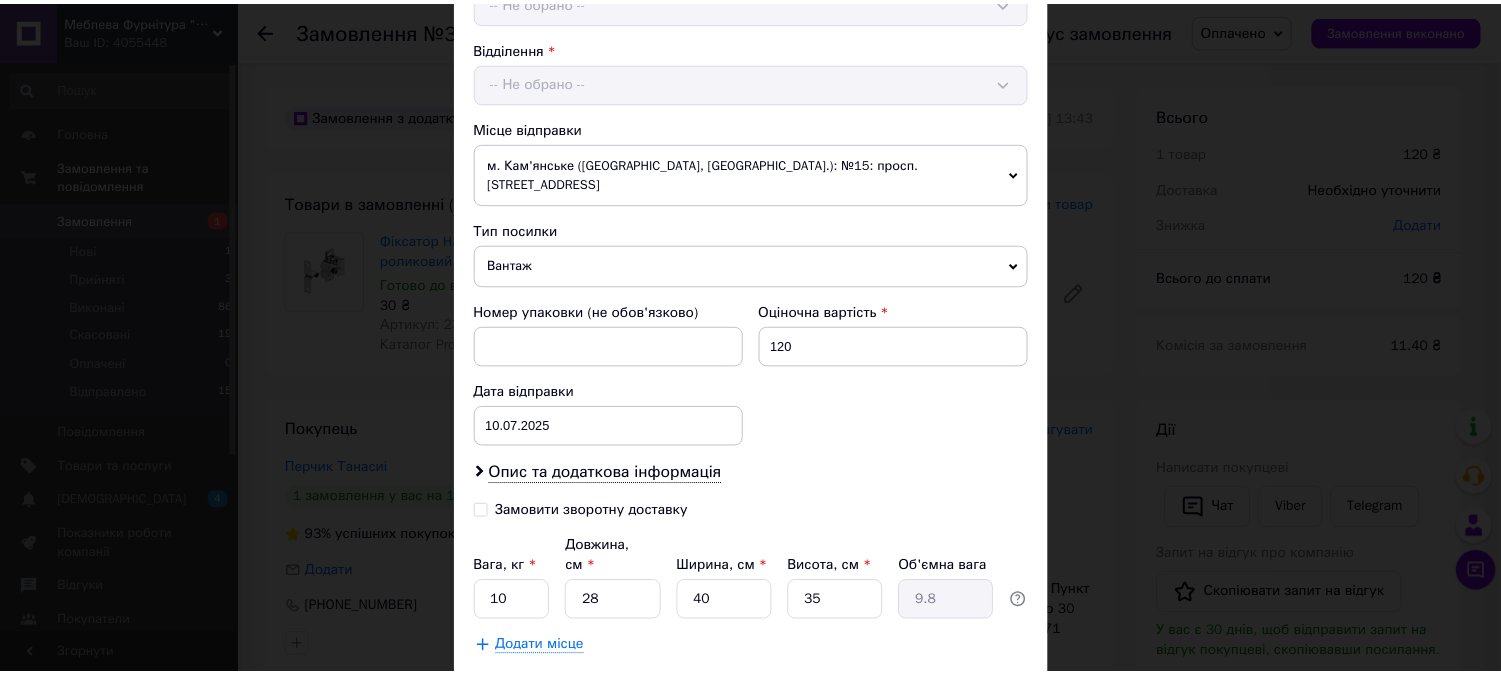 scroll, scrollTop: 712, scrollLeft: 0, axis: vertical 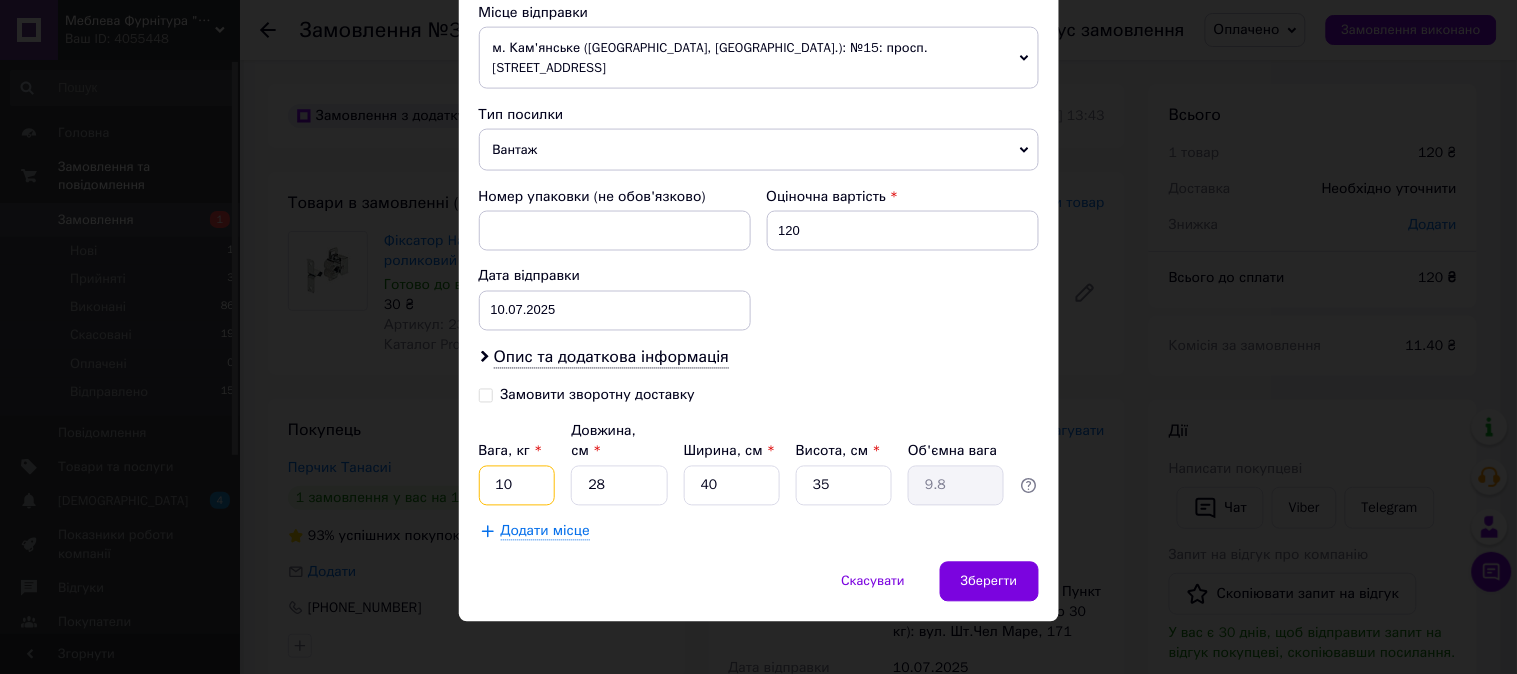 click on "10" at bounding box center [517, 486] 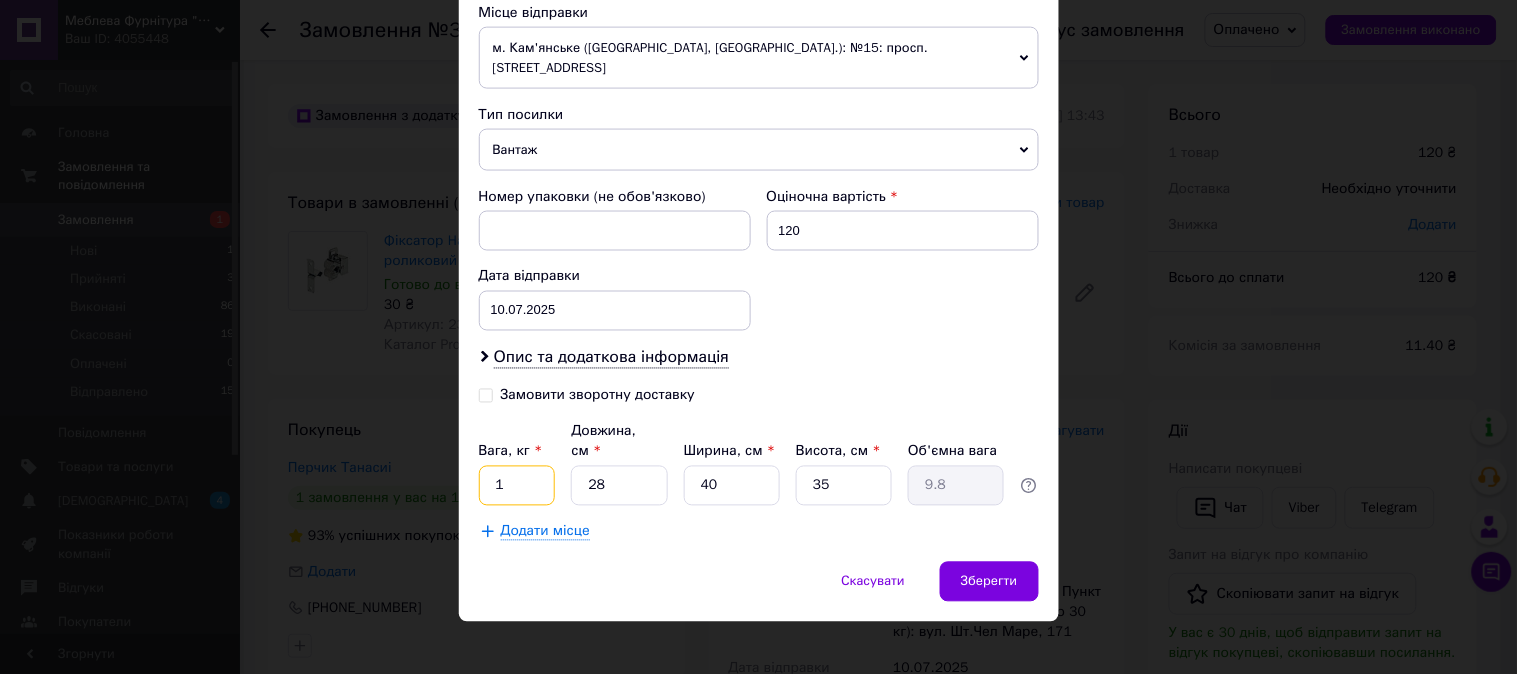 type on "1" 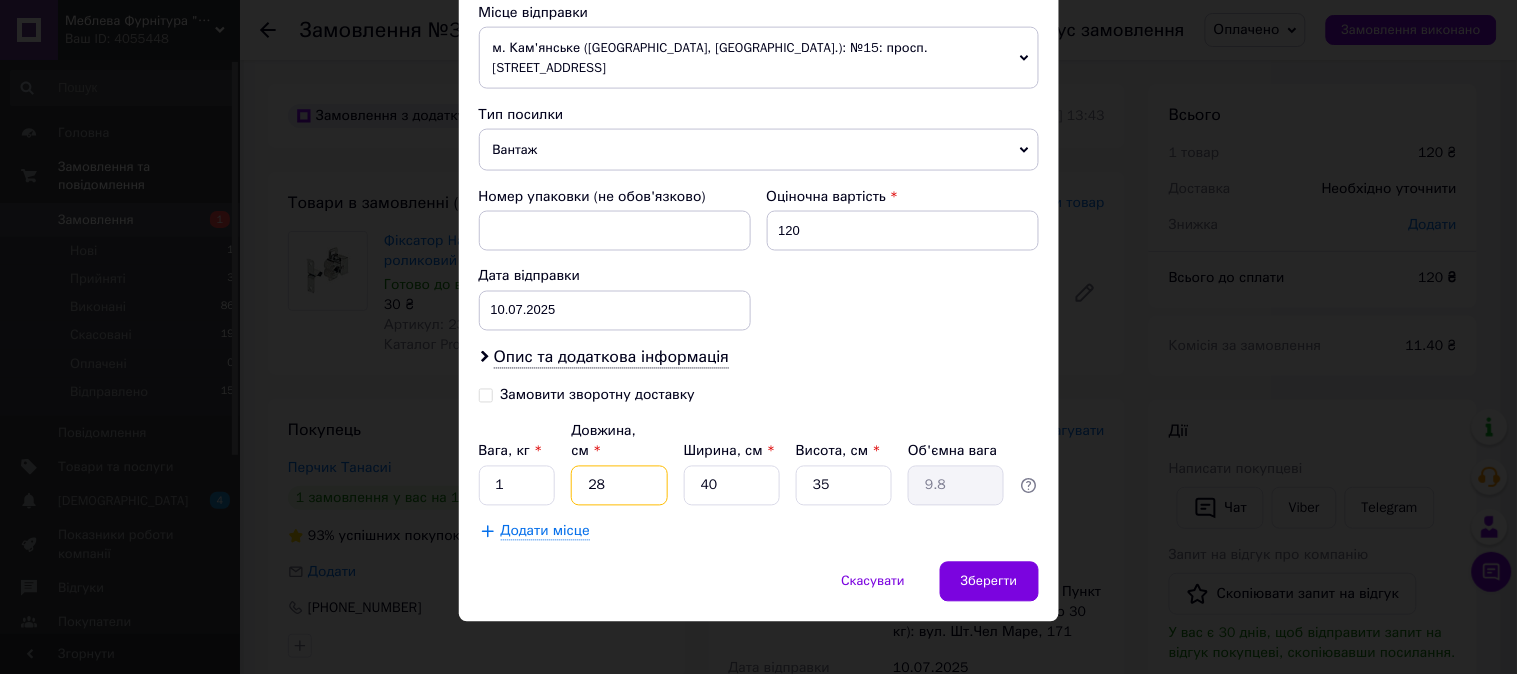 click on "28" at bounding box center (619, 486) 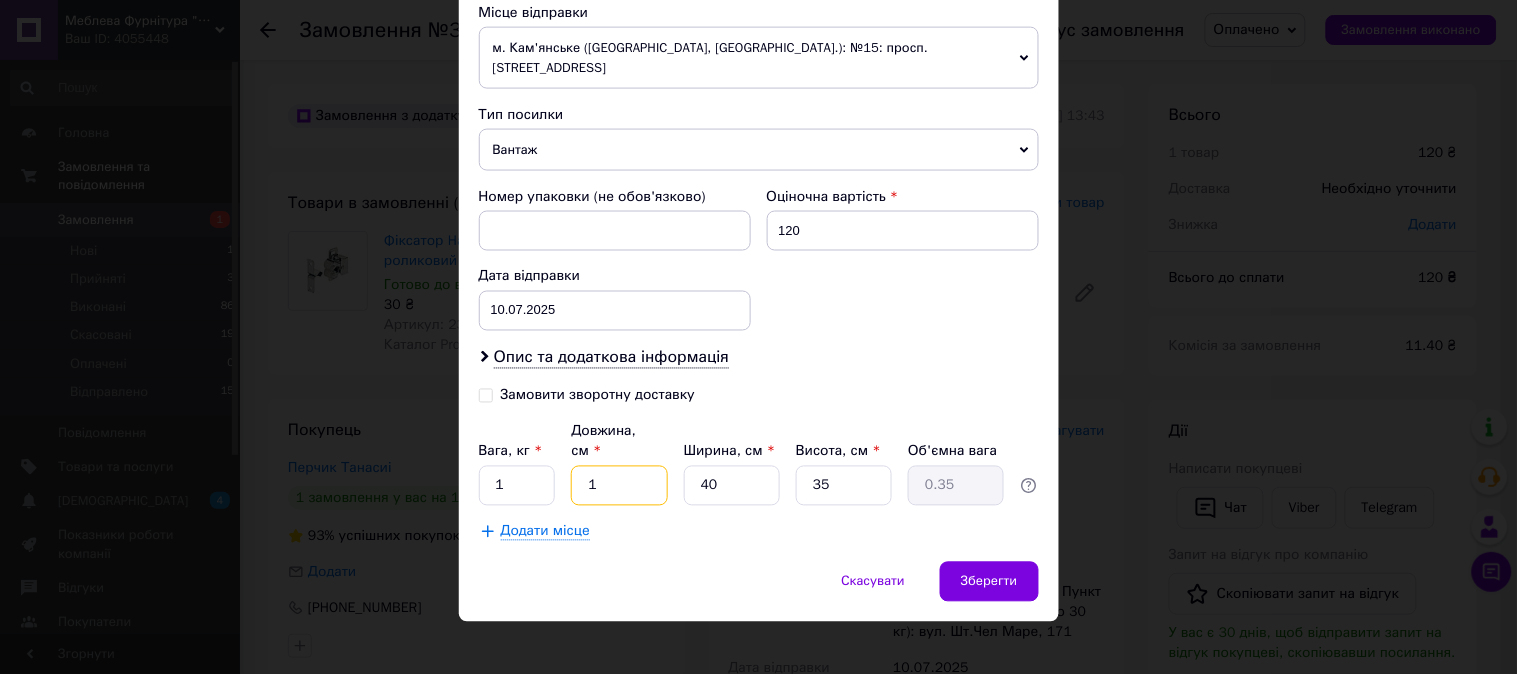 type on "10" 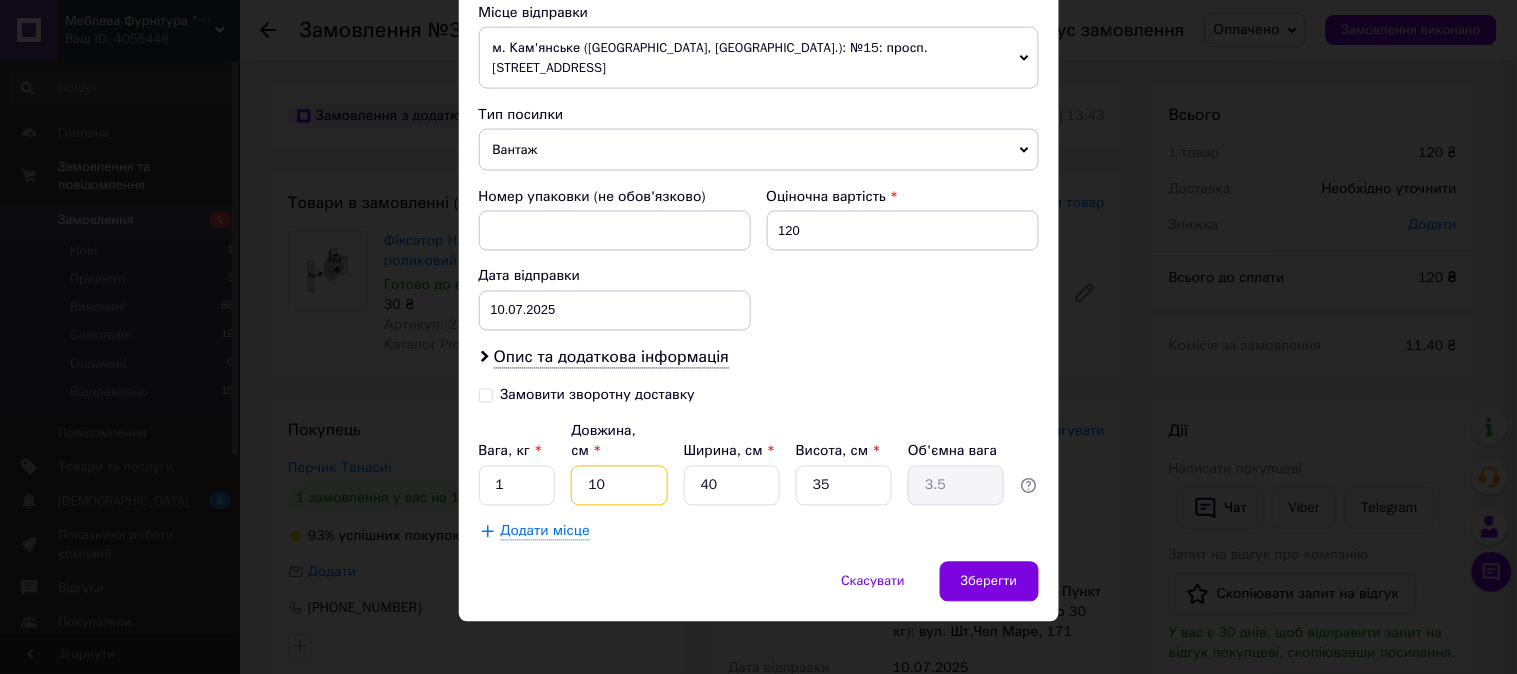 type on "10" 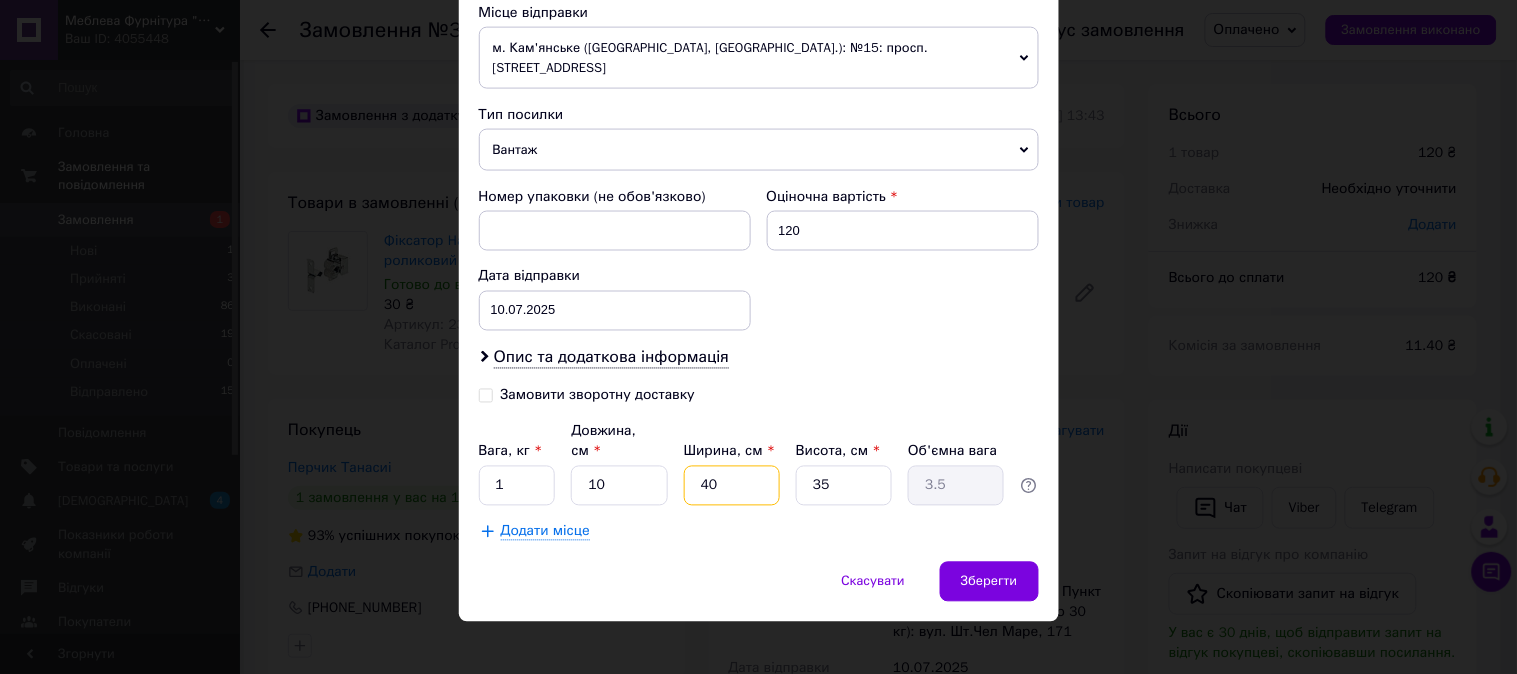 click on "40" at bounding box center (732, 486) 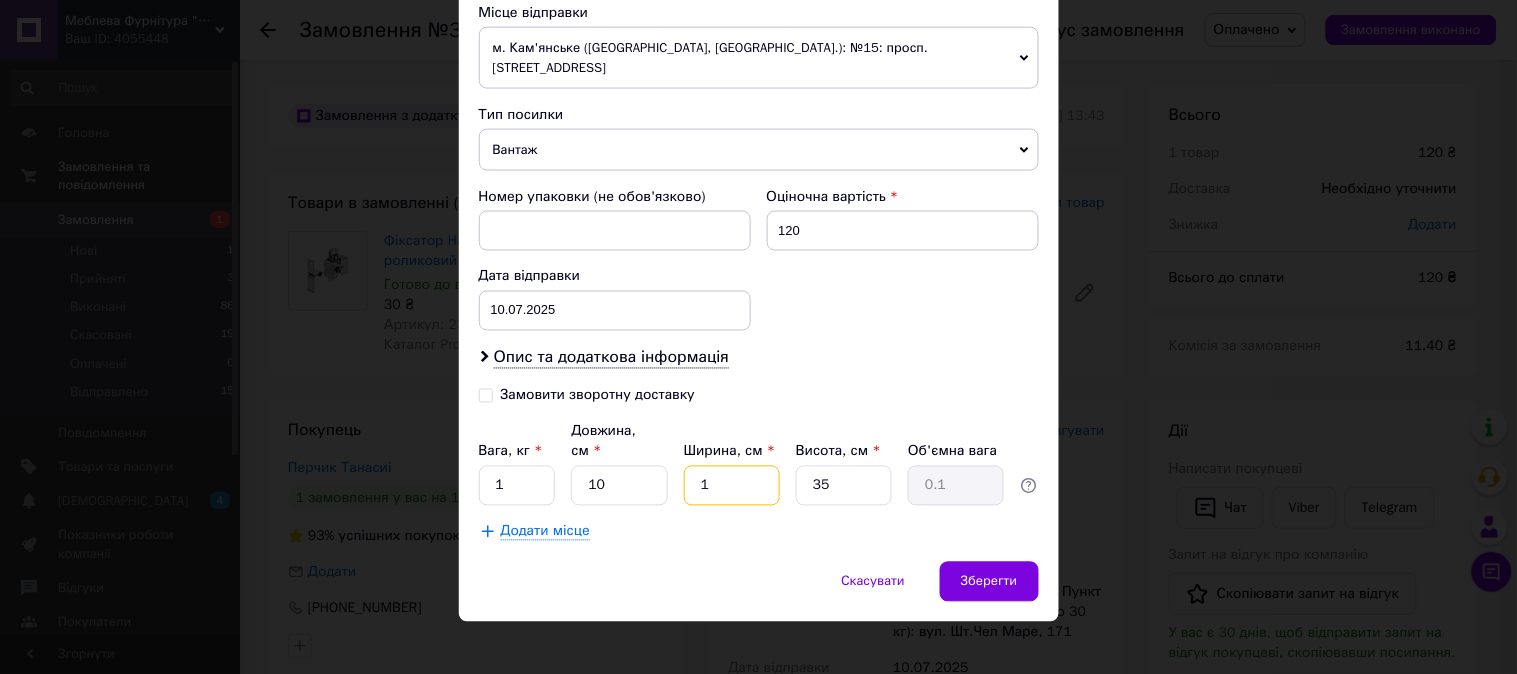 type on "10" 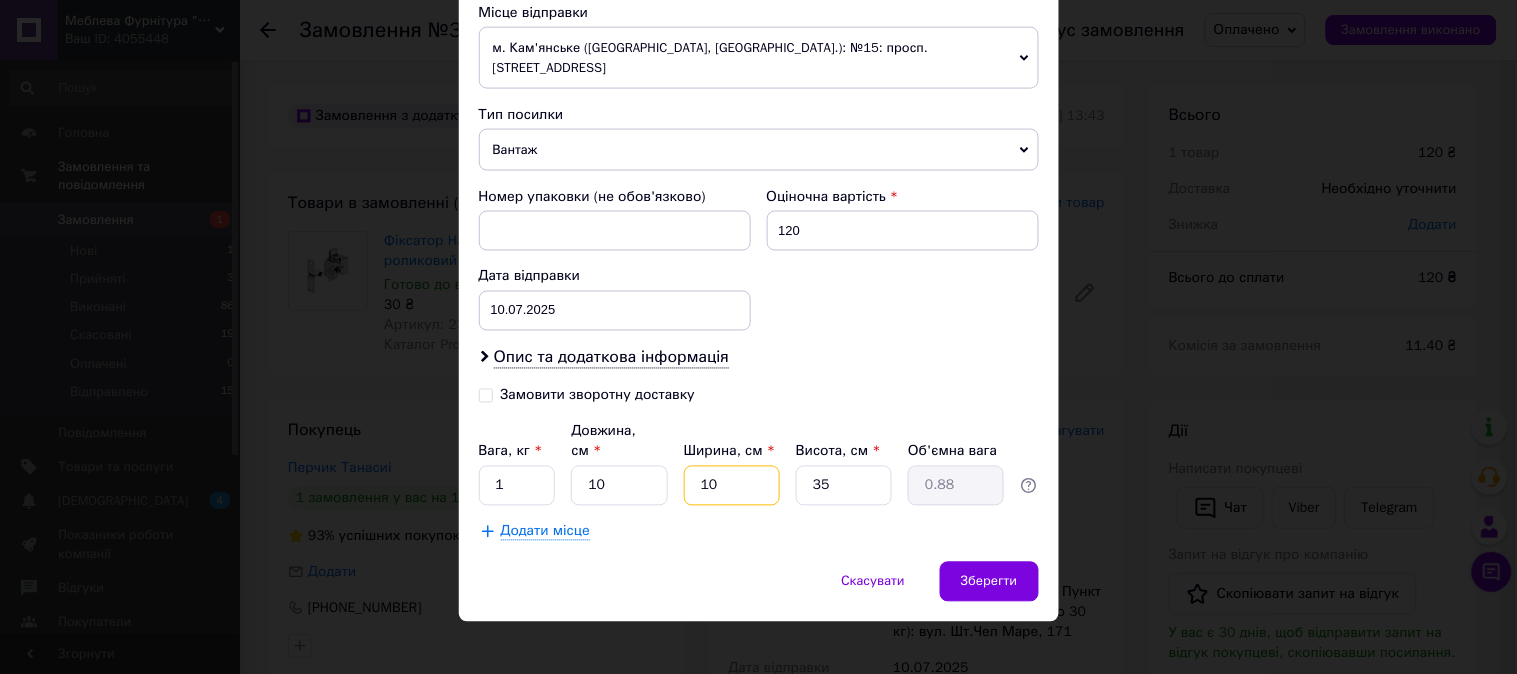 type on "10" 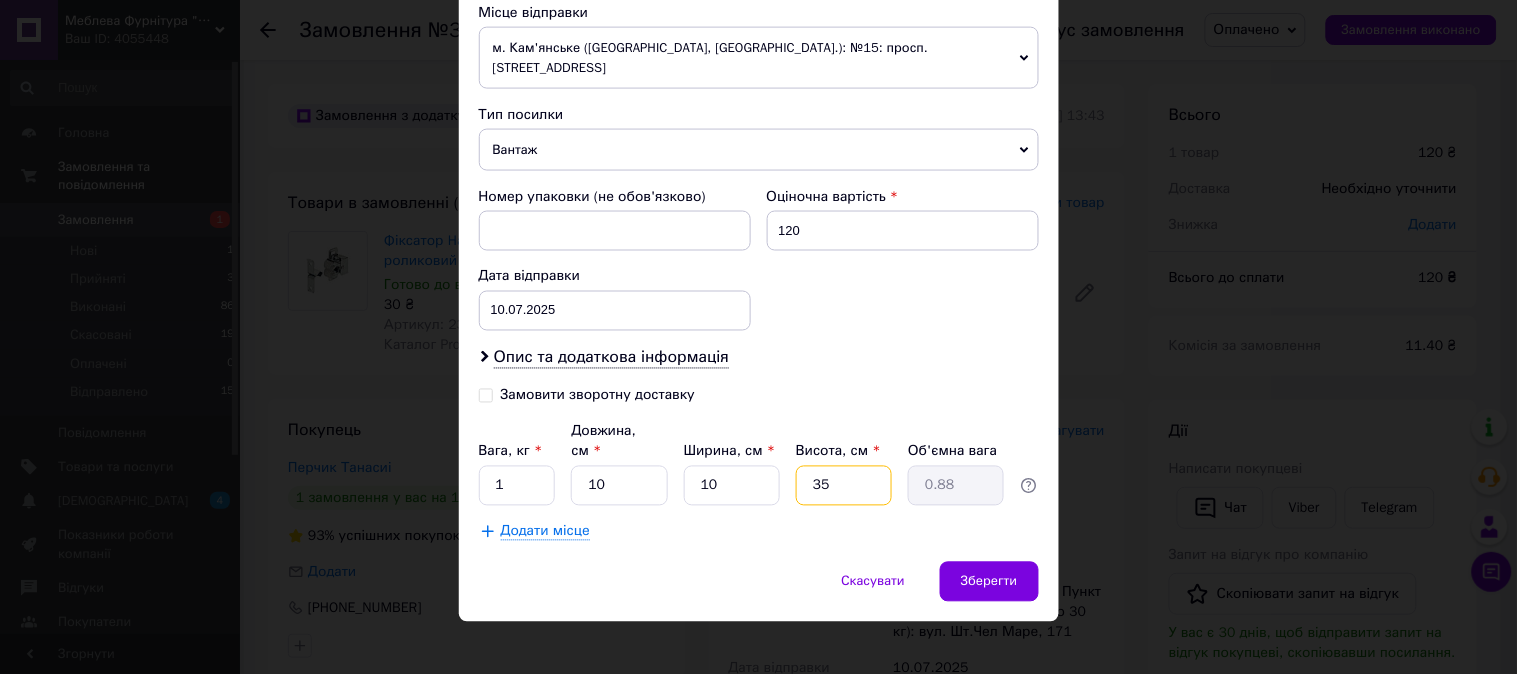 click on "35" at bounding box center (844, 486) 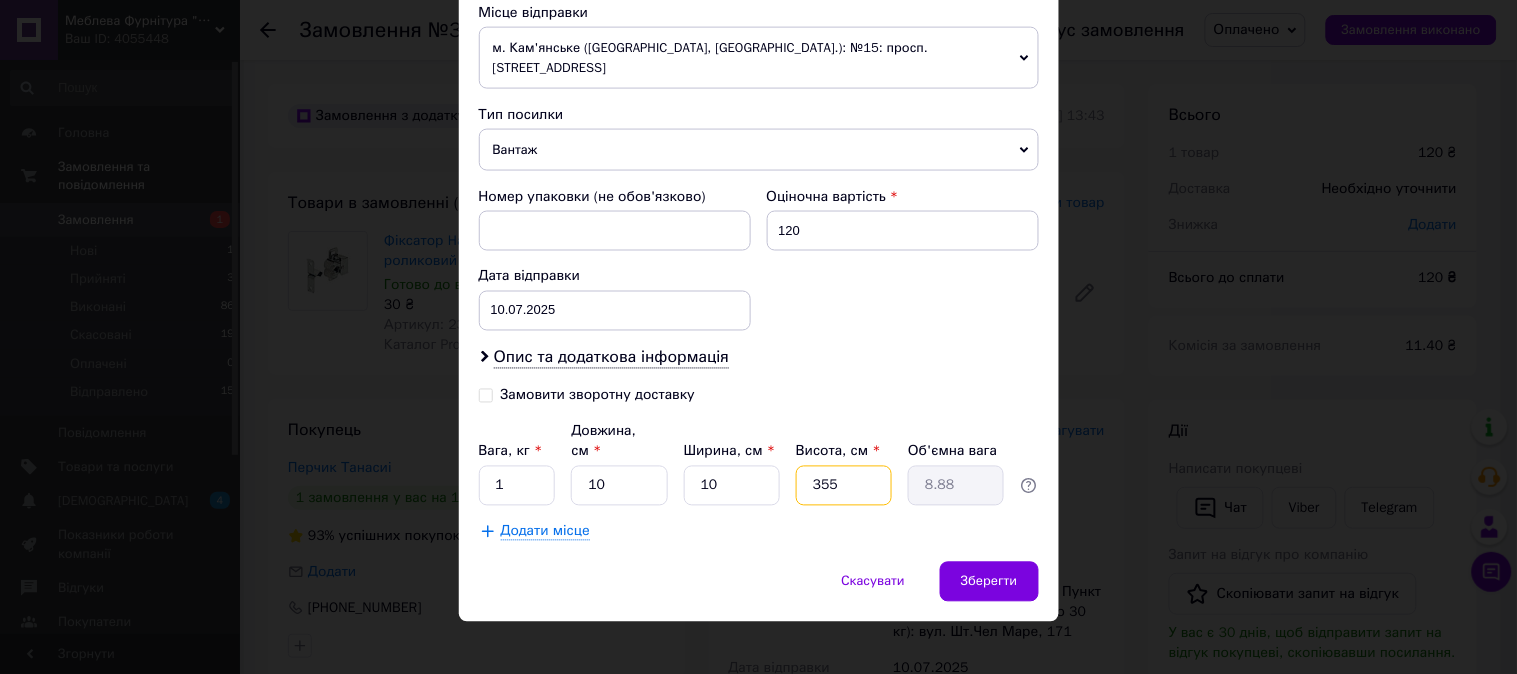 type on "5" 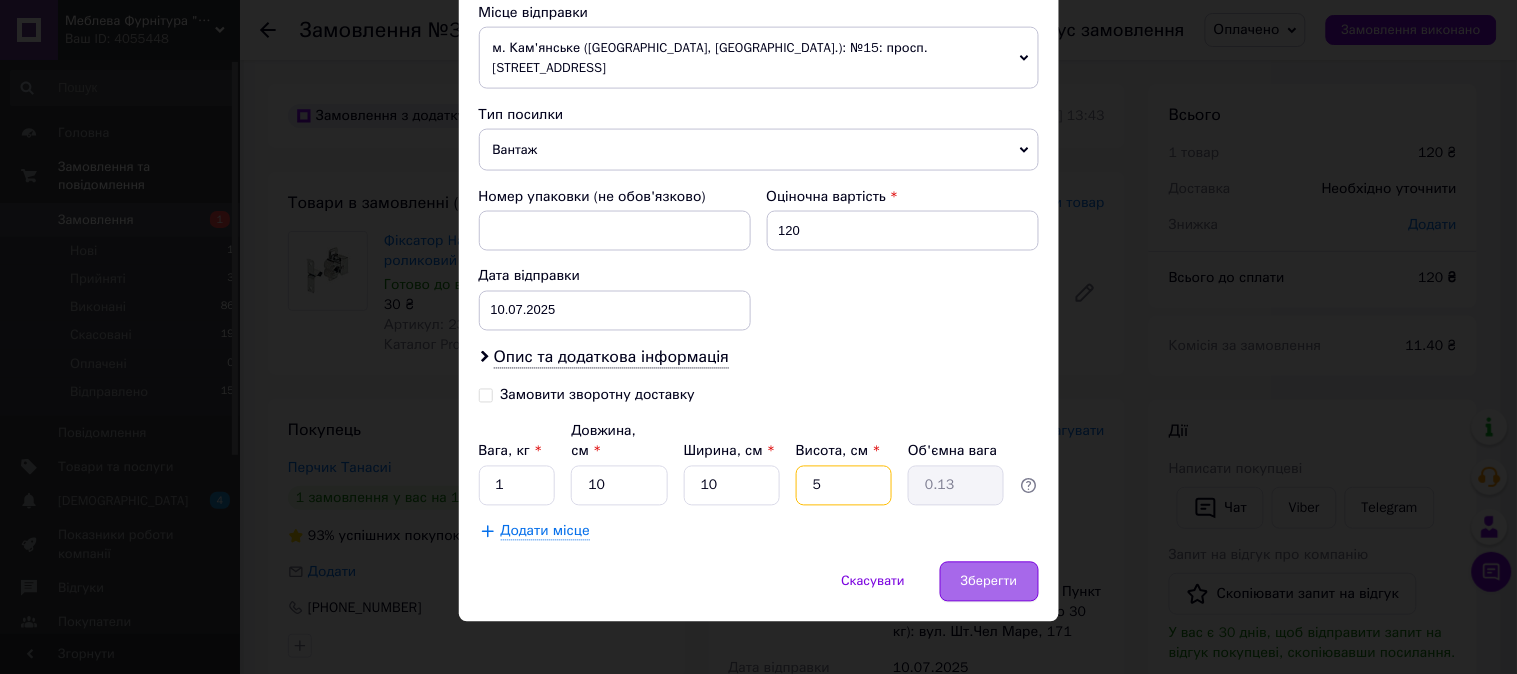 type on "5" 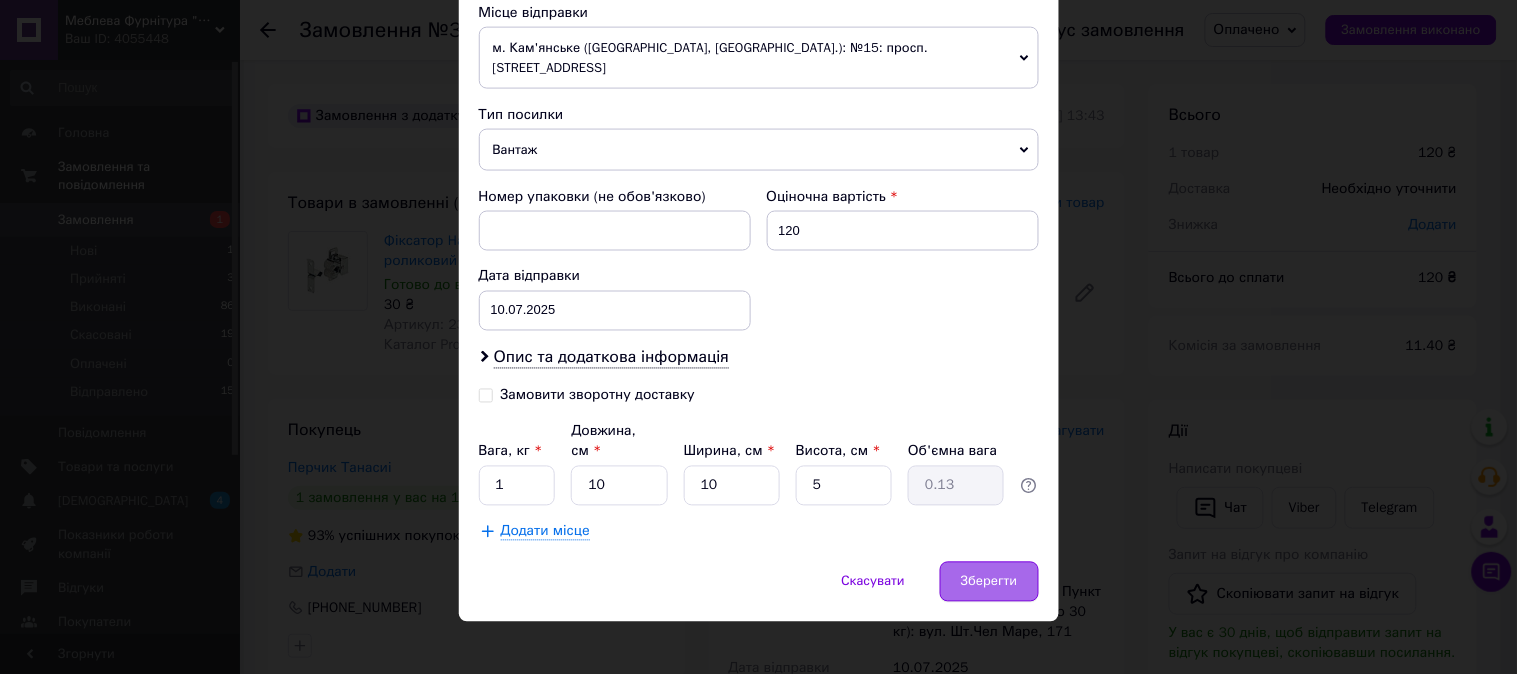 click on "Зберегти" at bounding box center [989, 582] 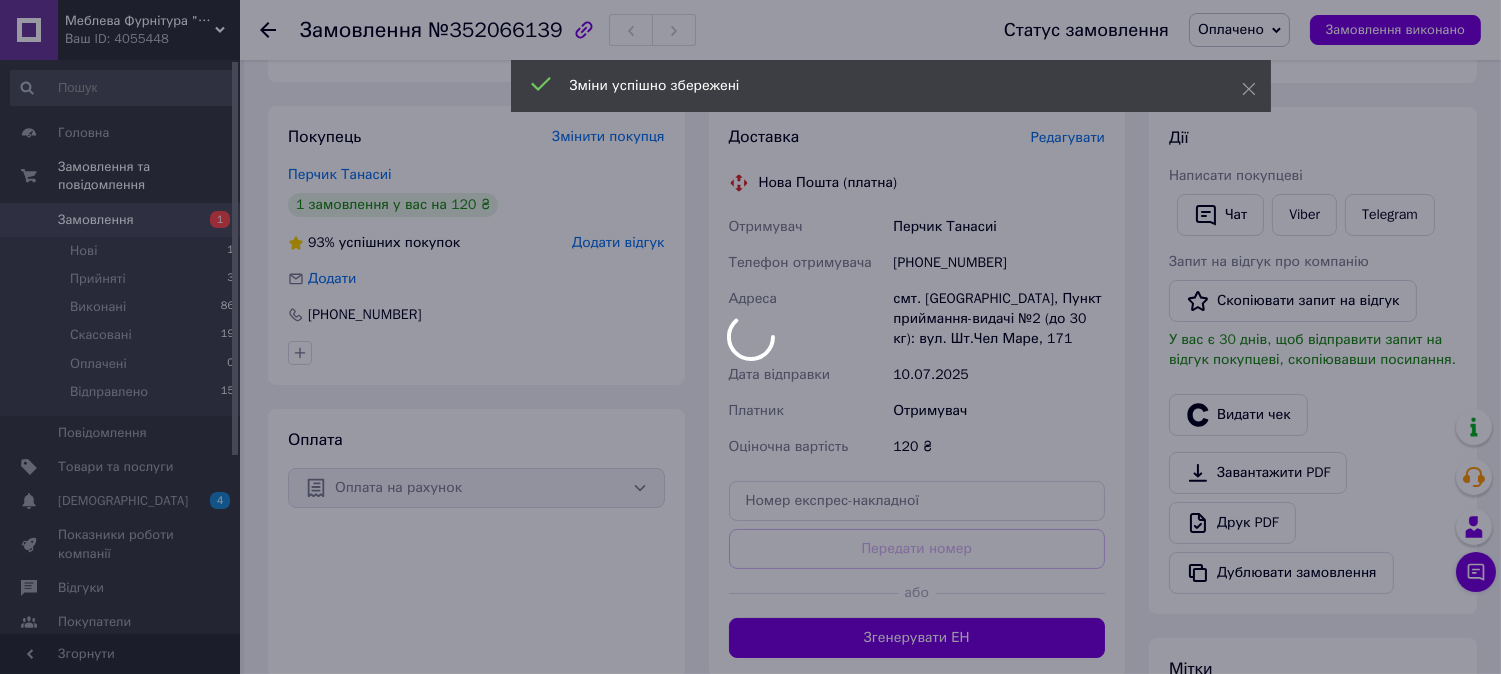 scroll, scrollTop: 555, scrollLeft: 0, axis: vertical 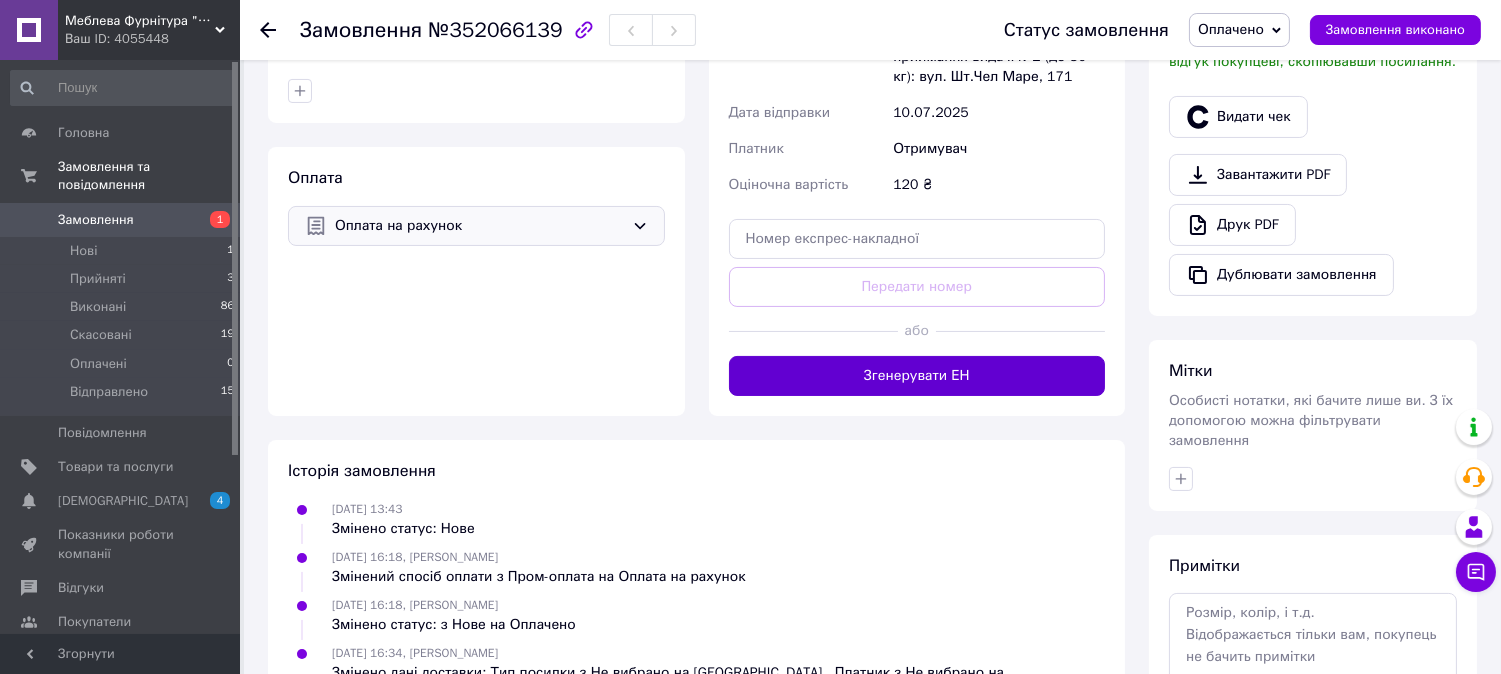 click on "Згенерувати ЕН" at bounding box center (917, 376) 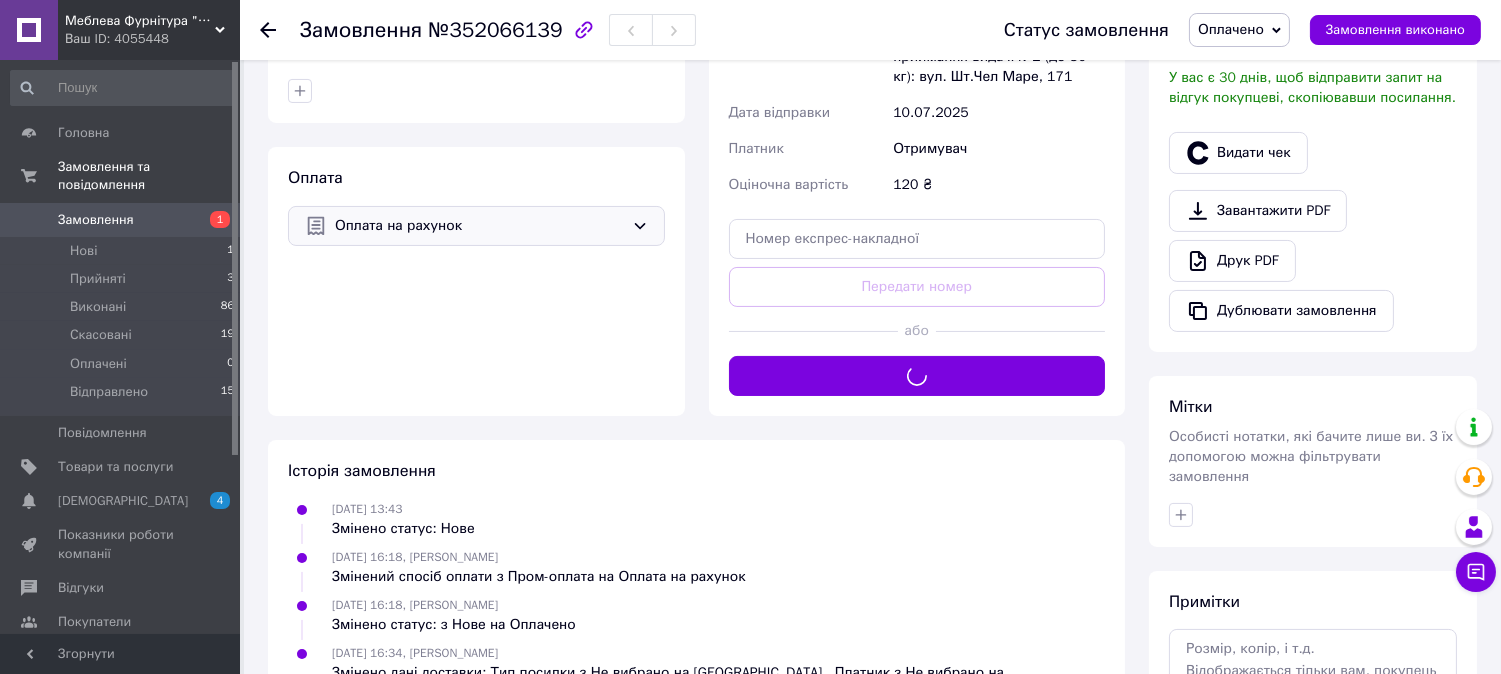 click on "Оплачено" at bounding box center [1239, 30] 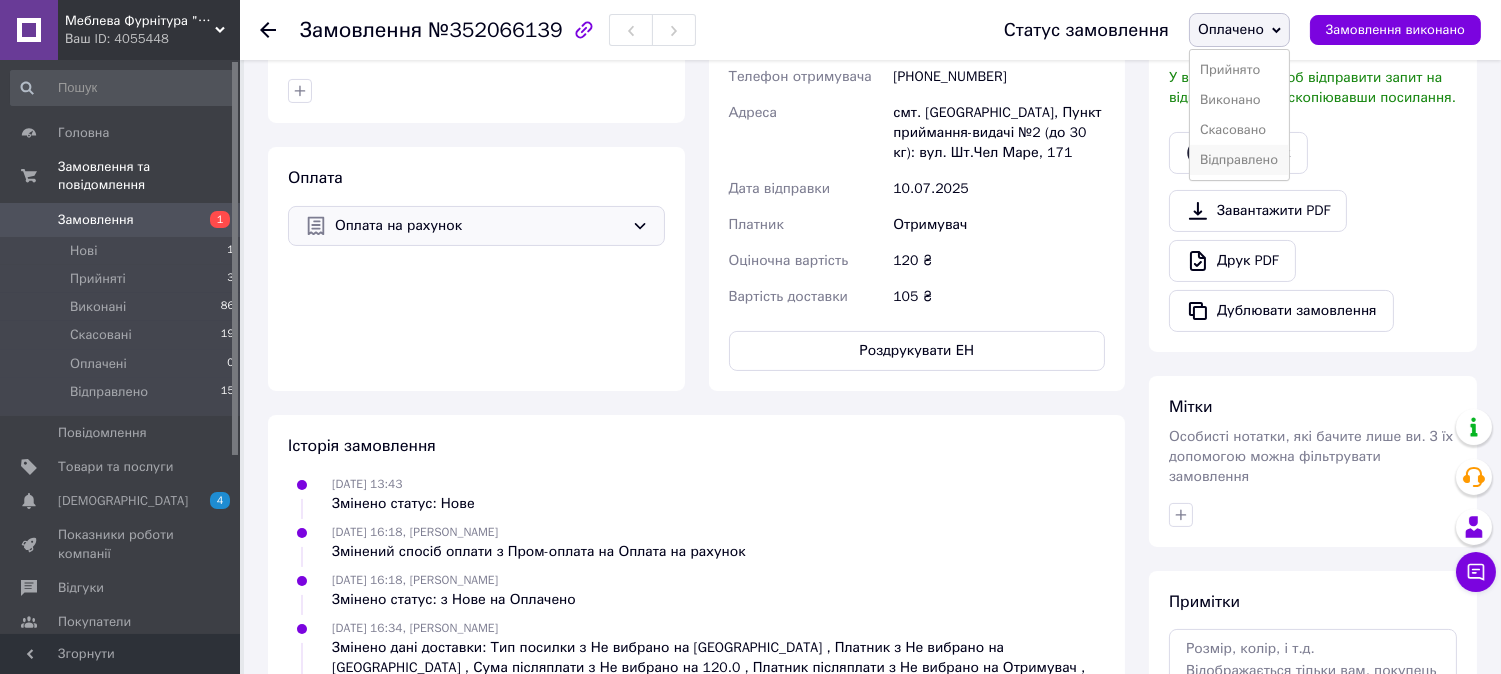 click on "Відправлено" at bounding box center (1239, 160) 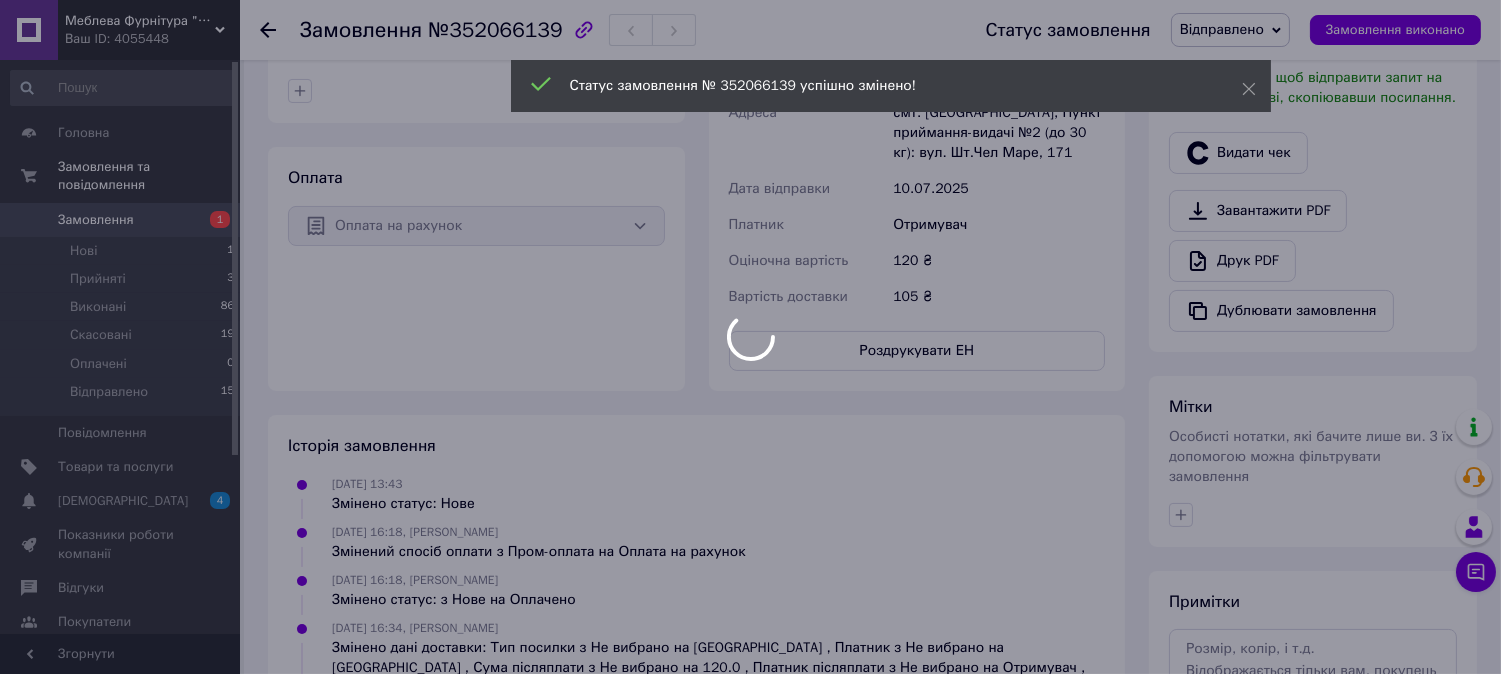 click at bounding box center [750, 337] 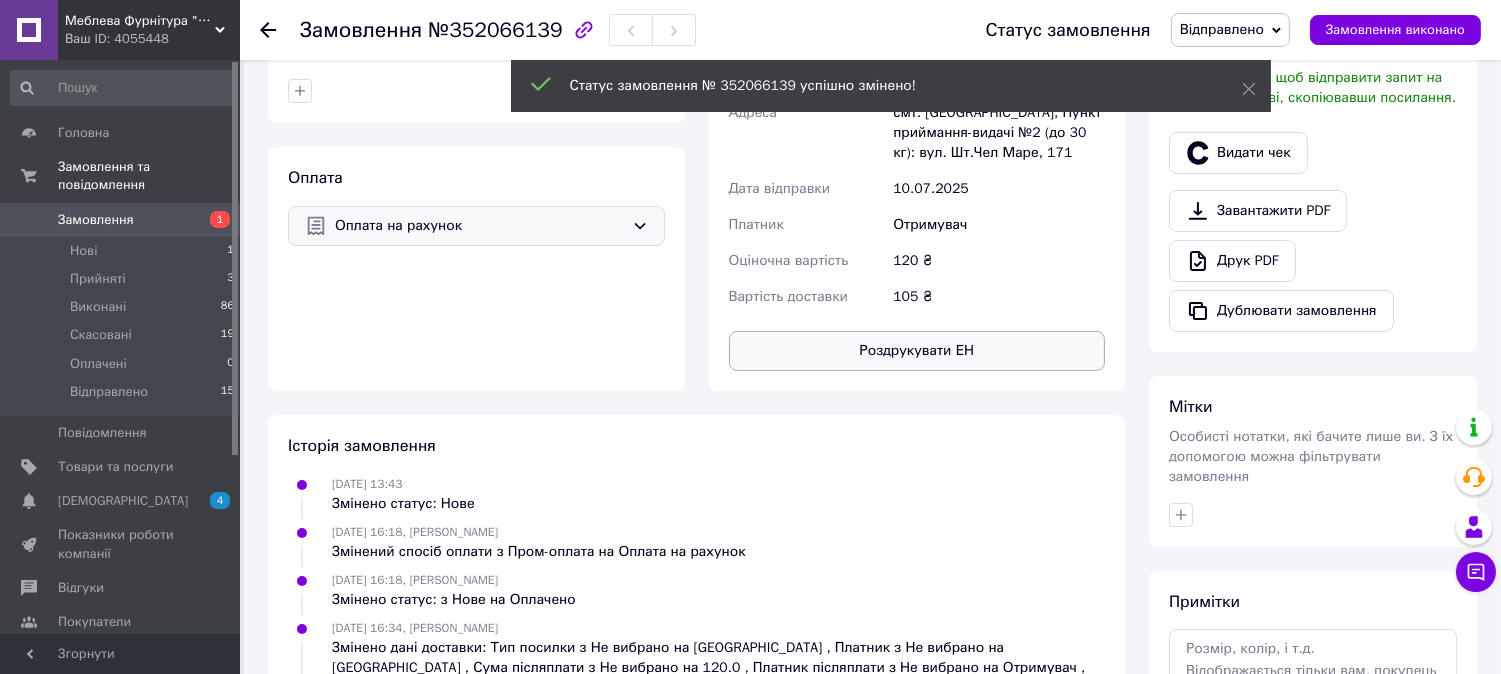 click on "Роздрукувати ЕН" at bounding box center [917, 351] 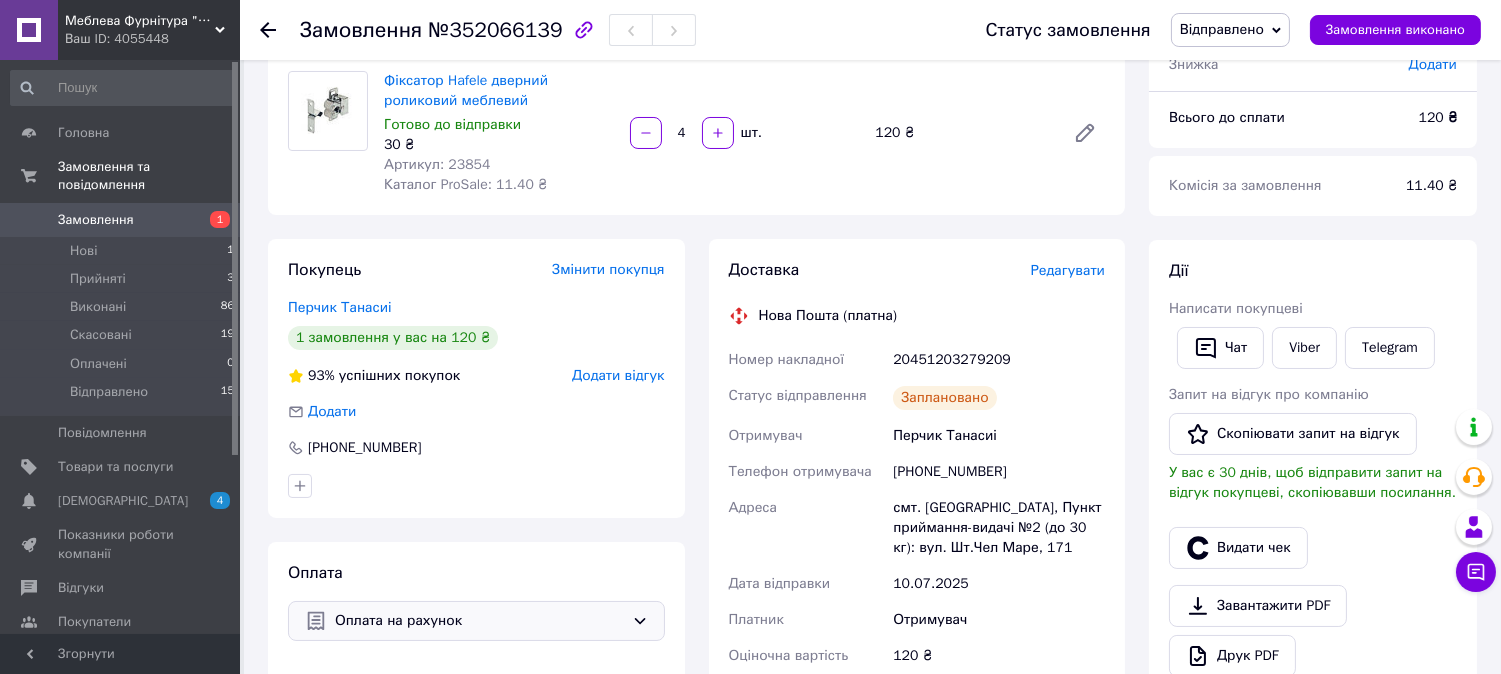scroll, scrollTop: 0, scrollLeft: 0, axis: both 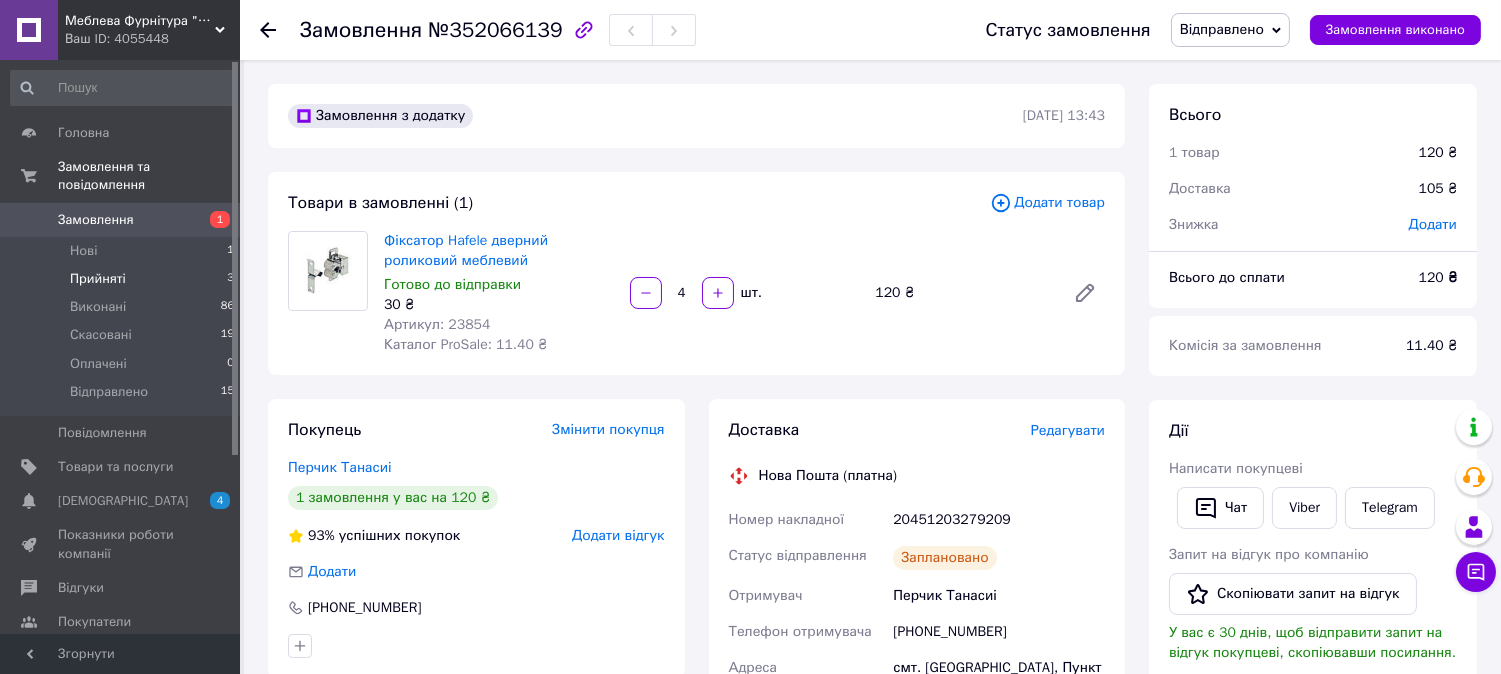 click on "Прийняті 3" at bounding box center (123, 279) 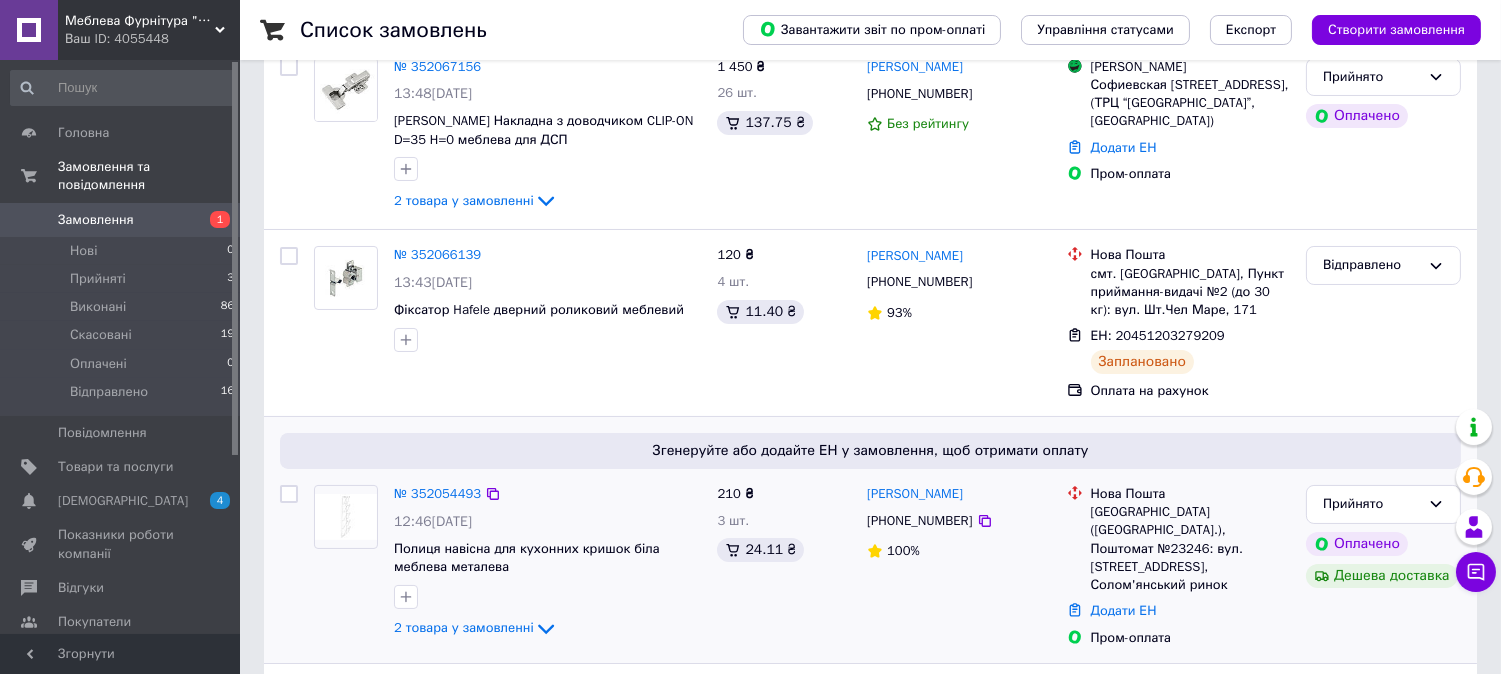 scroll, scrollTop: 444, scrollLeft: 0, axis: vertical 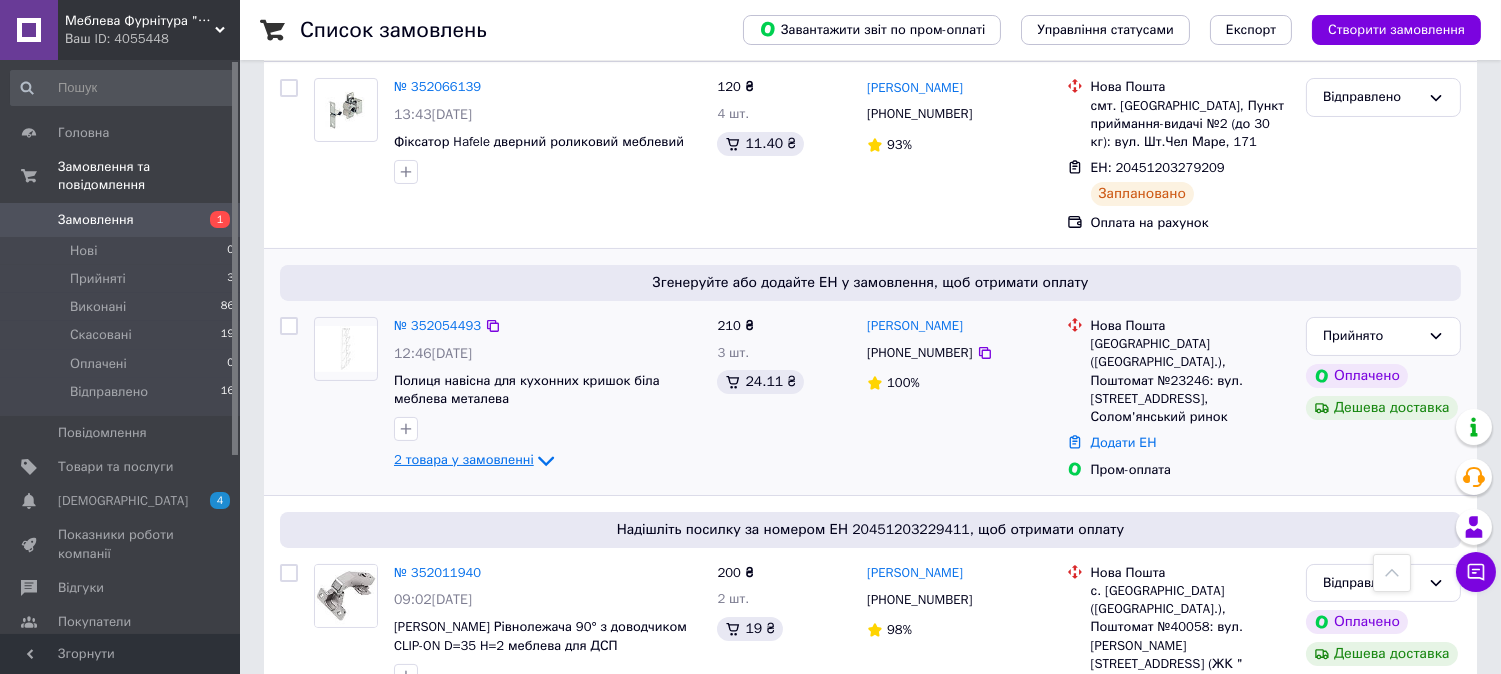 click on "2 товара у замовленні" at bounding box center (464, 459) 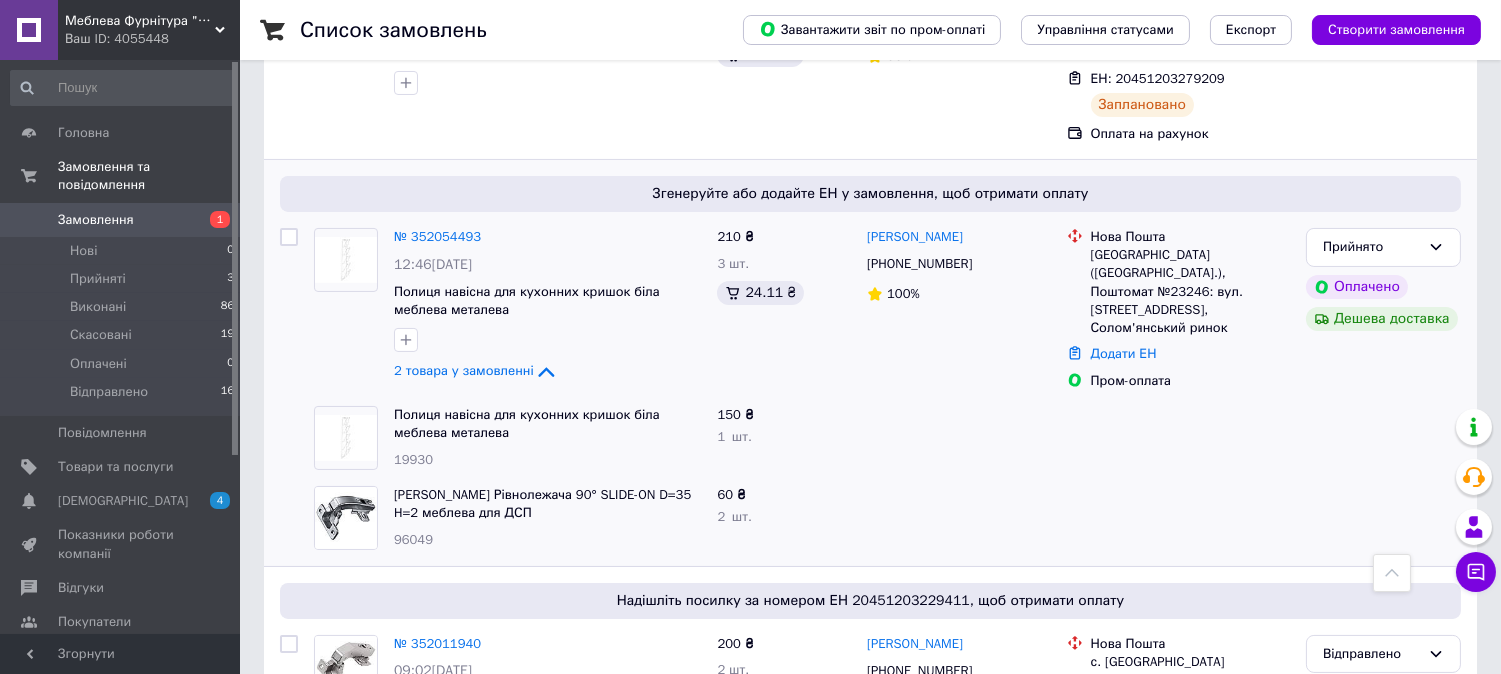 scroll, scrollTop: 444, scrollLeft: 0, axis: vertical 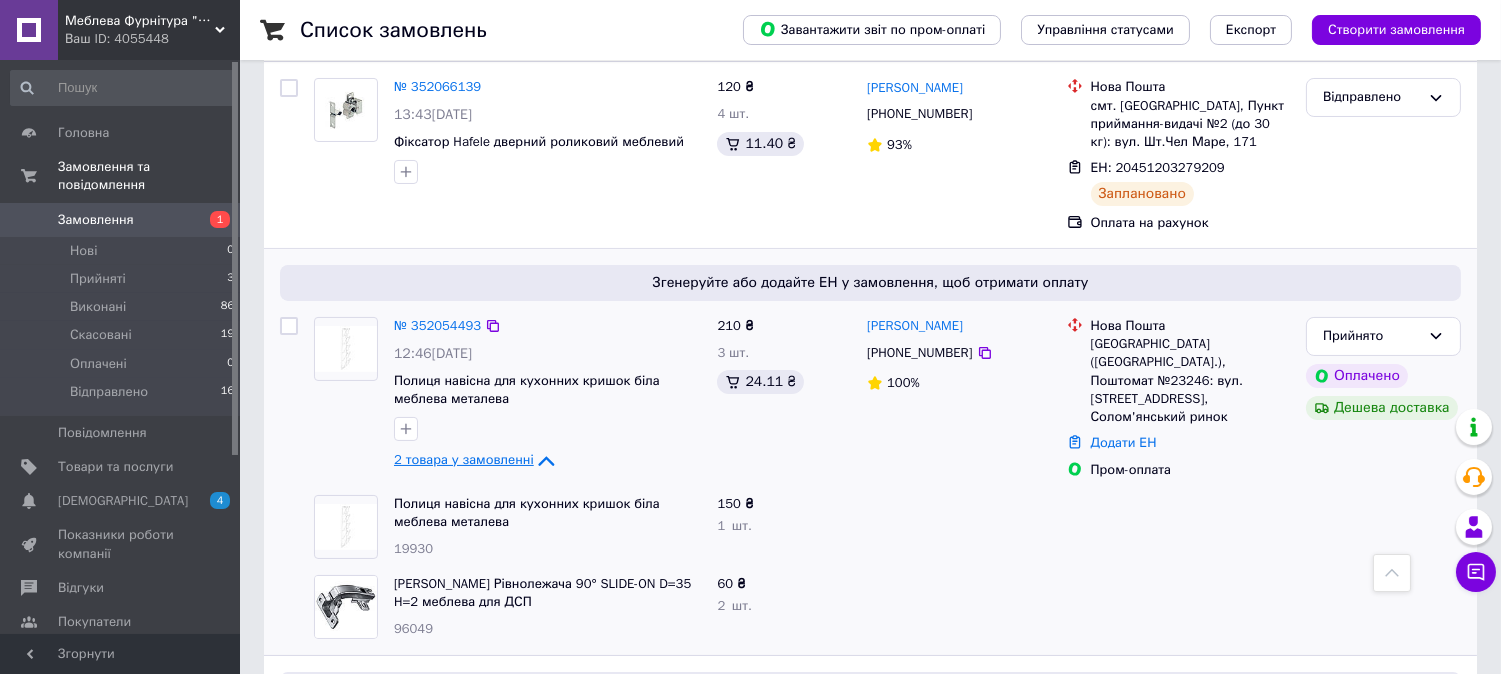 click on "2 товара у замовленні" at bounding box center (464, 459) 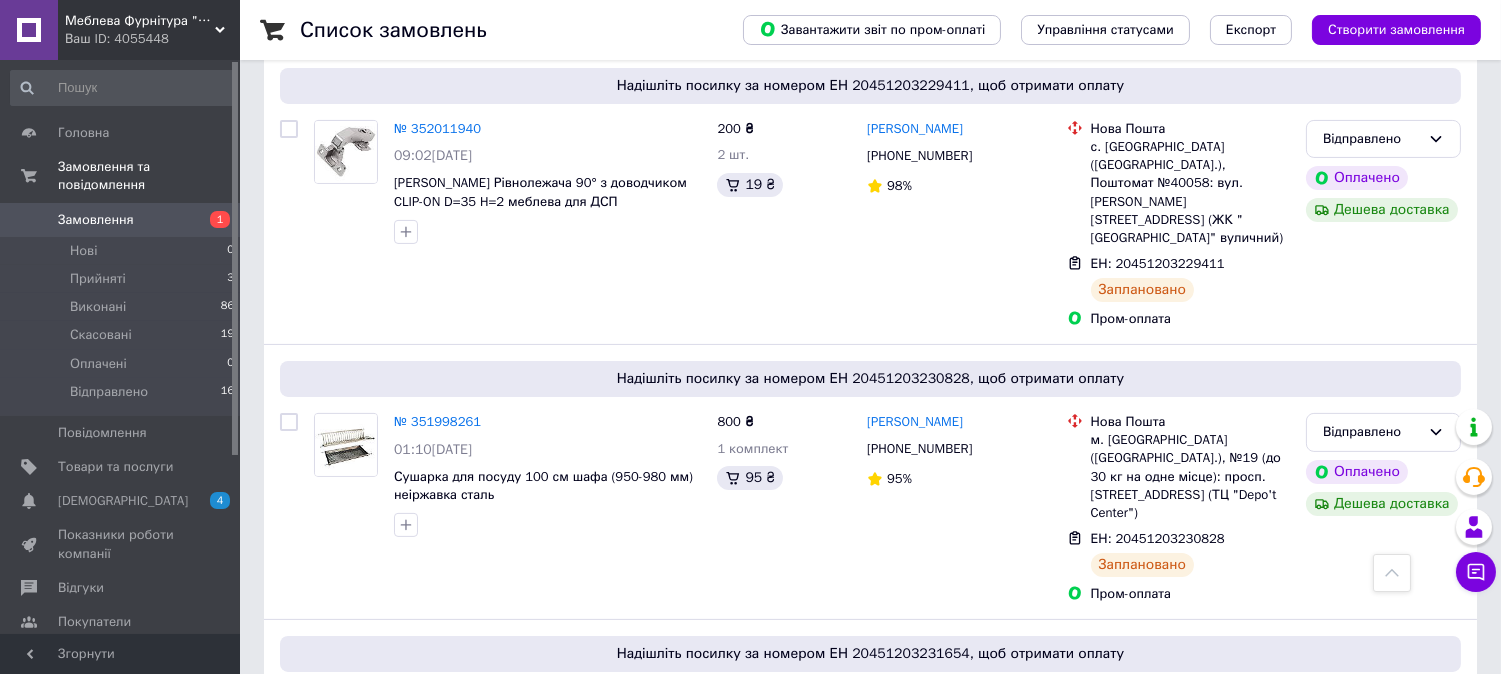 scroll, scrollTop: 1111, scrollLeft: 0, axis: vertical 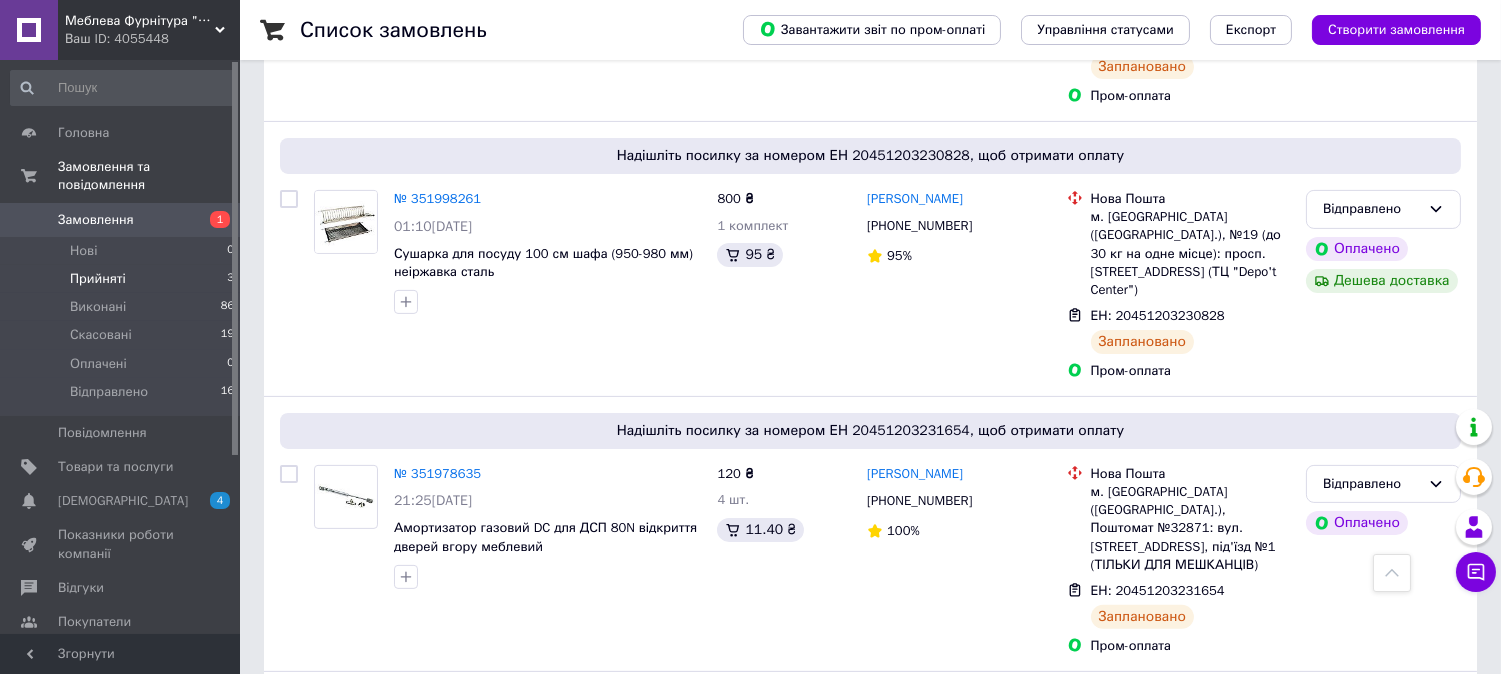 click on "Прийняті 3" at bounding box center (123, 279) 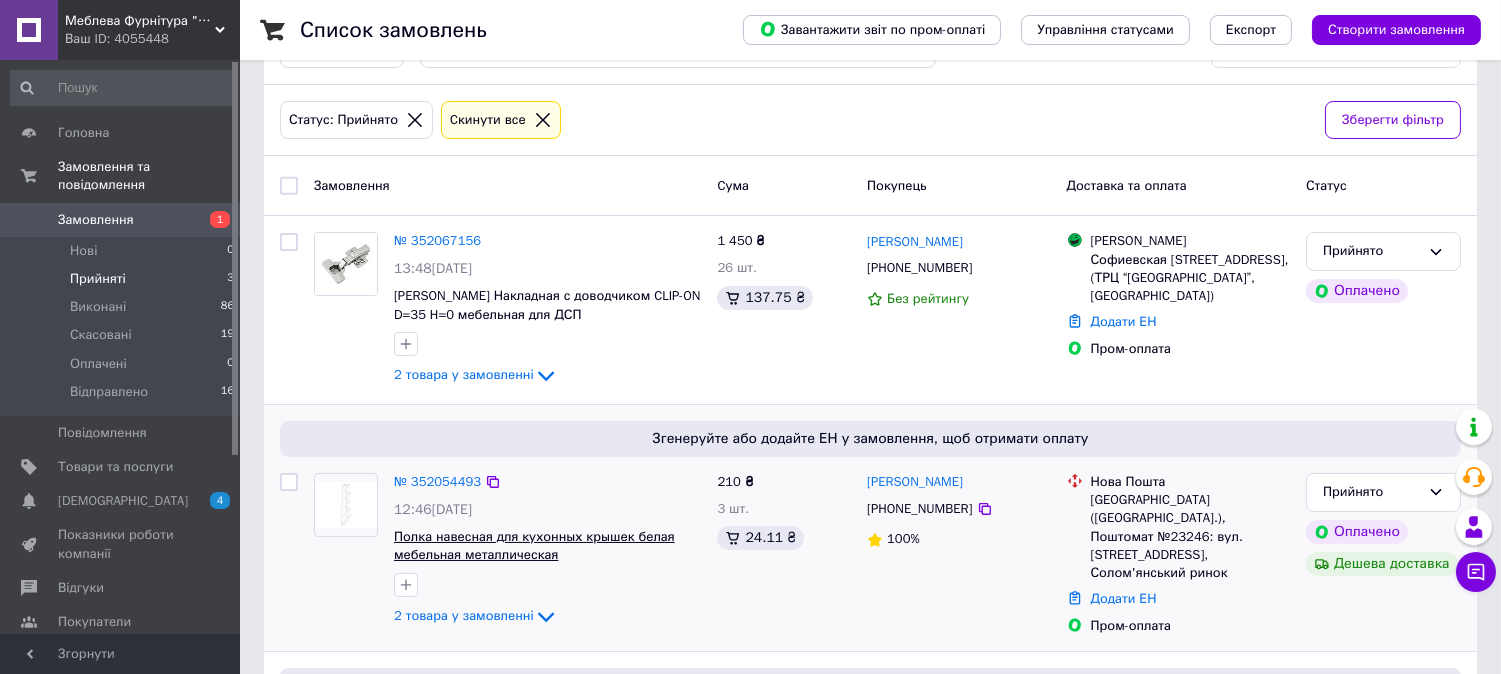 scroll, scrollTop: 378, scrollLeft: 0, axis: vertical 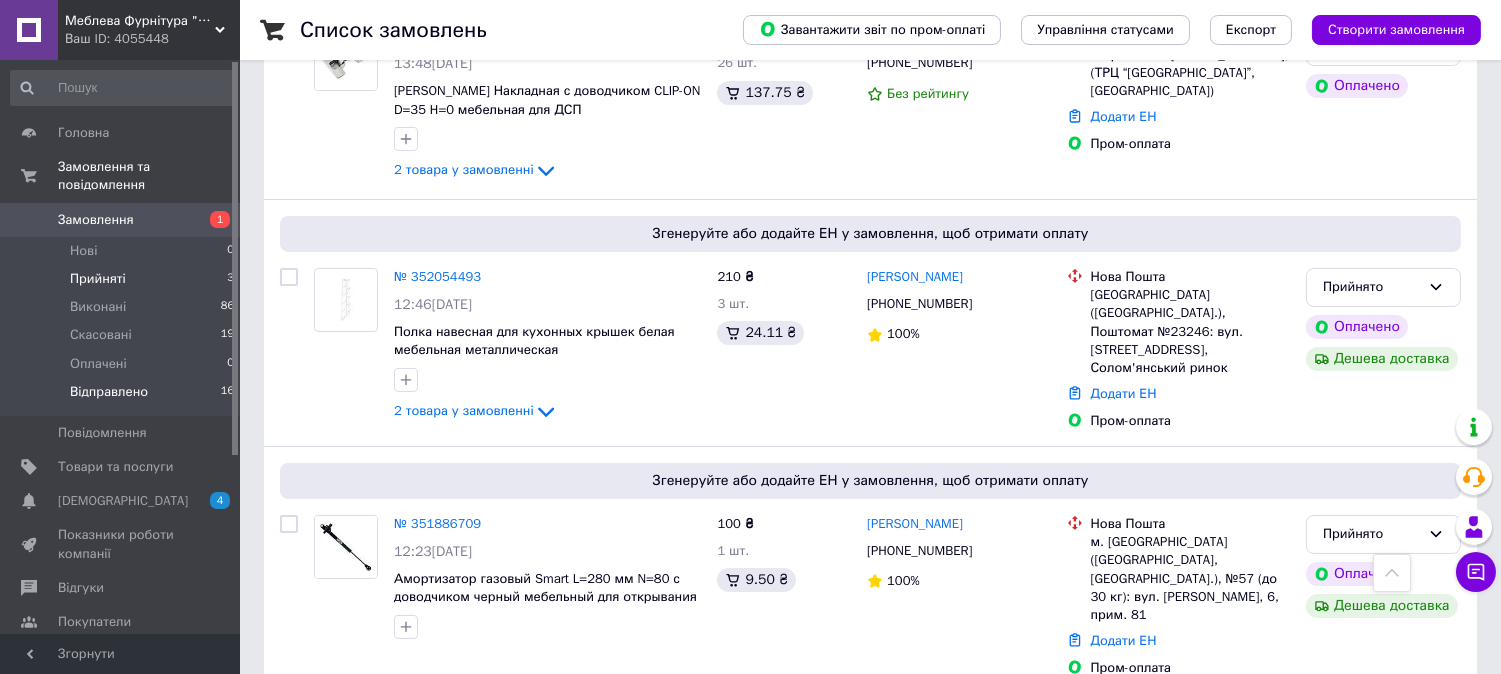 click on "Відправлено  16" at bounding box center [123, 397] 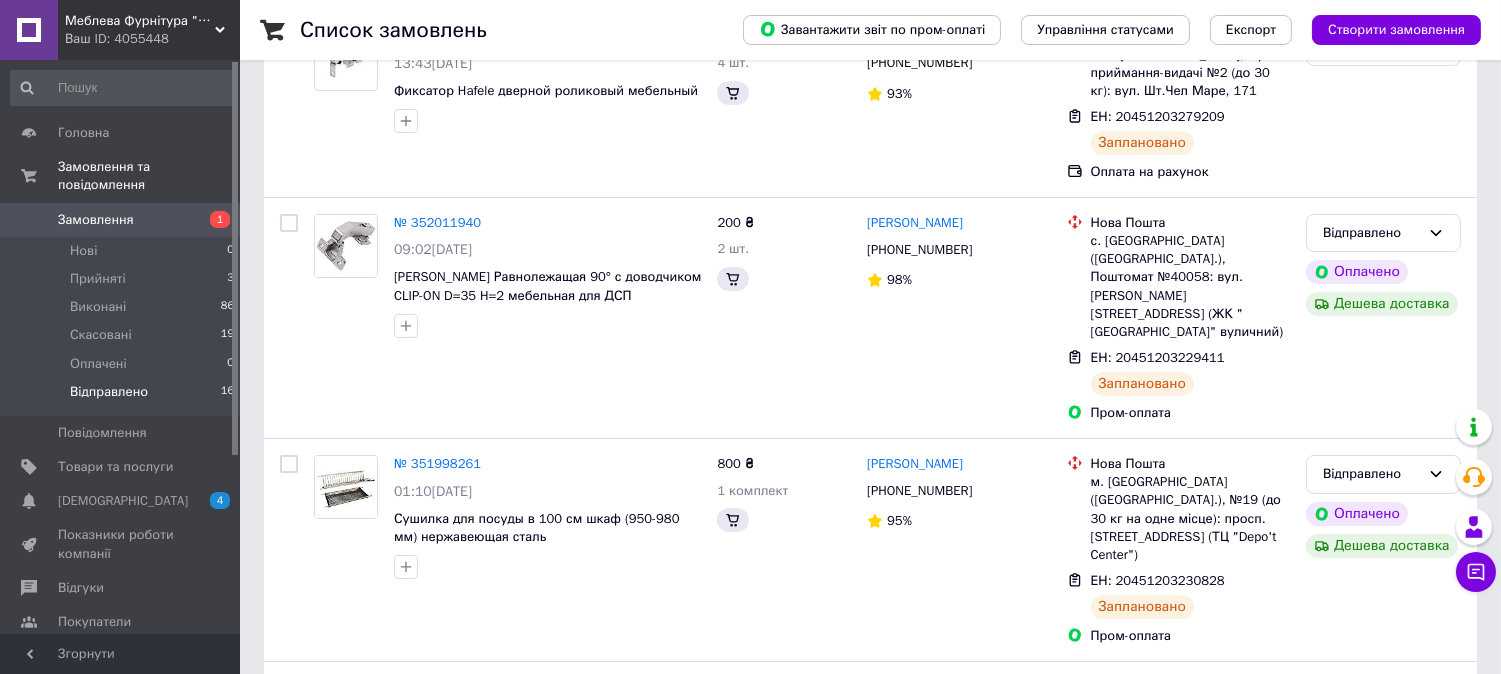 scroll, scrollTop: 0, scrollLeft: 0, axis: both 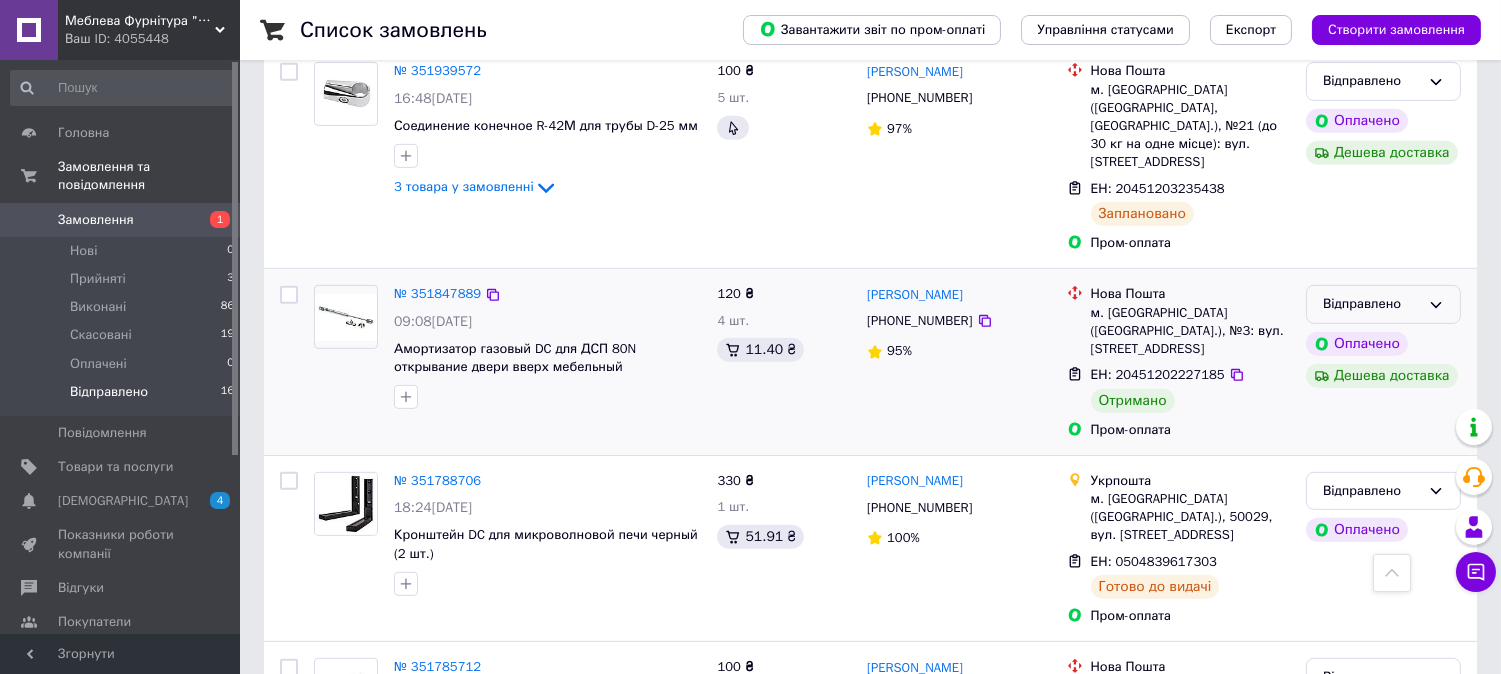 click on "Відправлено" at bounding box center (1371, 304) 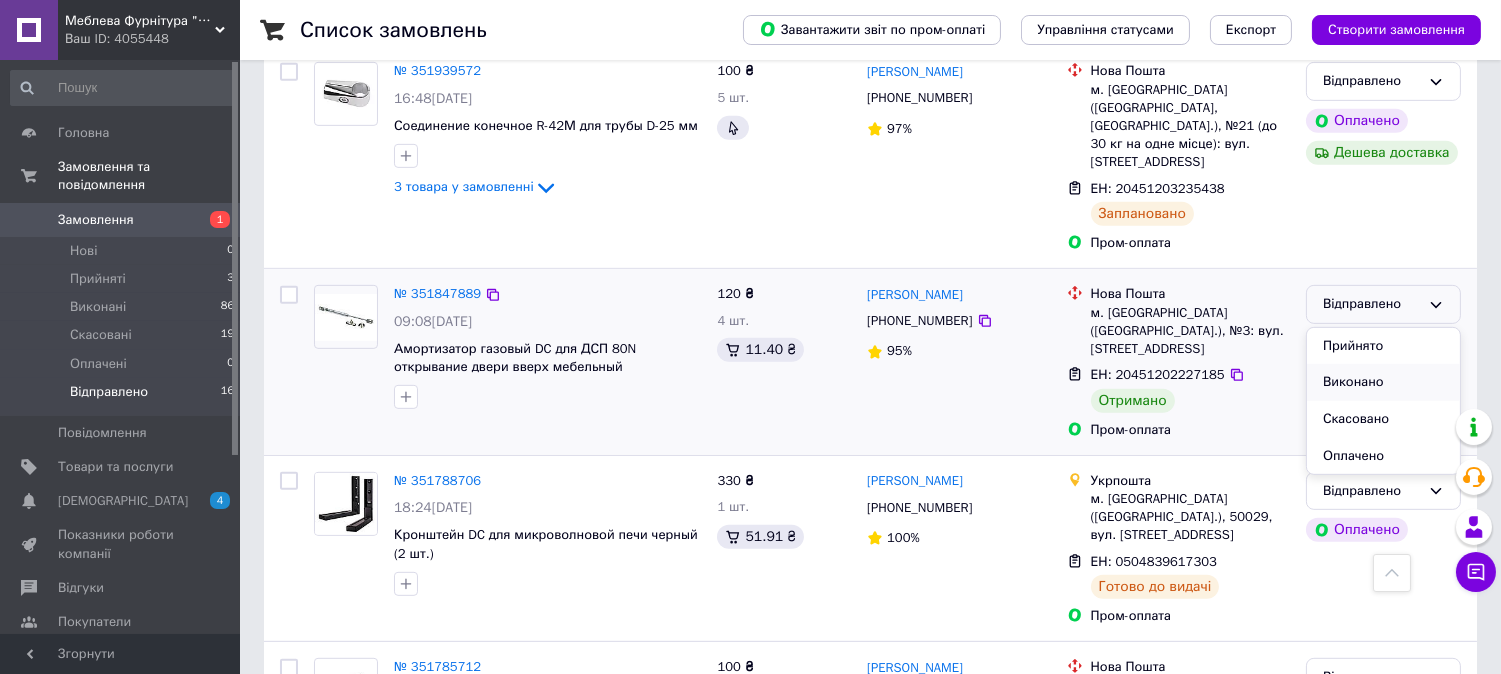 click on "Виконано" at bounding box center (1383, 382) 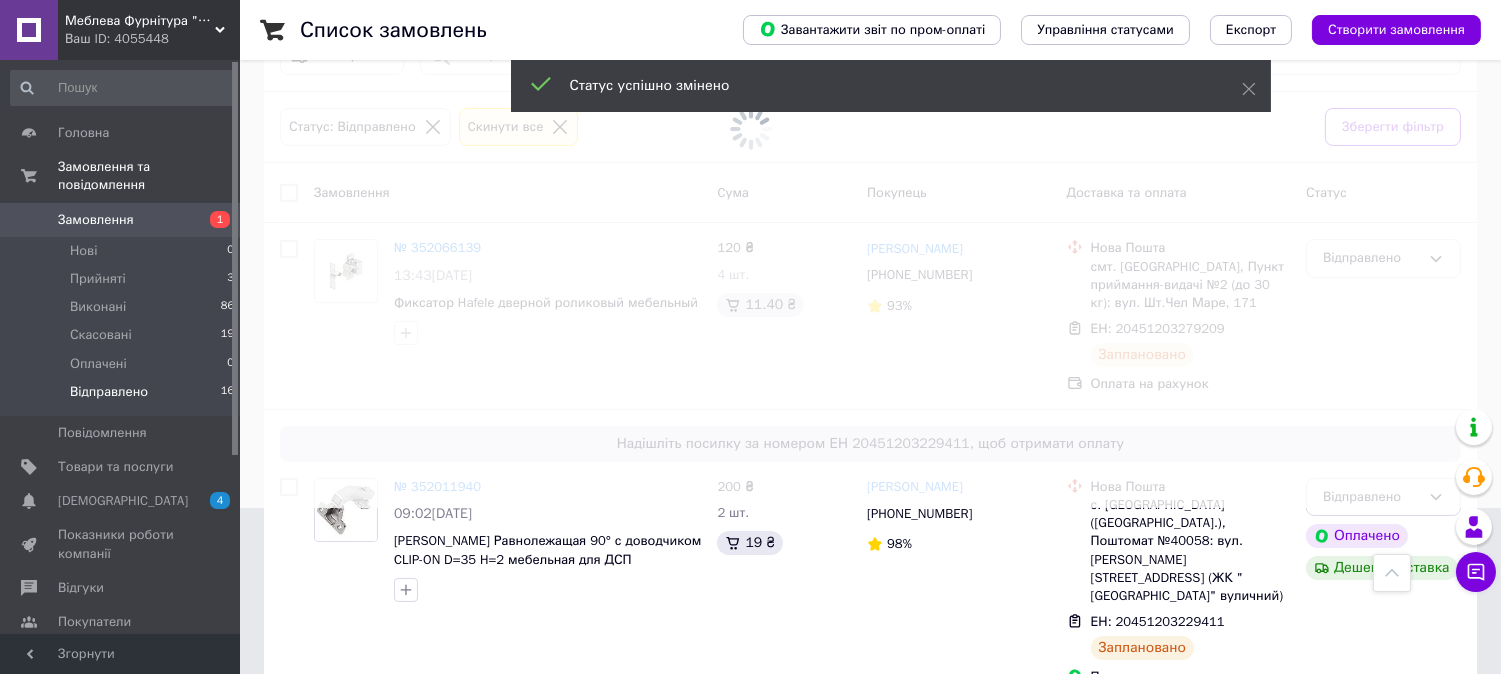 scroll, scrollTop: 0, scrollLeft: 0, axis: both 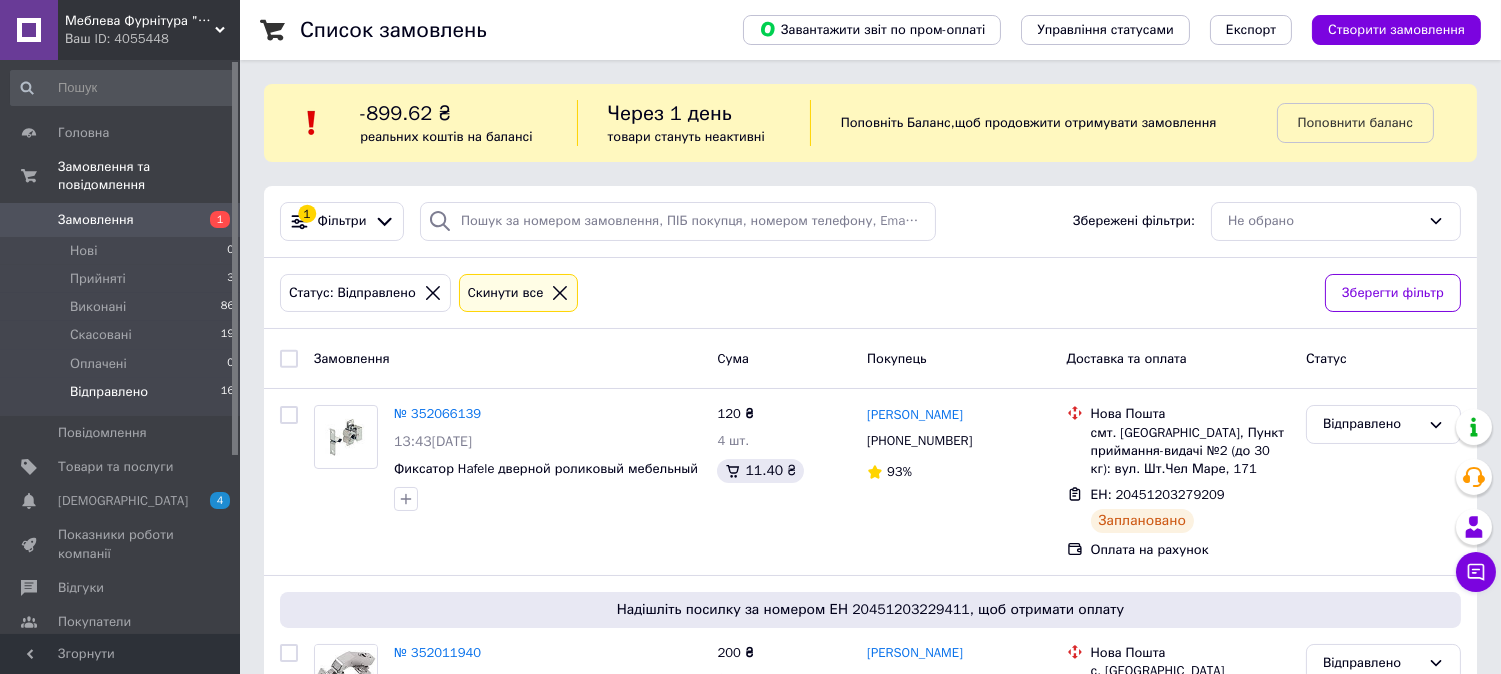 click on "Замовлення" at bounding box center (121, 220) 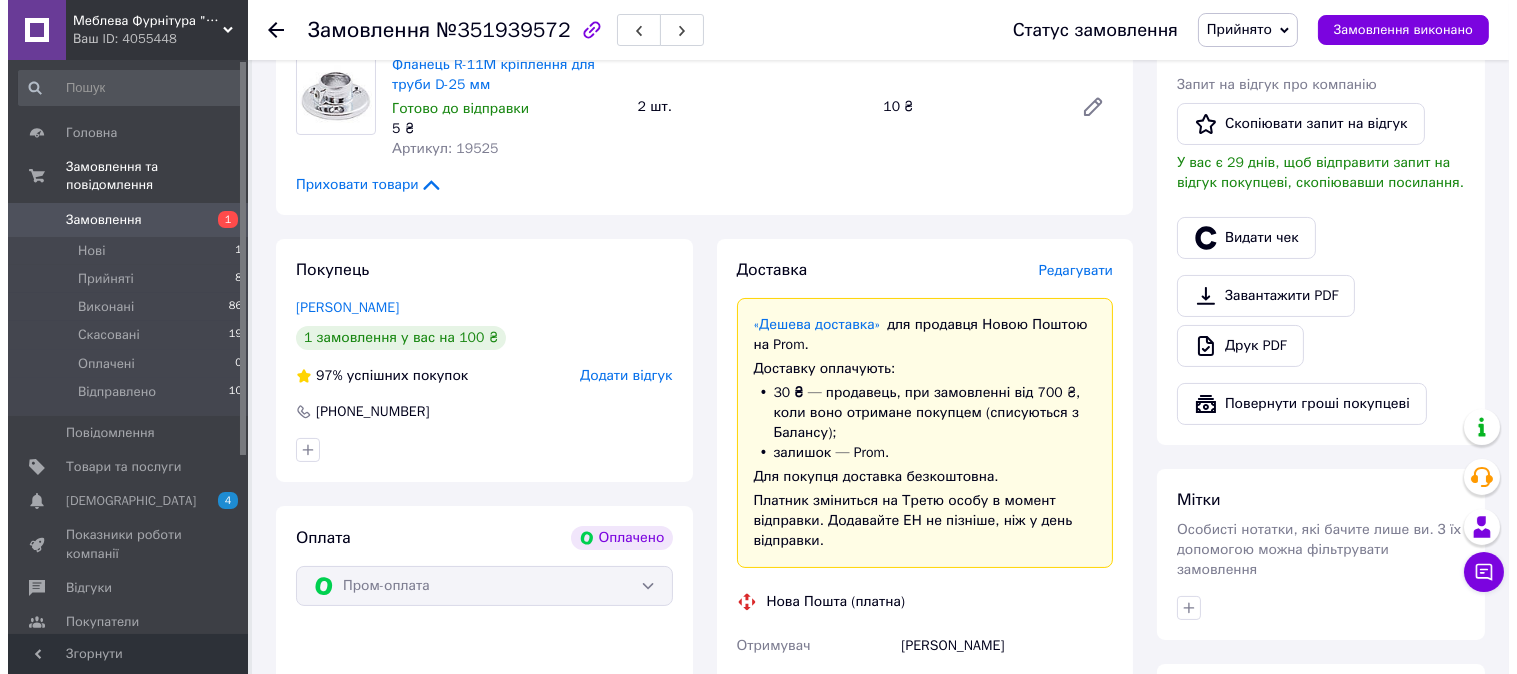 scroll, scrollTop: 666, scrollLeft: 0, axis: vertical 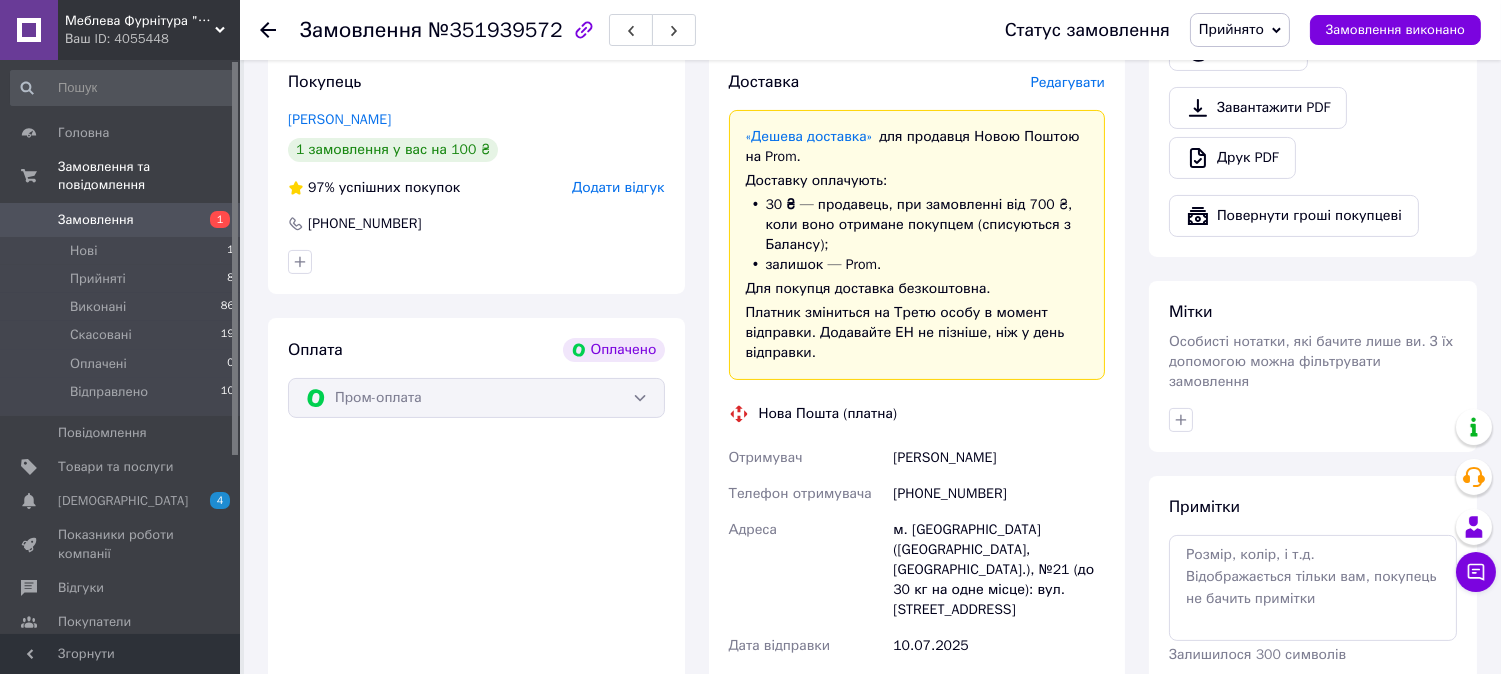 click on "Редагувати" at bounding box center [1068, 82] 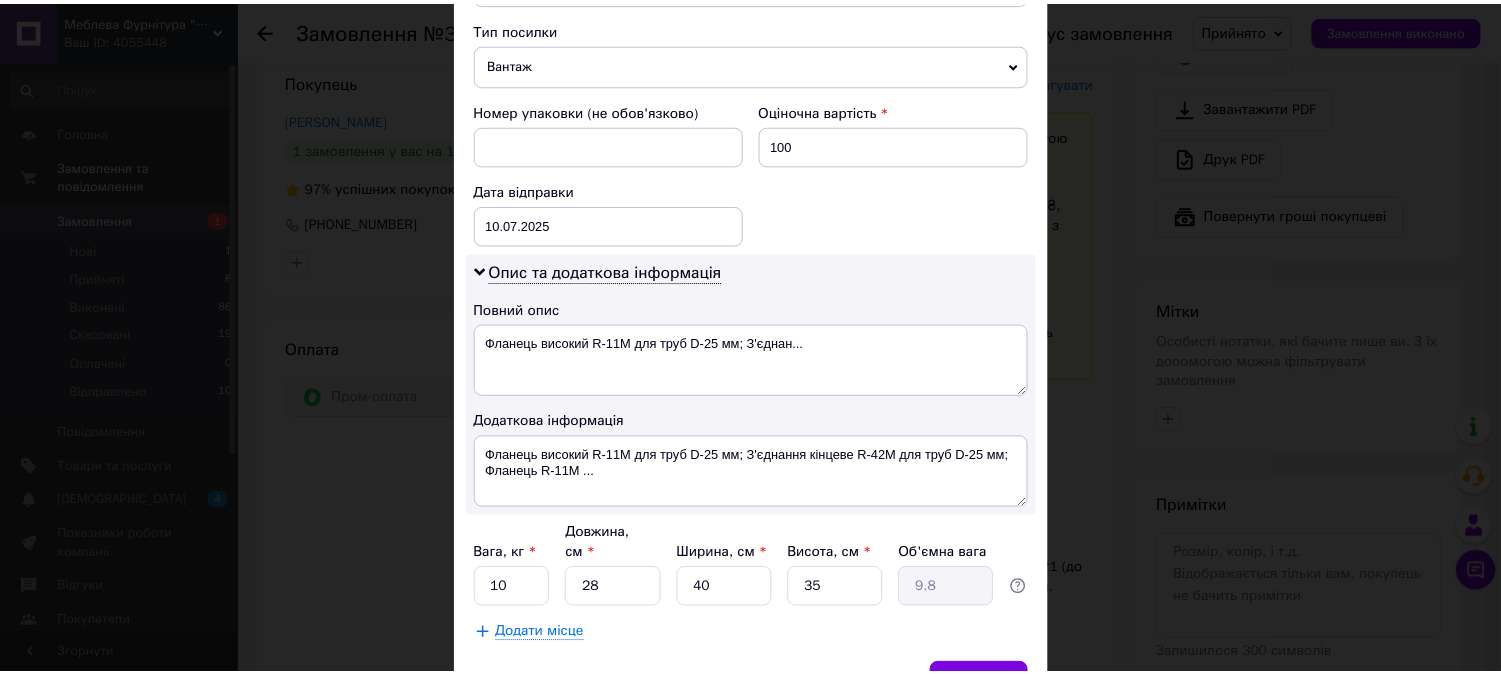 scroll, scrollTop: 900, scrollLeft: 0, axis: vertical 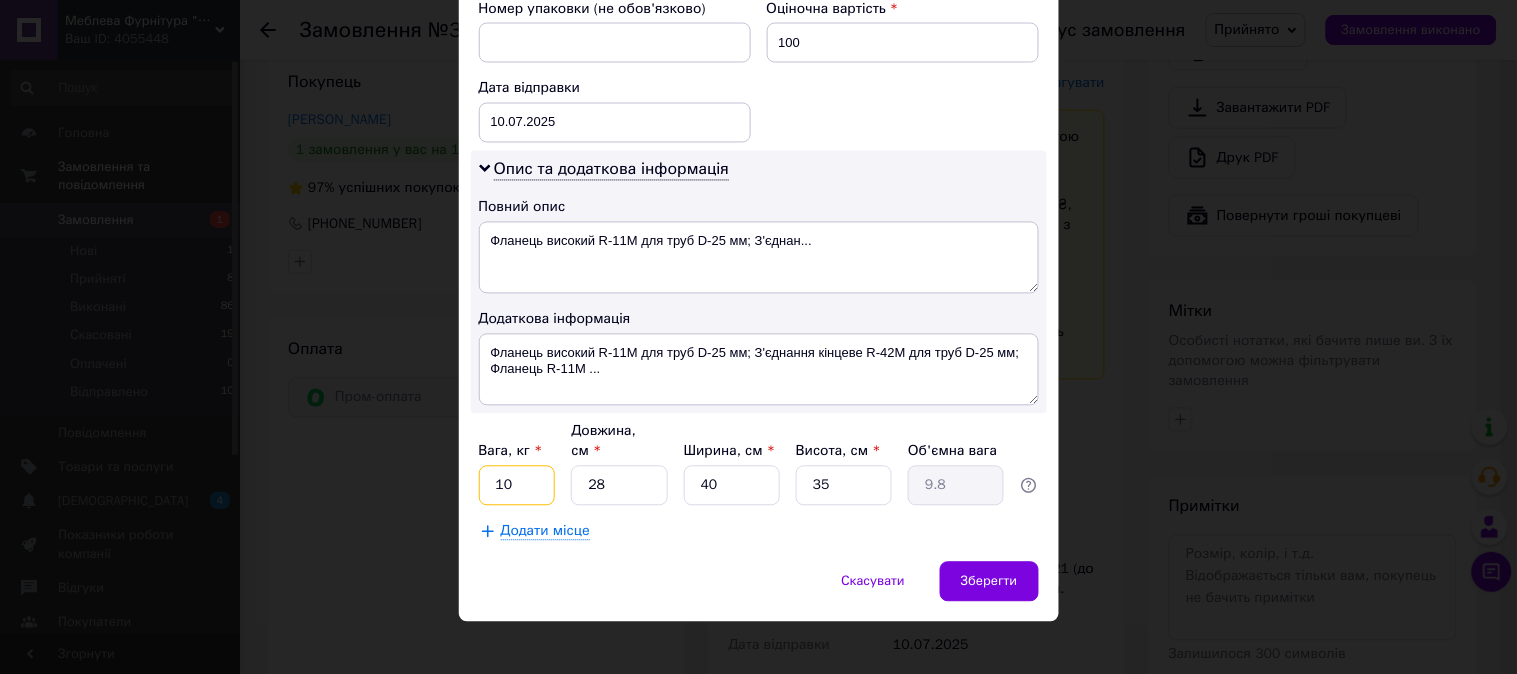 click on "10" at bounding box center [517, 486] 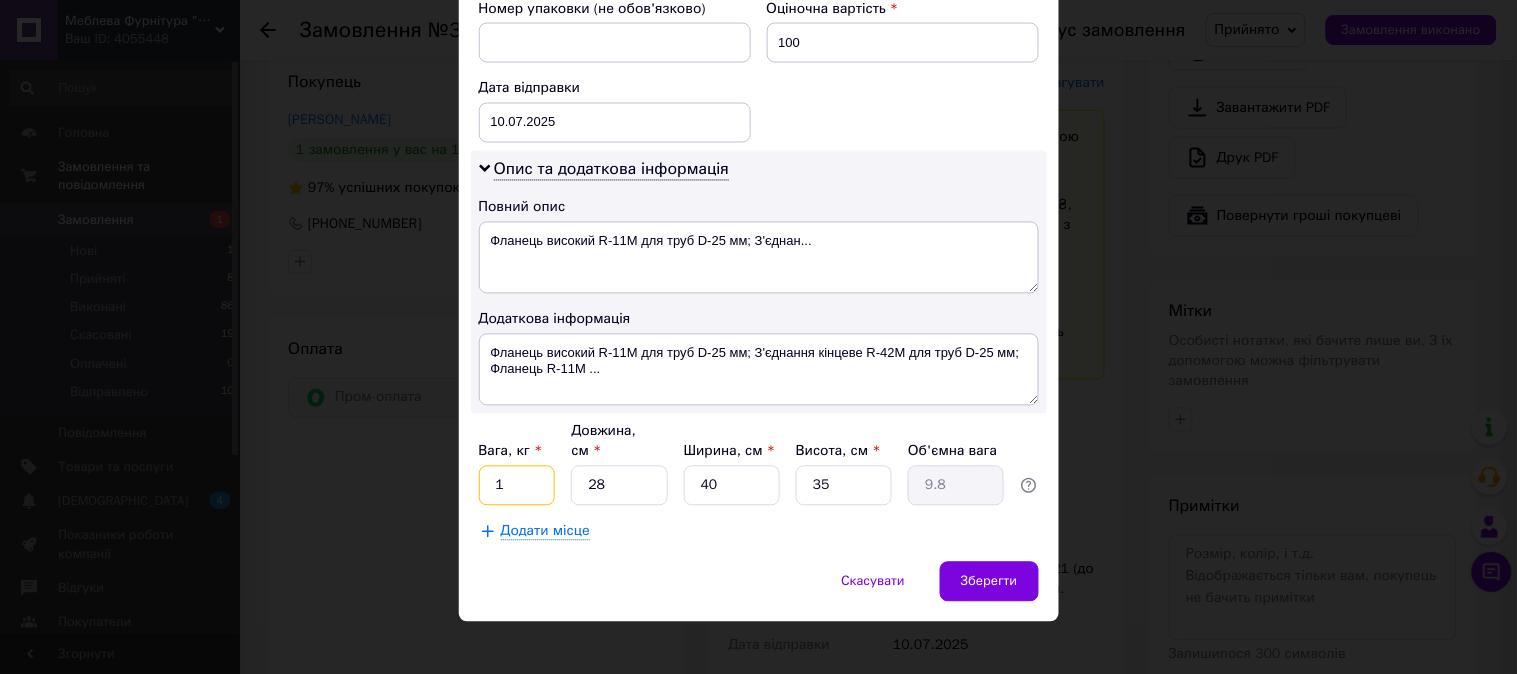 type on "1" 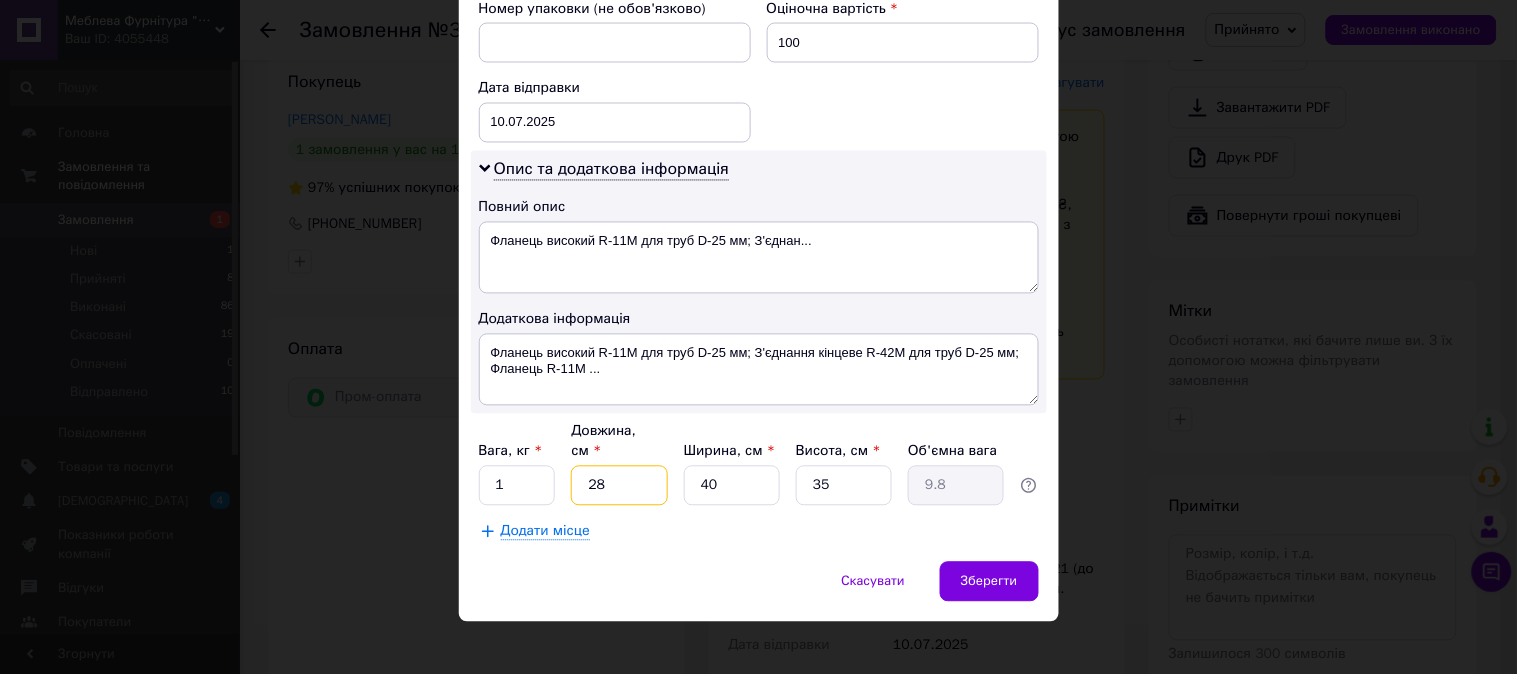 click on "28" at bounding box center [619, 486] 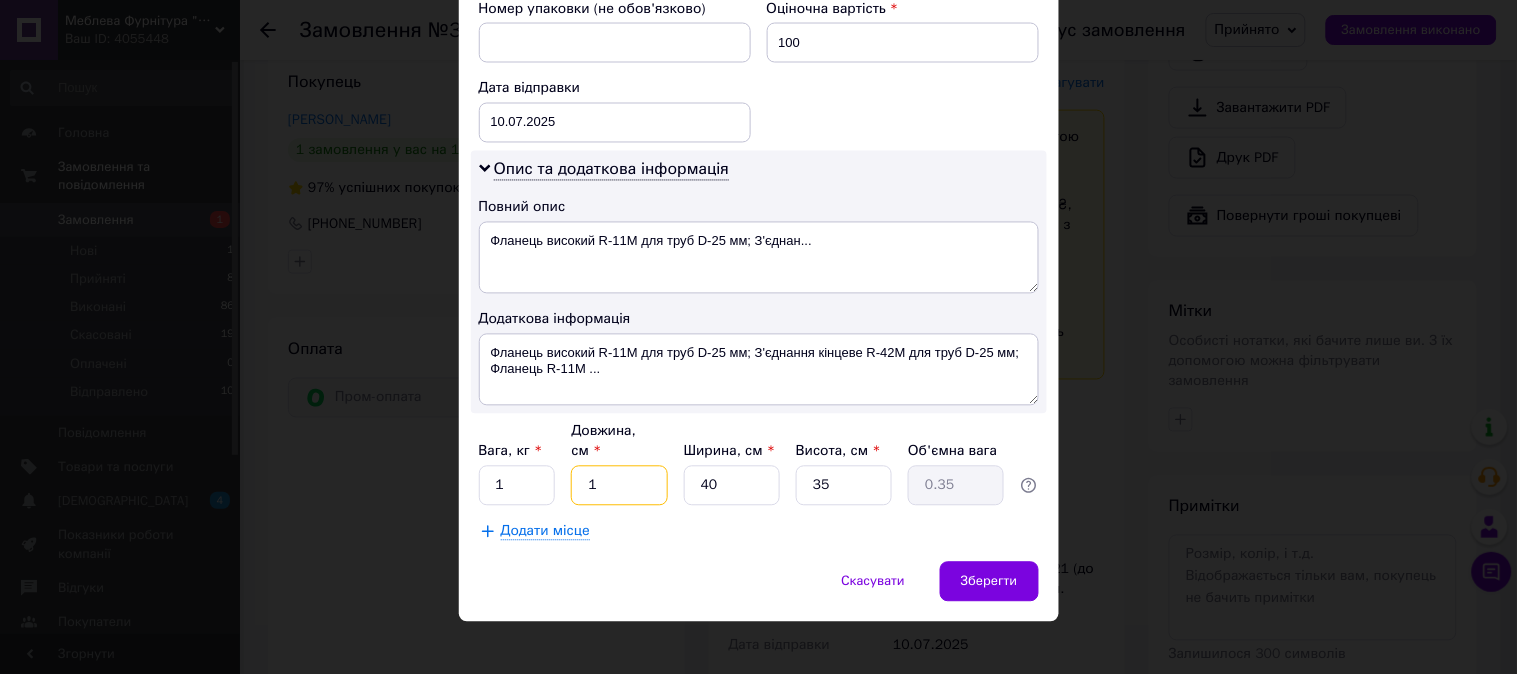 type on "10" 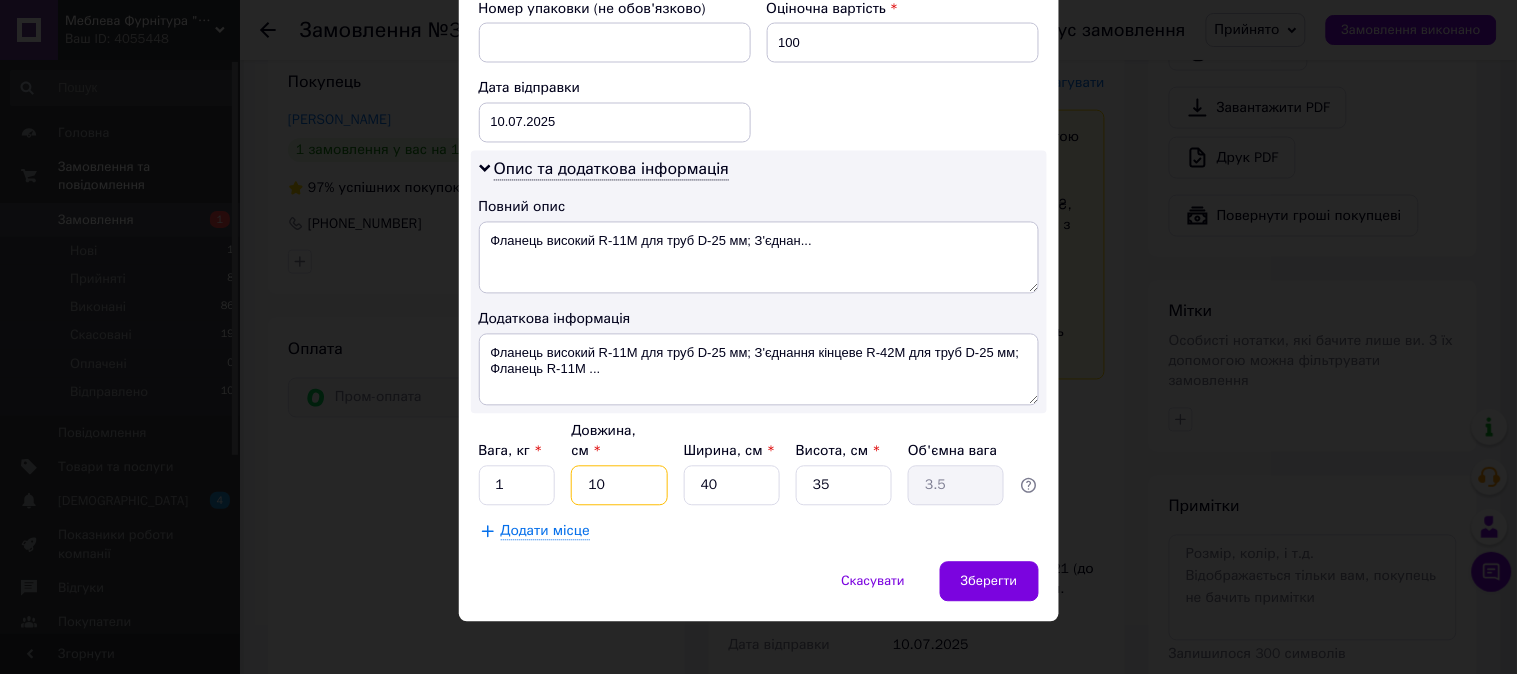 type on "10" 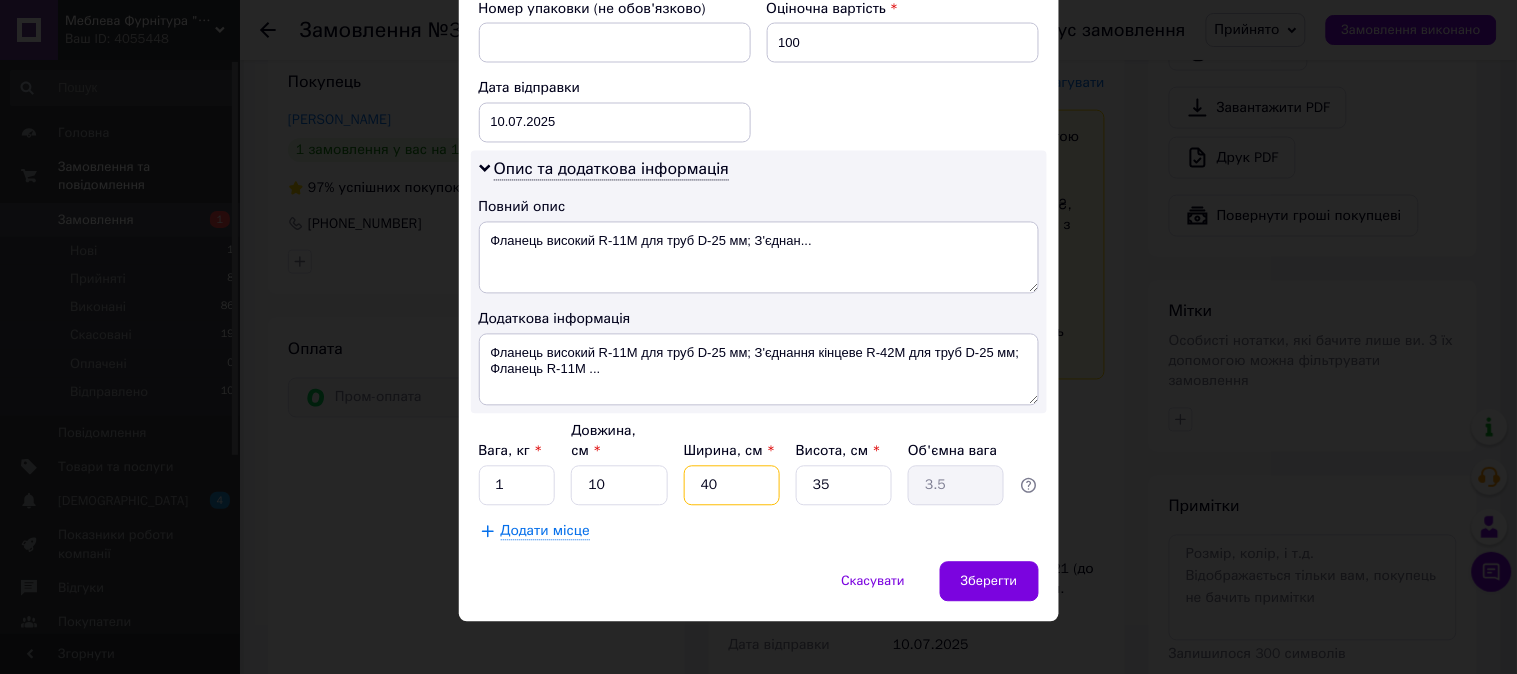 click on "40" at bounding box center [732, 486] 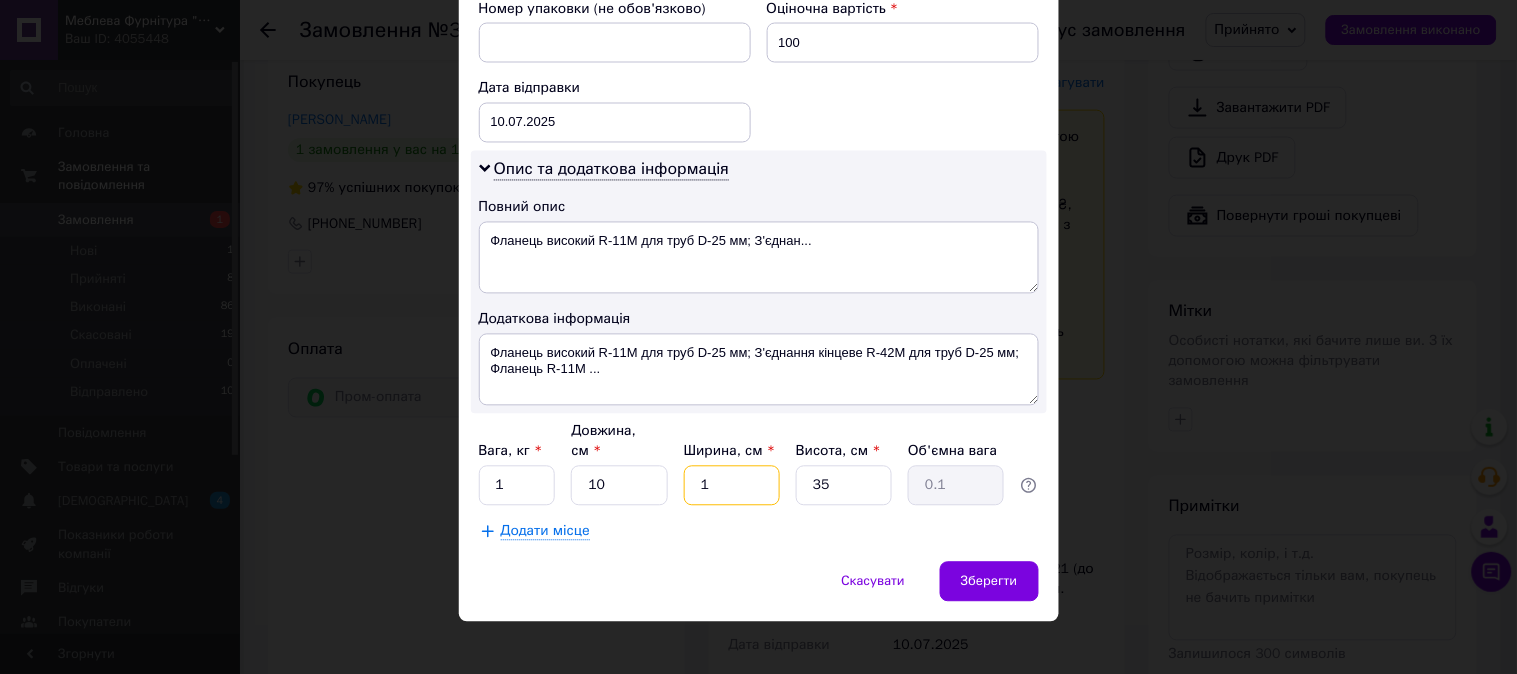 drag, startPoint x: 708, startPoint y: 467, endPoint x: 862, endPoint y: 482, distance: 154.72879 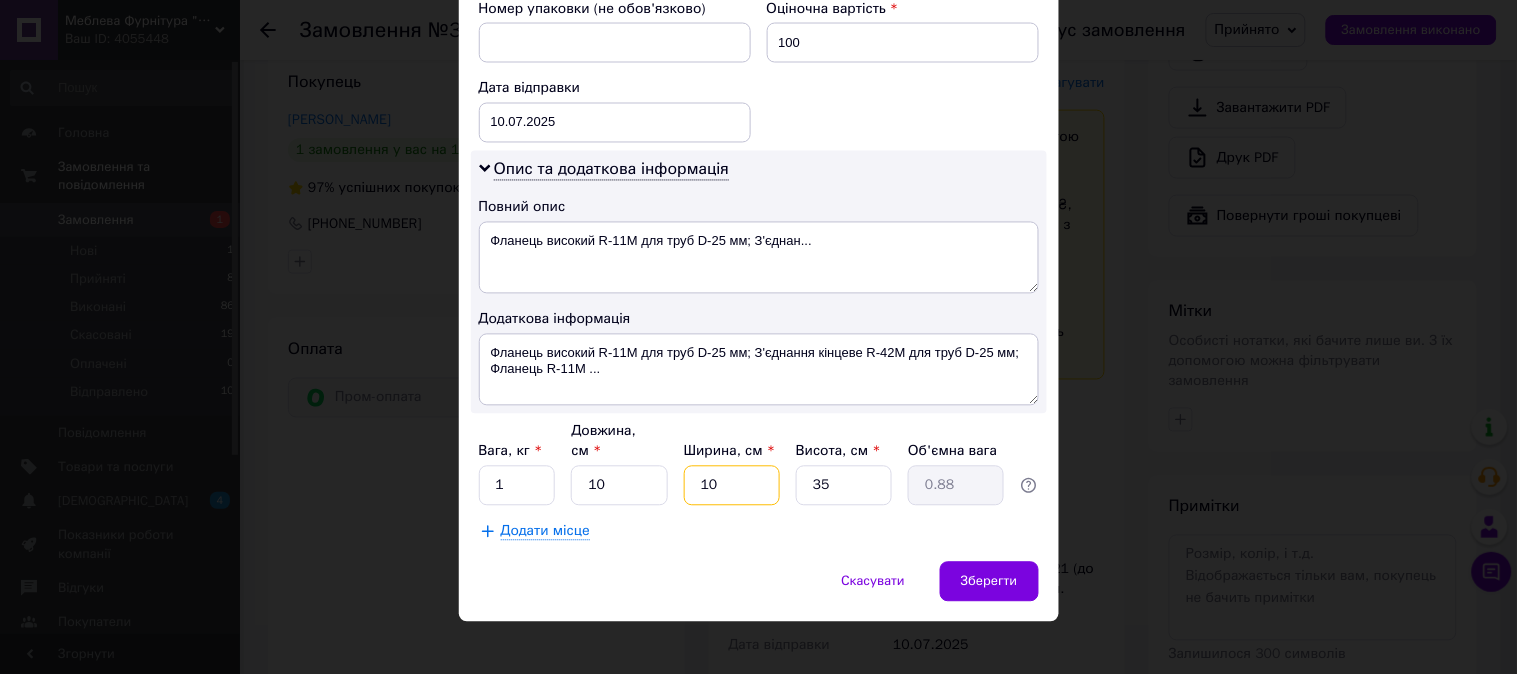 type on "10" 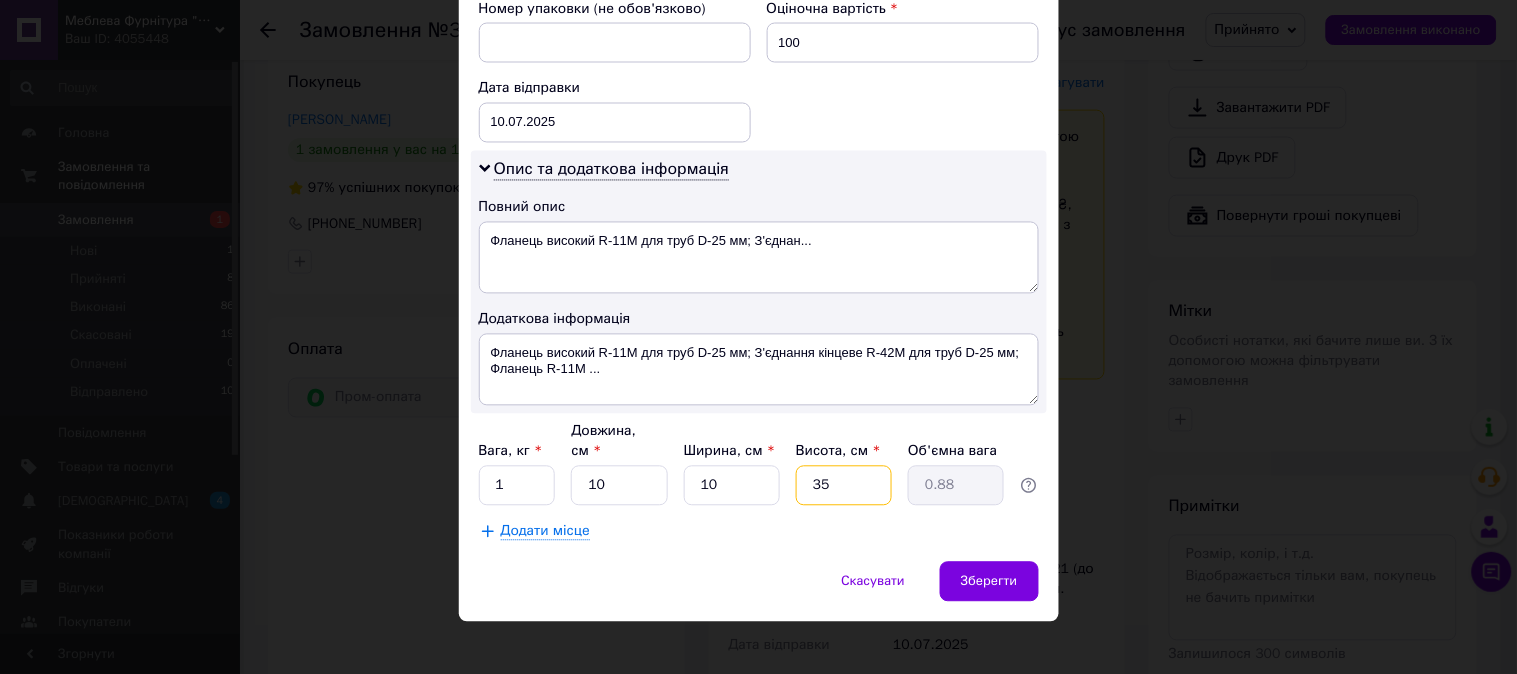 click on "35" at bounding box center (844, 486) 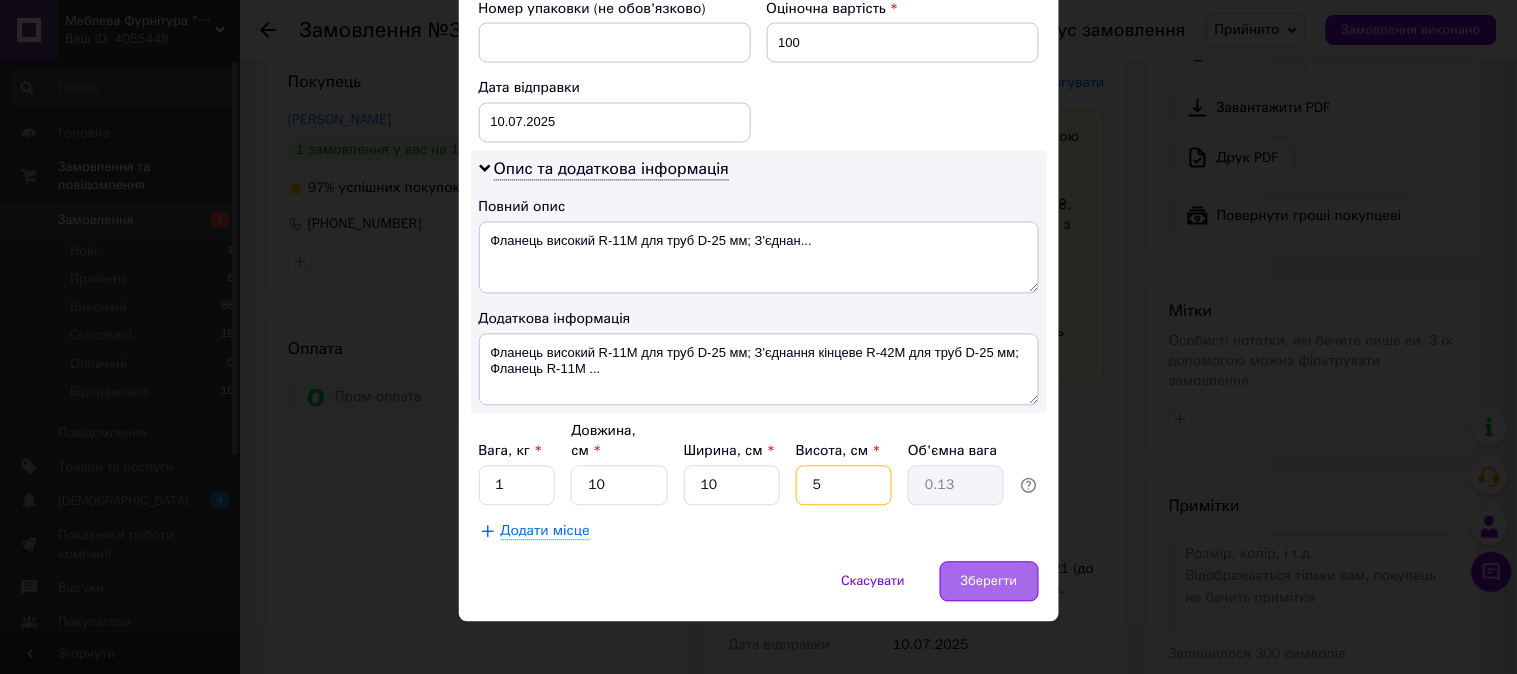 type on "5" 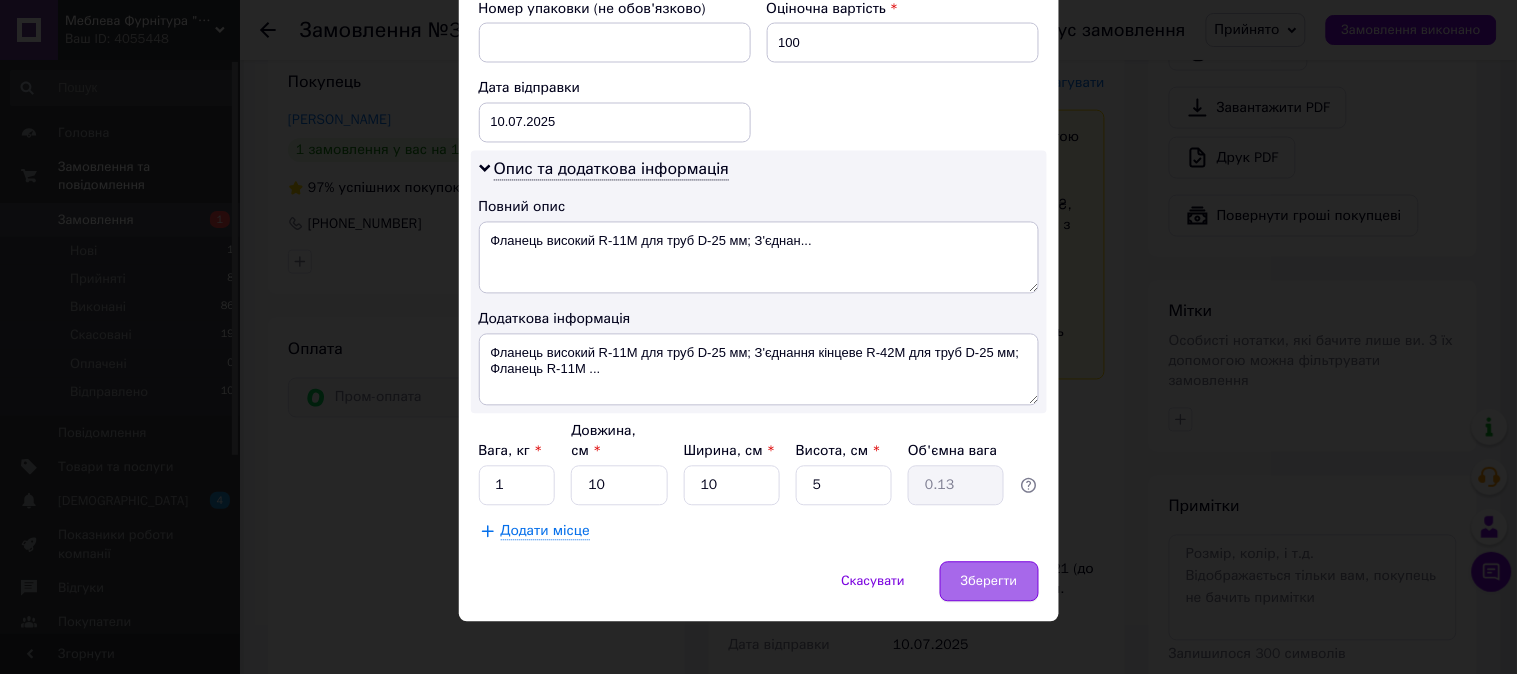 click on "Зберегти" at bounding box center (989, 582) 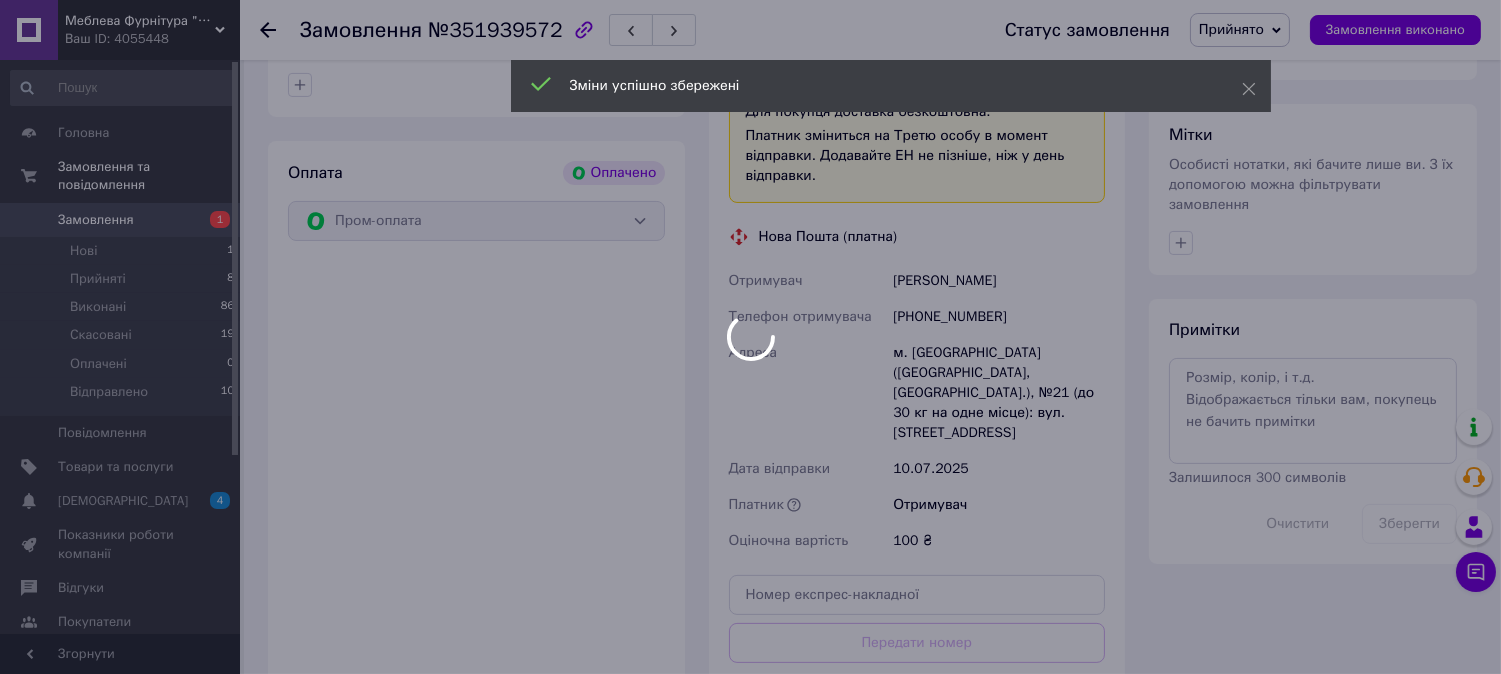 scroll, scrollTop: 1111, scrollLeft: 0, axis: vertical 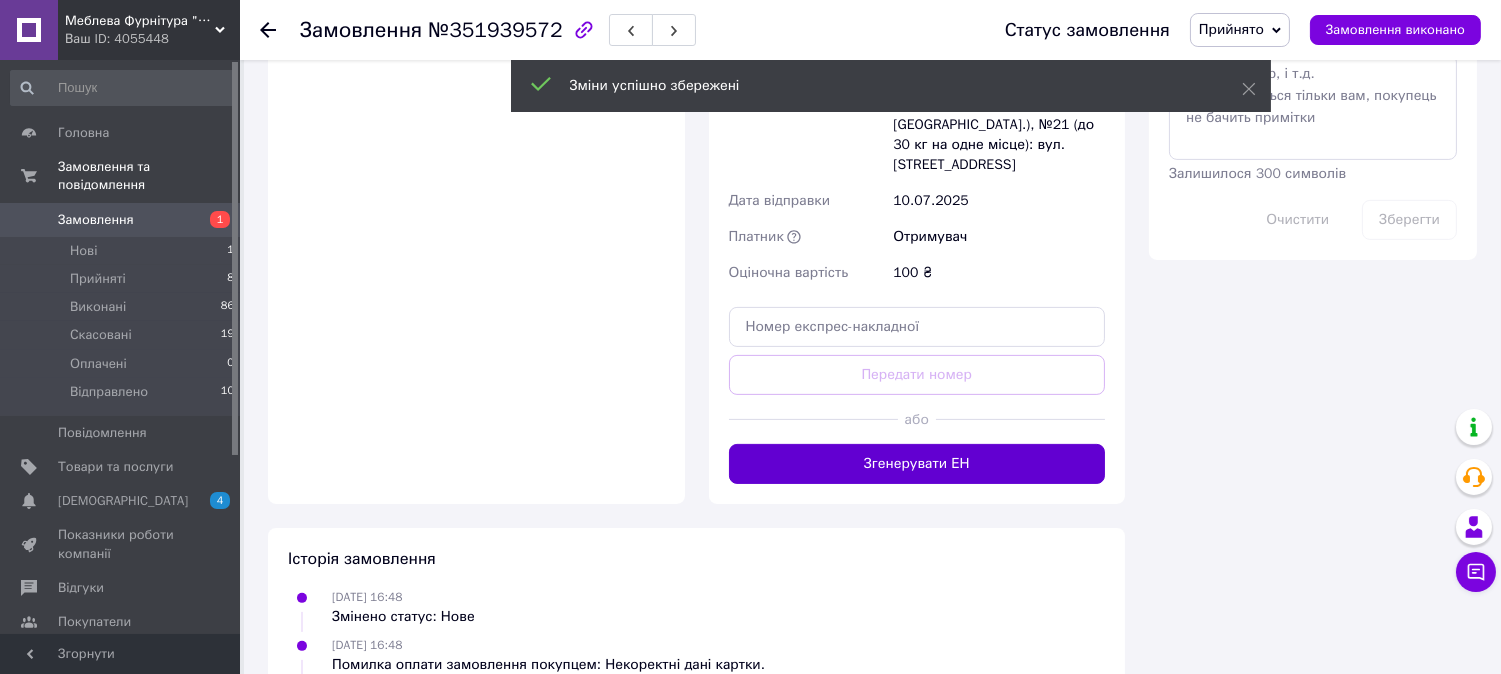 click on "Згенерувати ЕН" at bounding box center [917, 464] 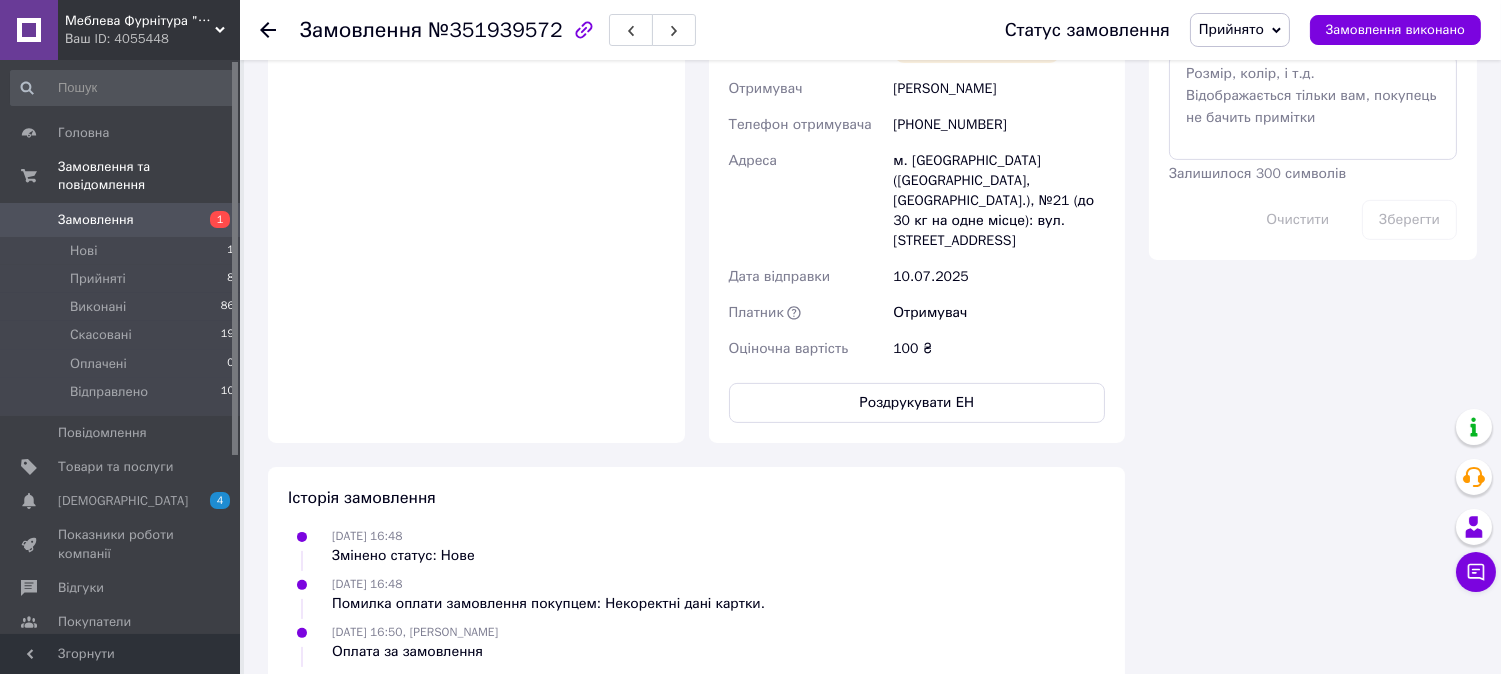 click on "Прийнято" at bounding box center (1231, 29) 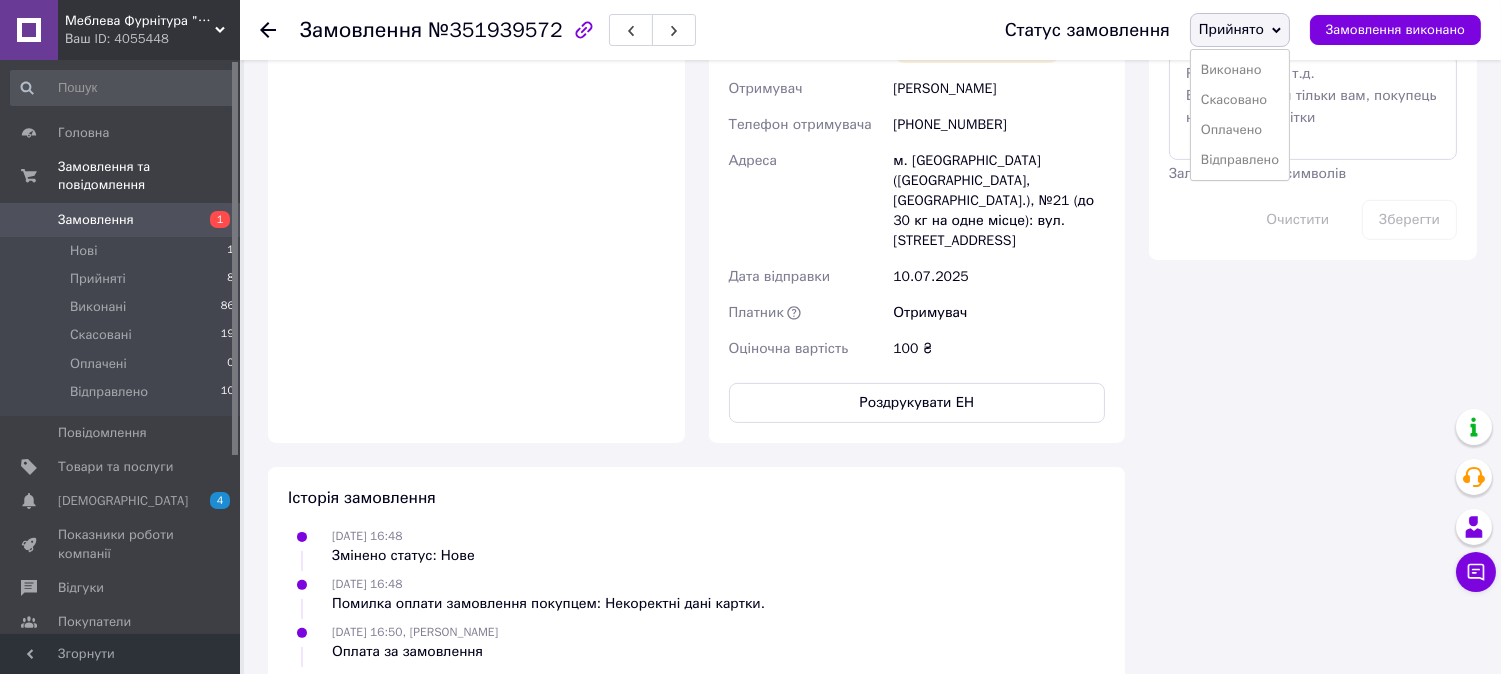 click on "Відправлено" at bounding box center [1240, 160] 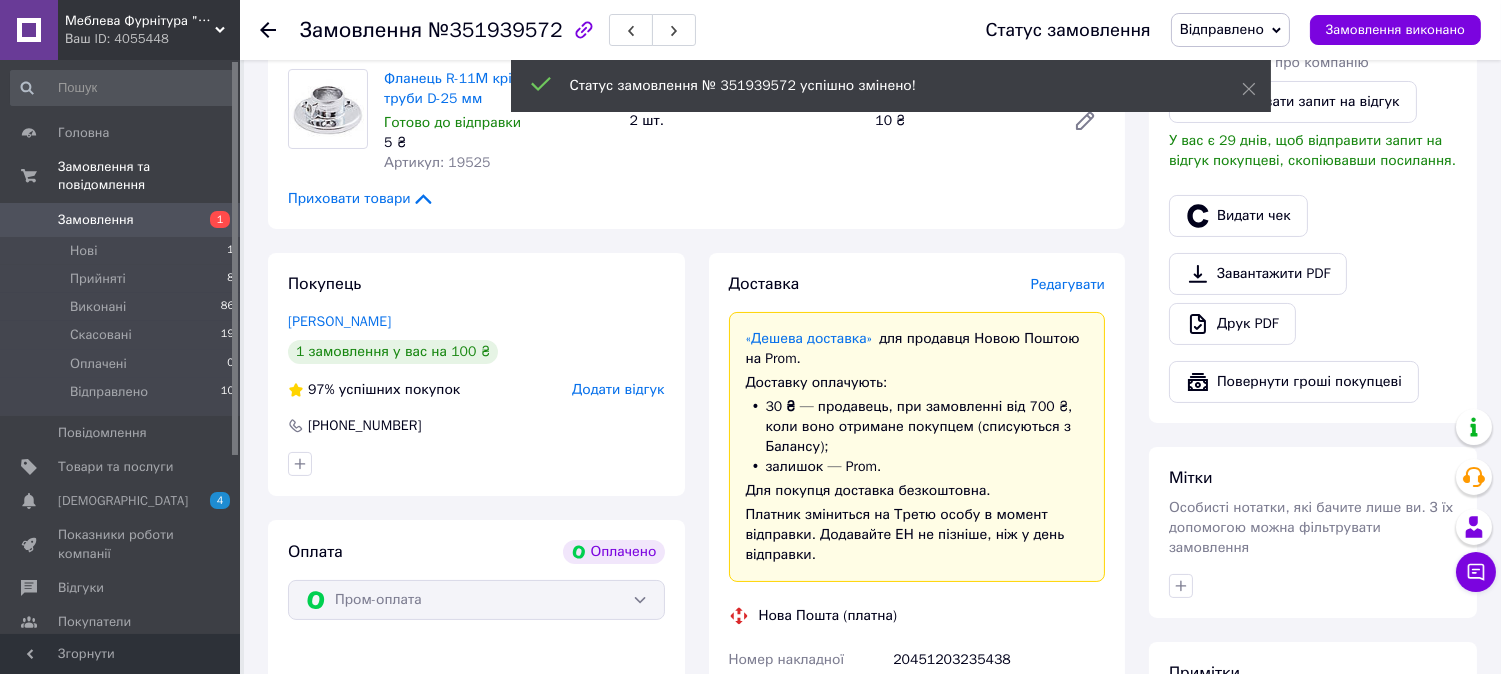 scroll, scrollTop: 222, scrollLeft: 0, axis: vertical 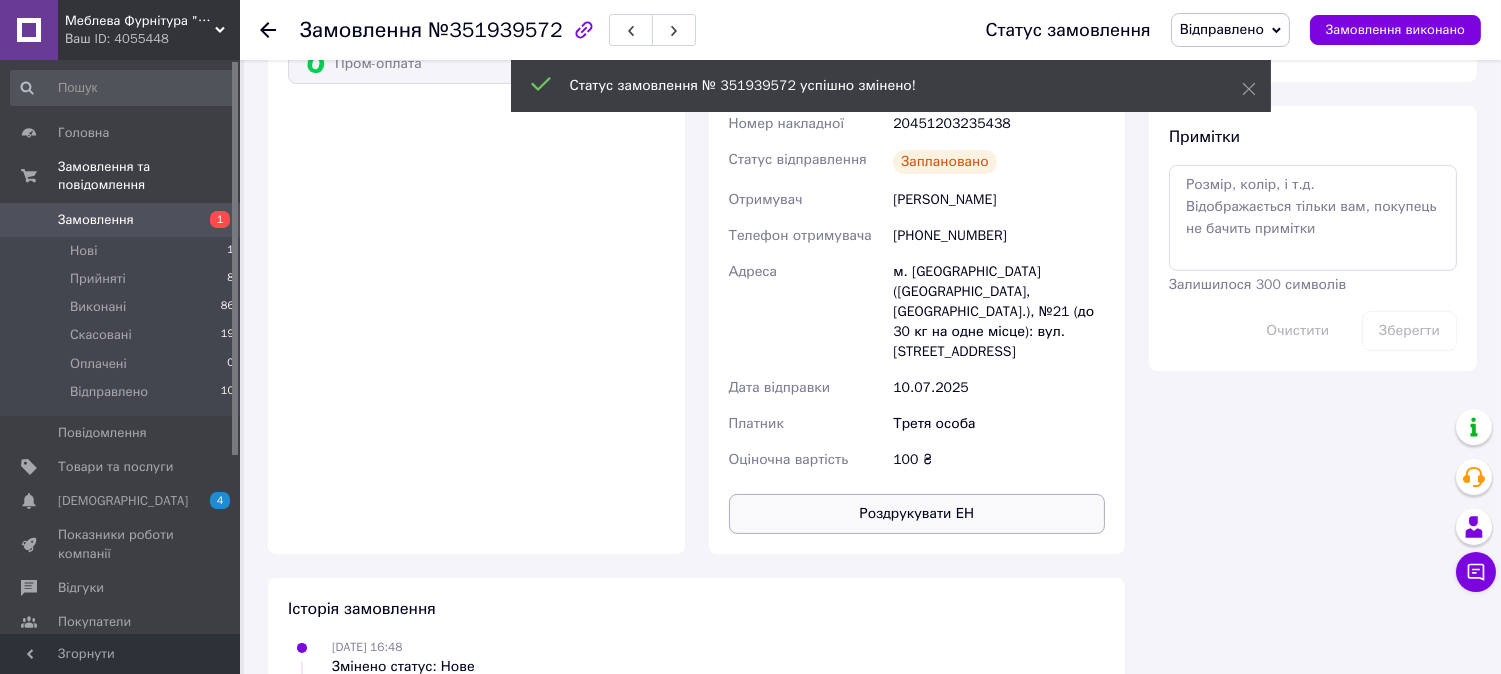 click on "Роздрукувати ЕН" at bounding box center (917, 514) 